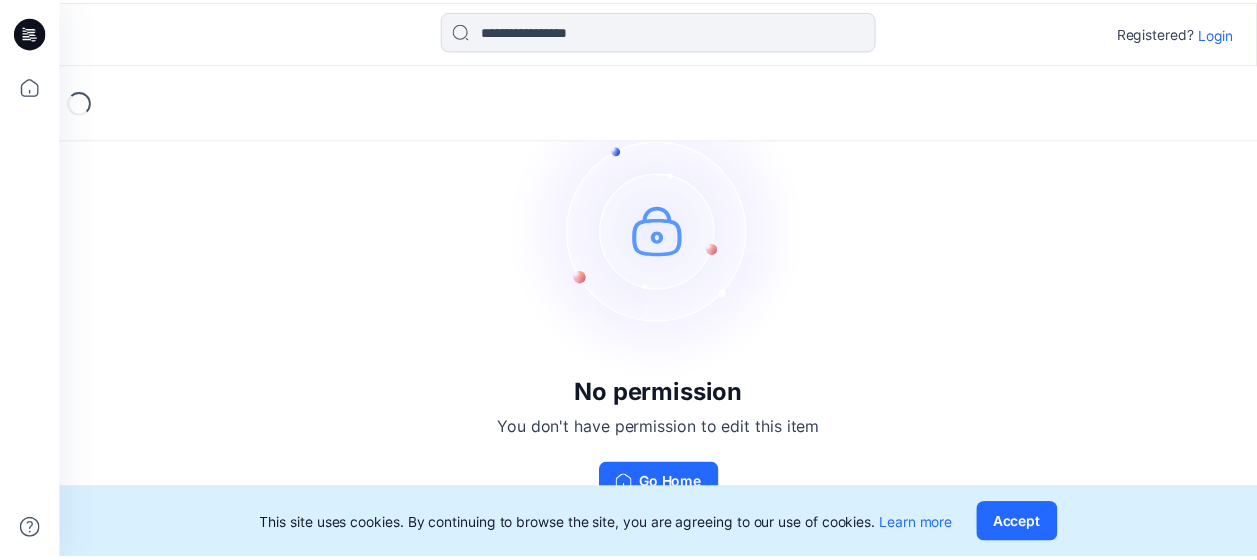 scroll, scrollTop: 0, scrollLeft: 0, axis: both 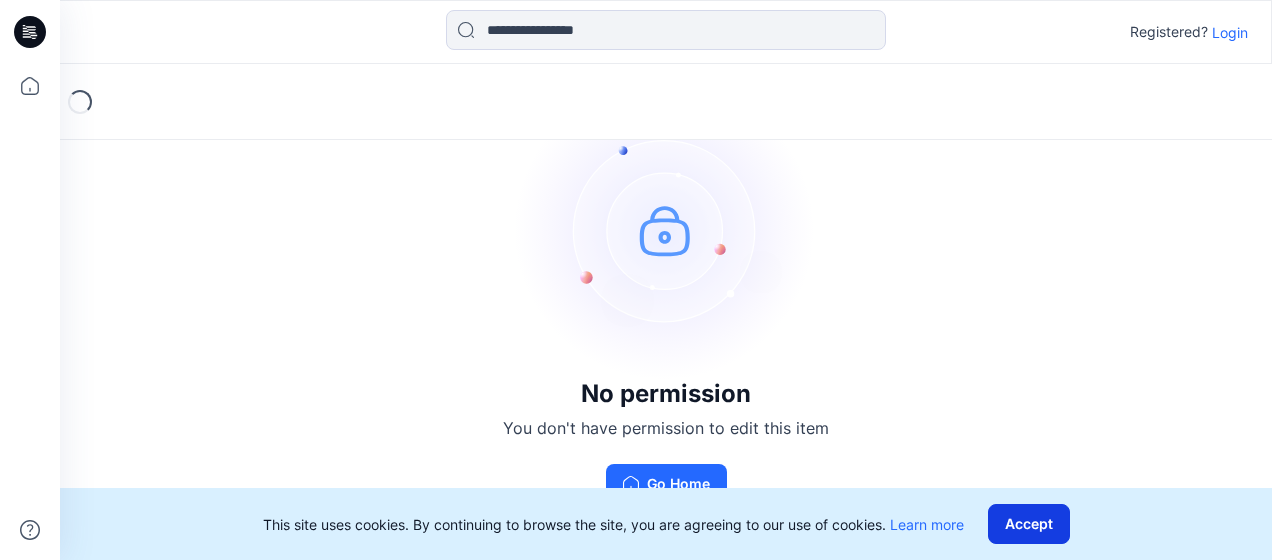 click on "Accept" at bounding box center [1029, 524] 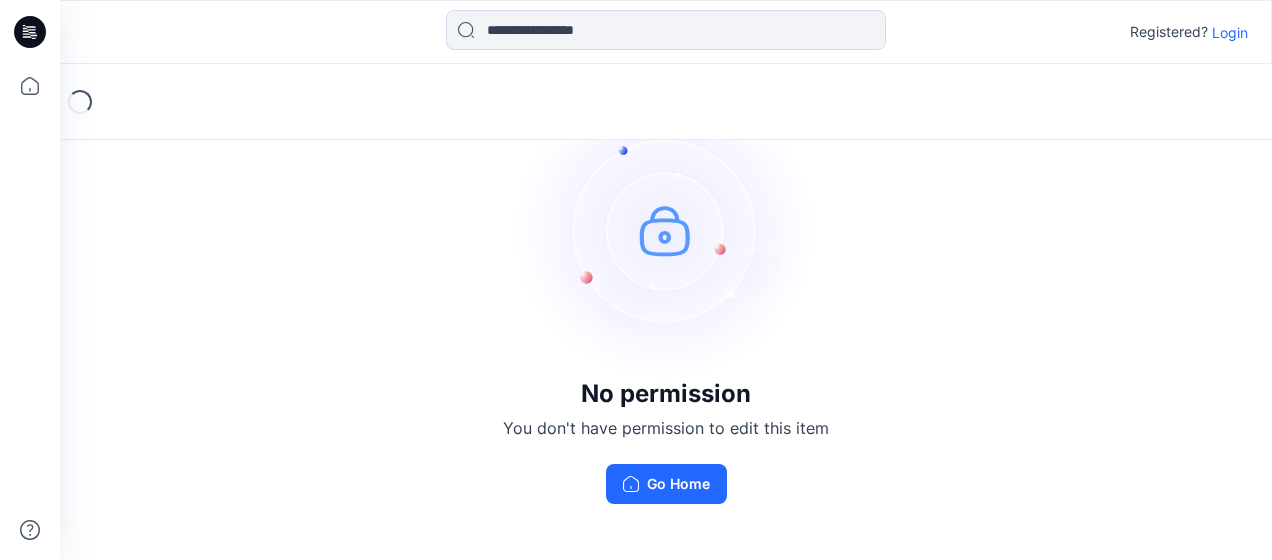 click on "Login" at bounding box center (1230, 32) 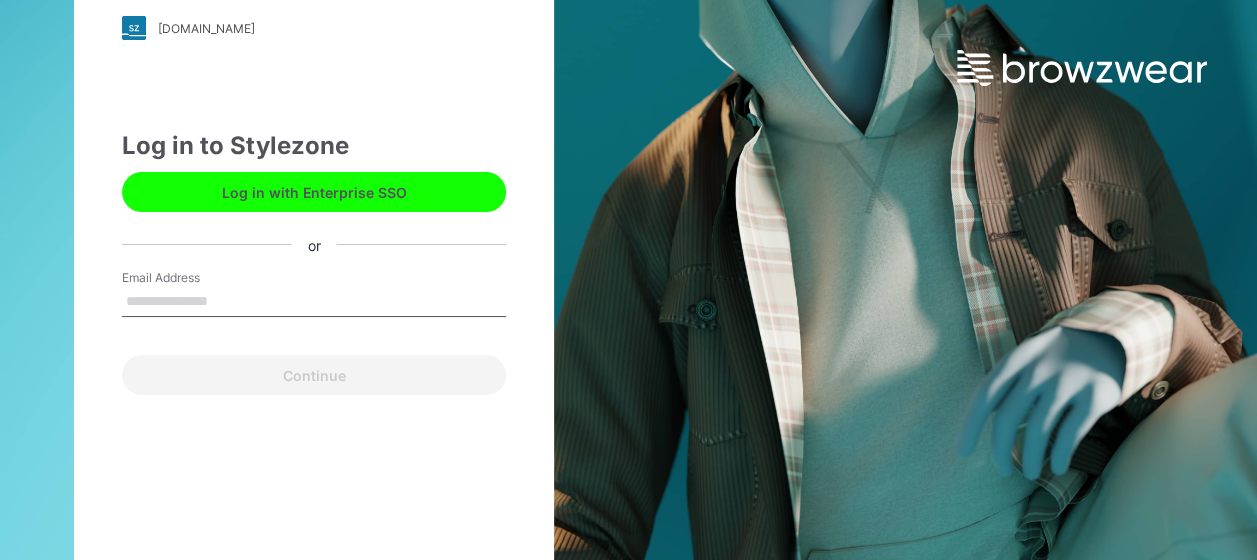 click on "Email Address" at bounding box center [314, 302] 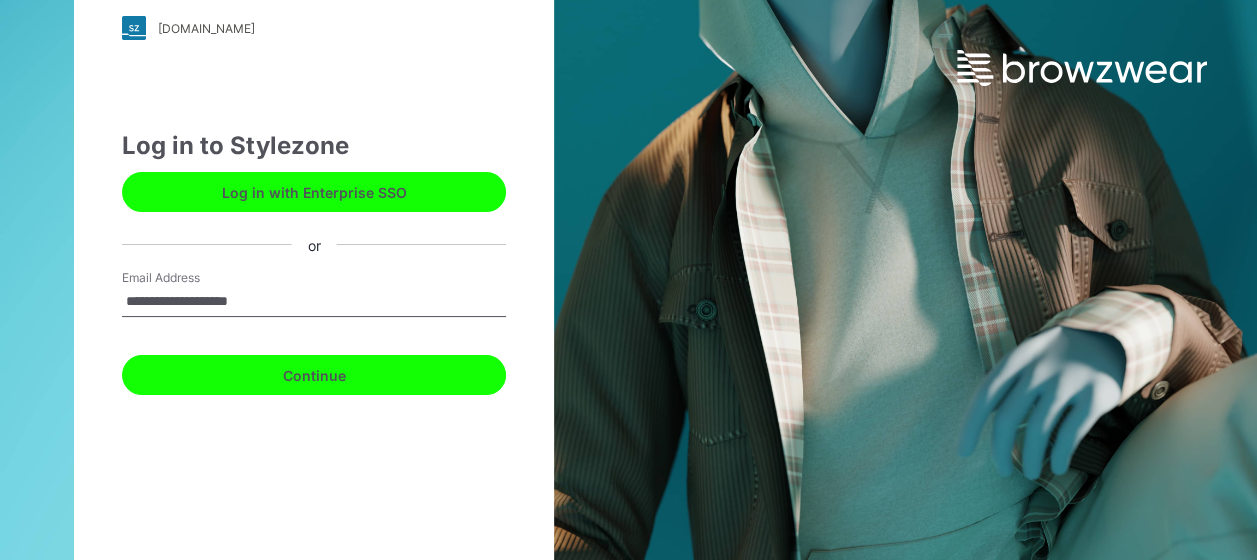 click on "Continue" at bounding box center [314, 375] 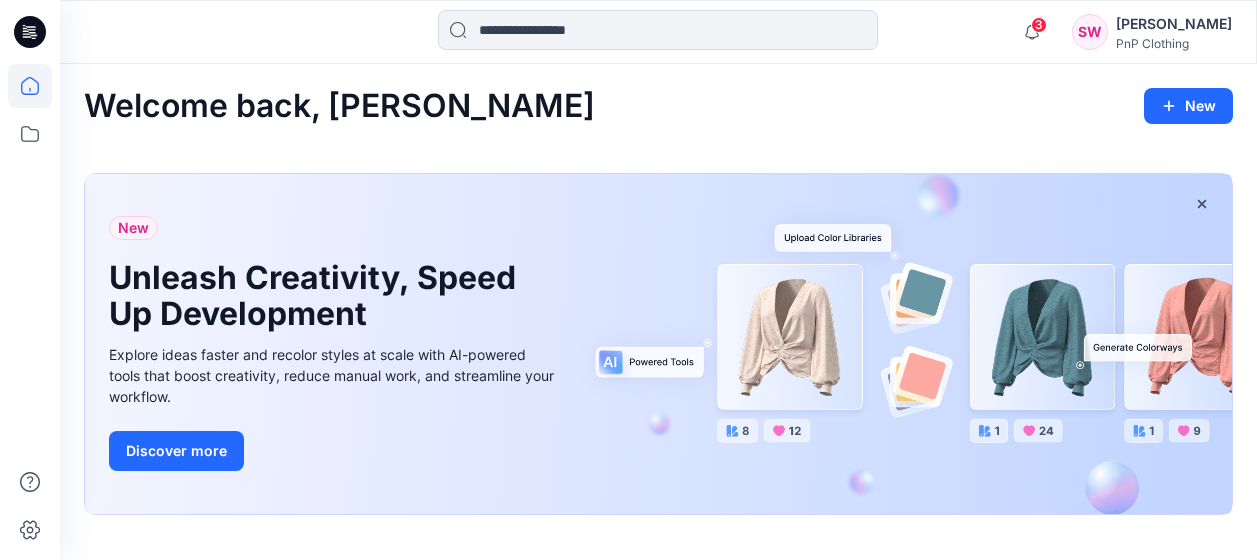 scroll, scrollTop: 0, scrollLeft: 0, axis: both 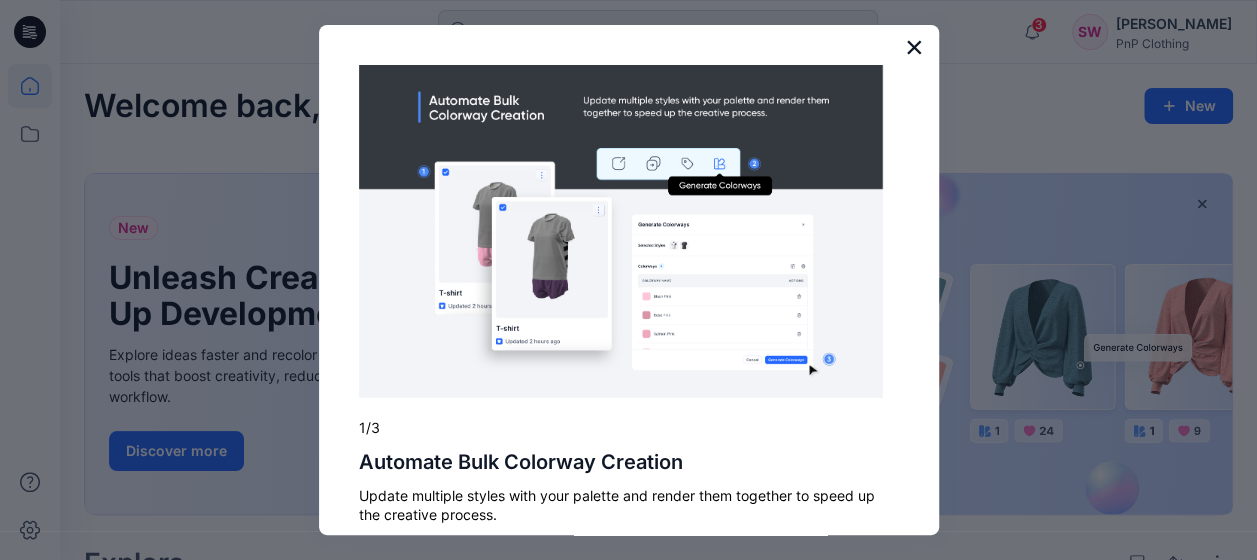 click on "×" at bounding box center (914, 47) 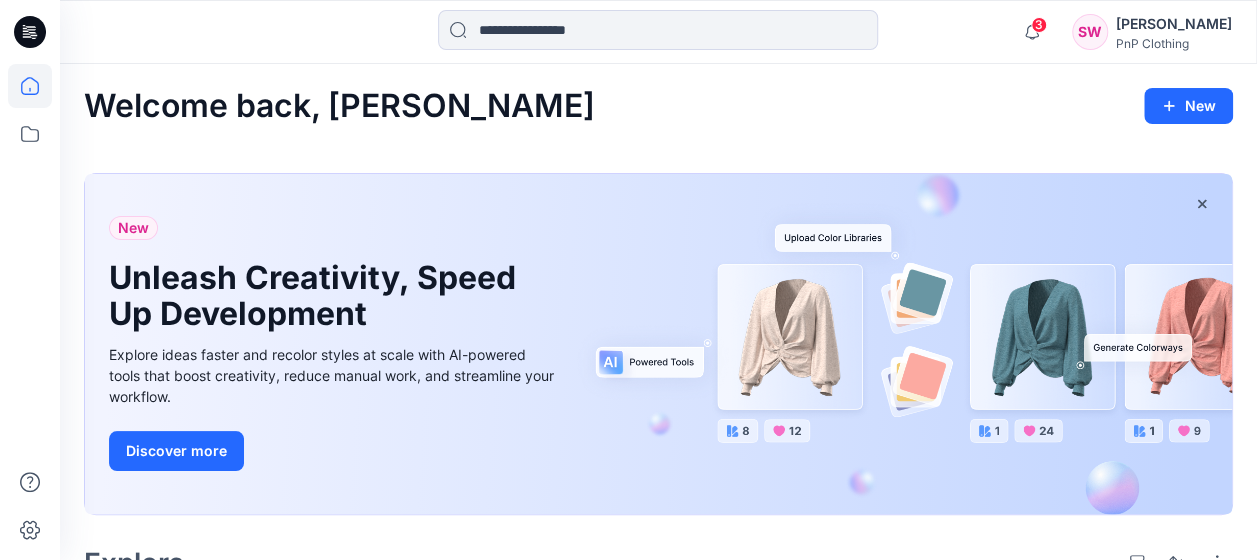 click on "Sonia Wilds" at bounding box center [1174, 24] 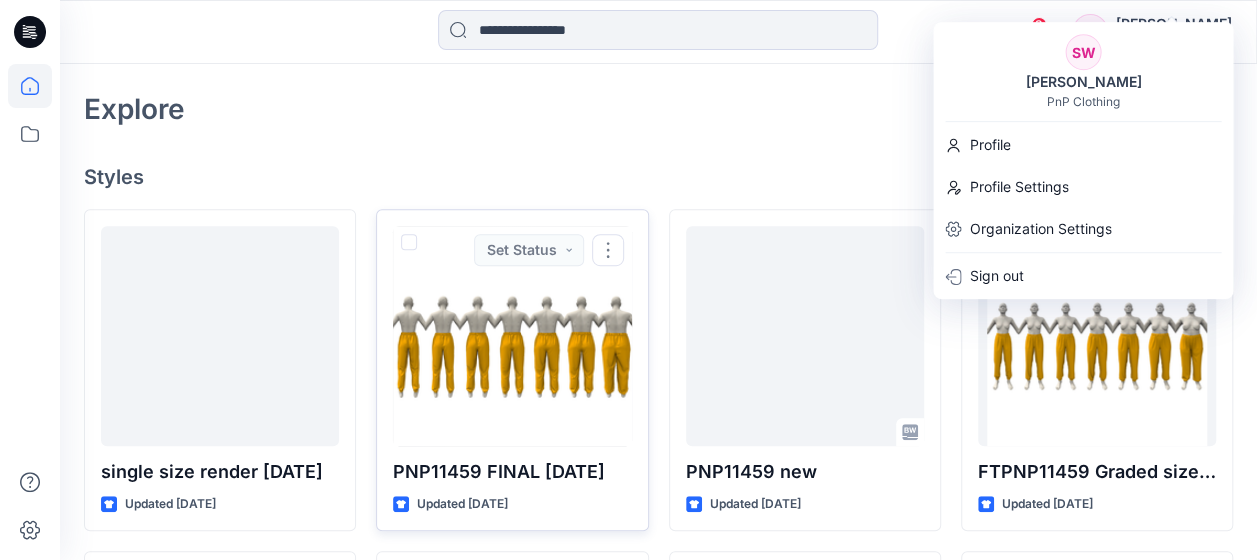 scroll, scrollTop: 400, scrollLeft: 0, axis: vertical 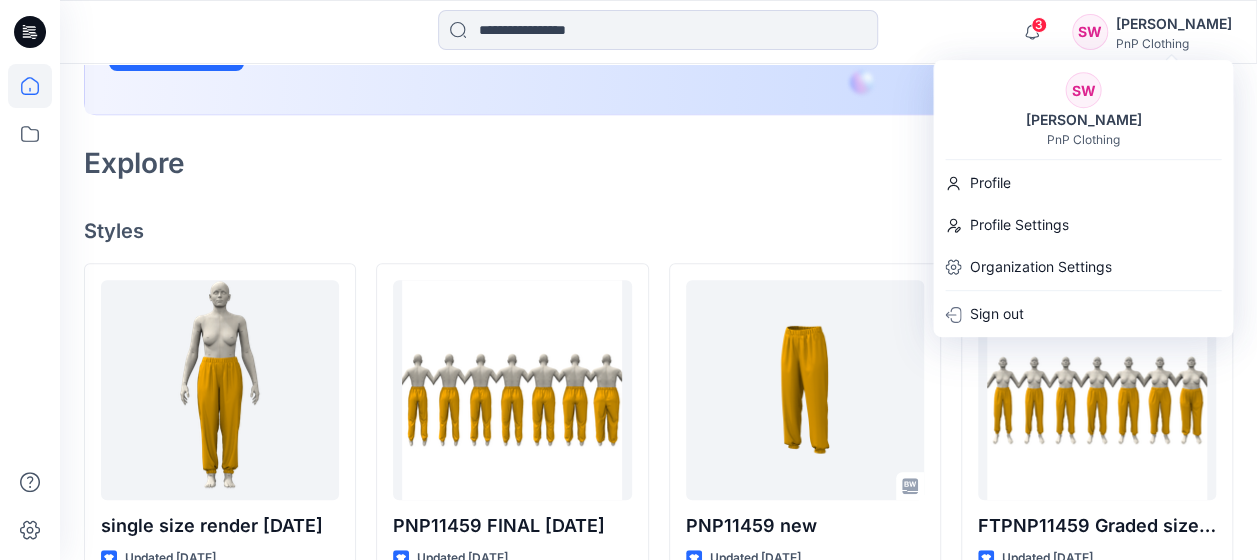 click on "Explore" at bounding box center (658, 163) 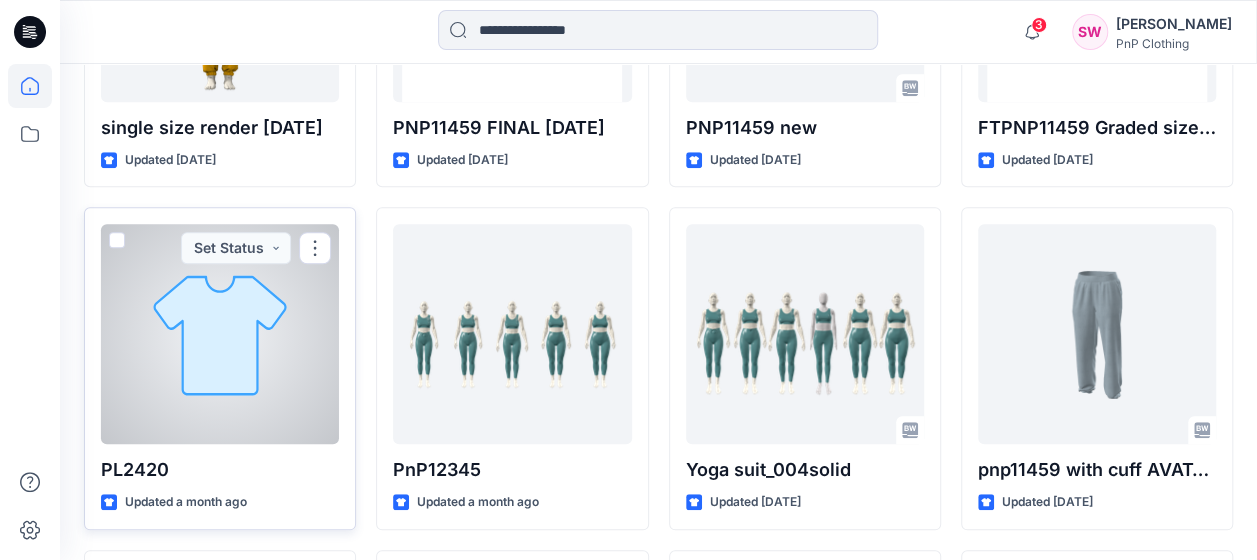 scroll, scrollTop: 500, scrollLeft: 0, axis: vertical 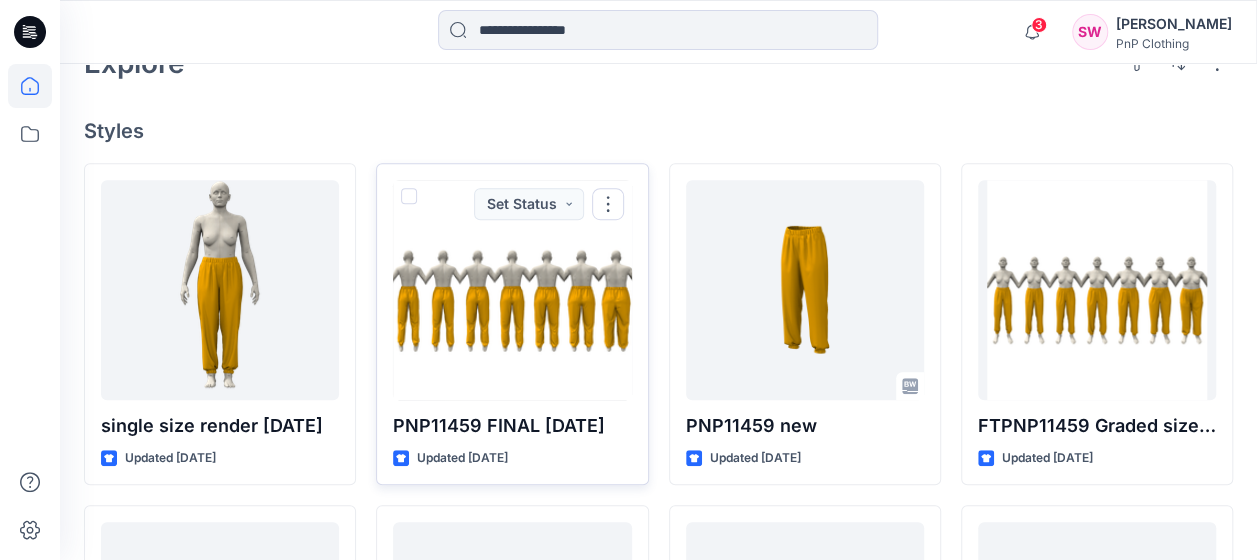click at bounding box center [512, 290] 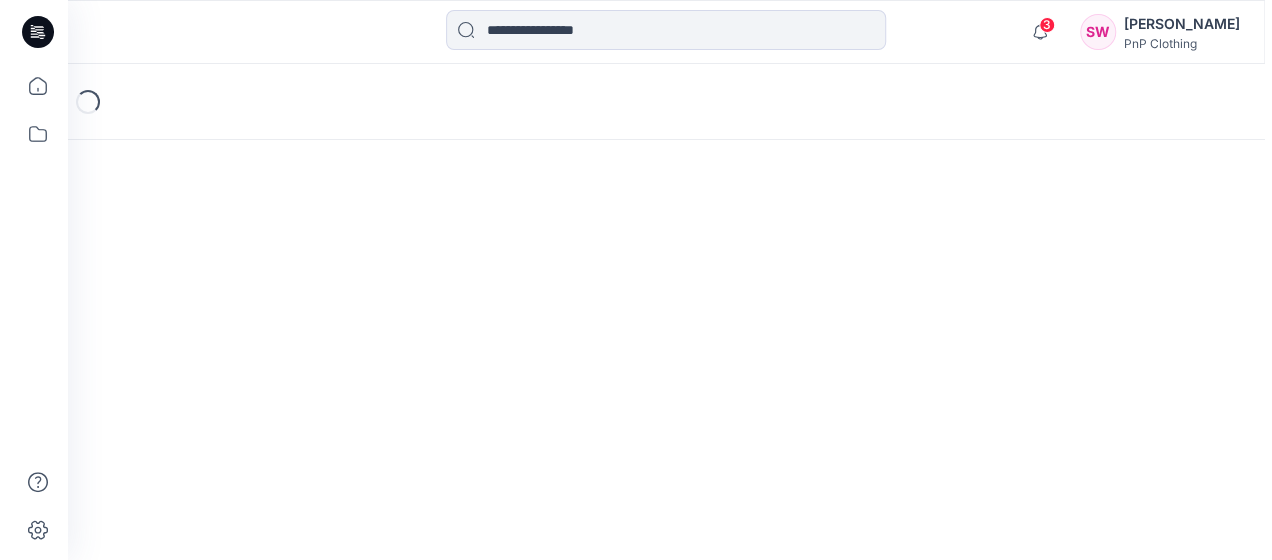 scroll, scrollTop: 0, scrollLeft: 0, axis: both 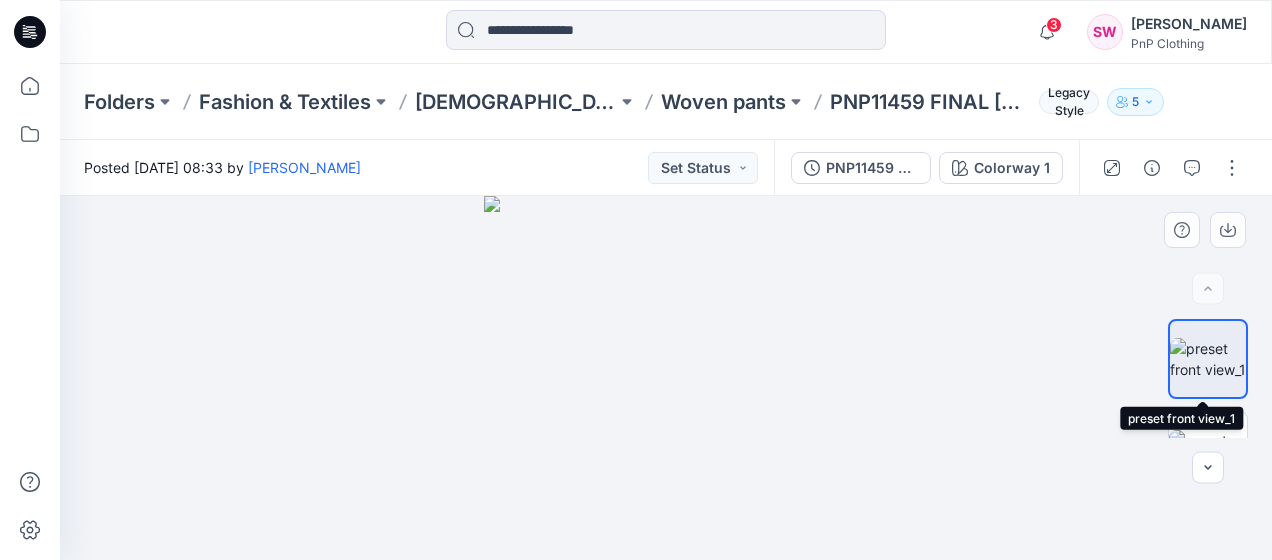 click at bounding box center [1208, 359] 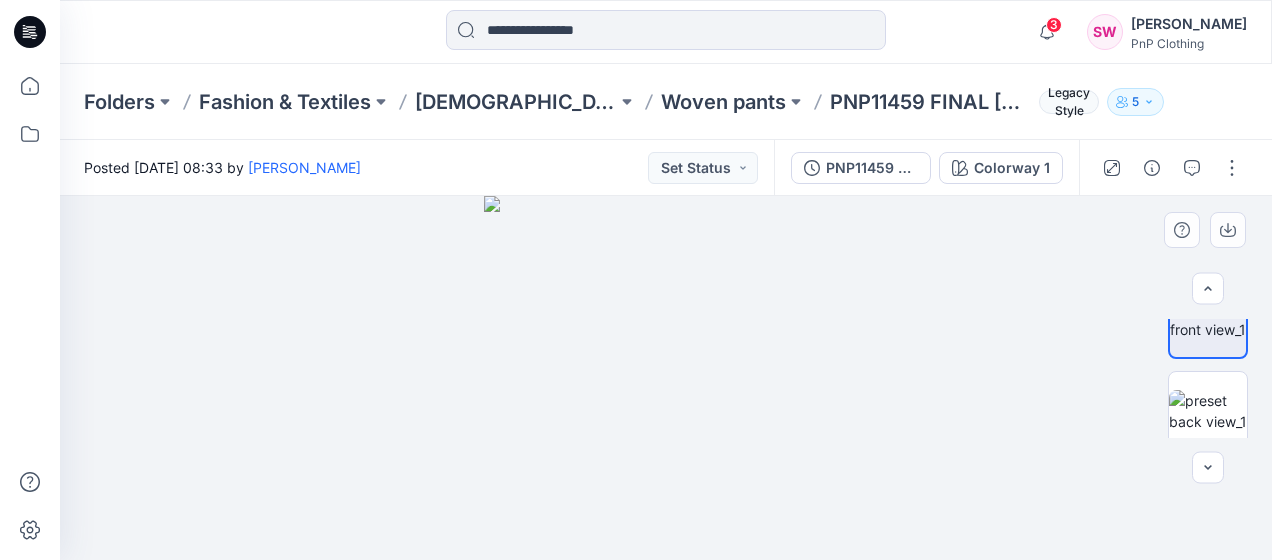 scroll, scrollTop: 80, scrollLeft: 0, axis: vertical 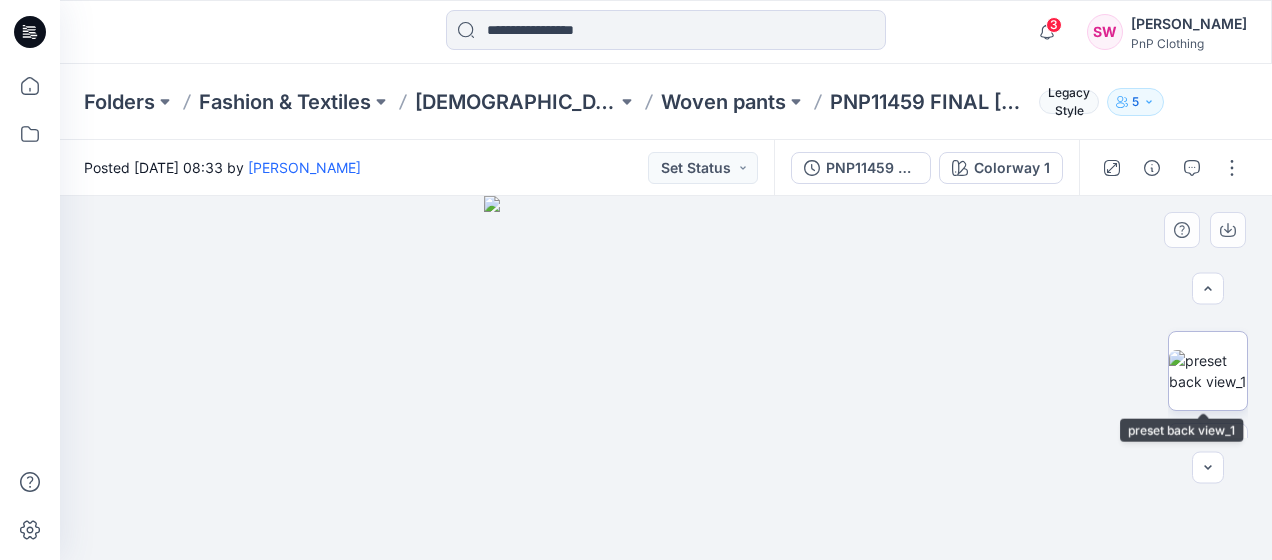click at bounding box center (1208, 371) 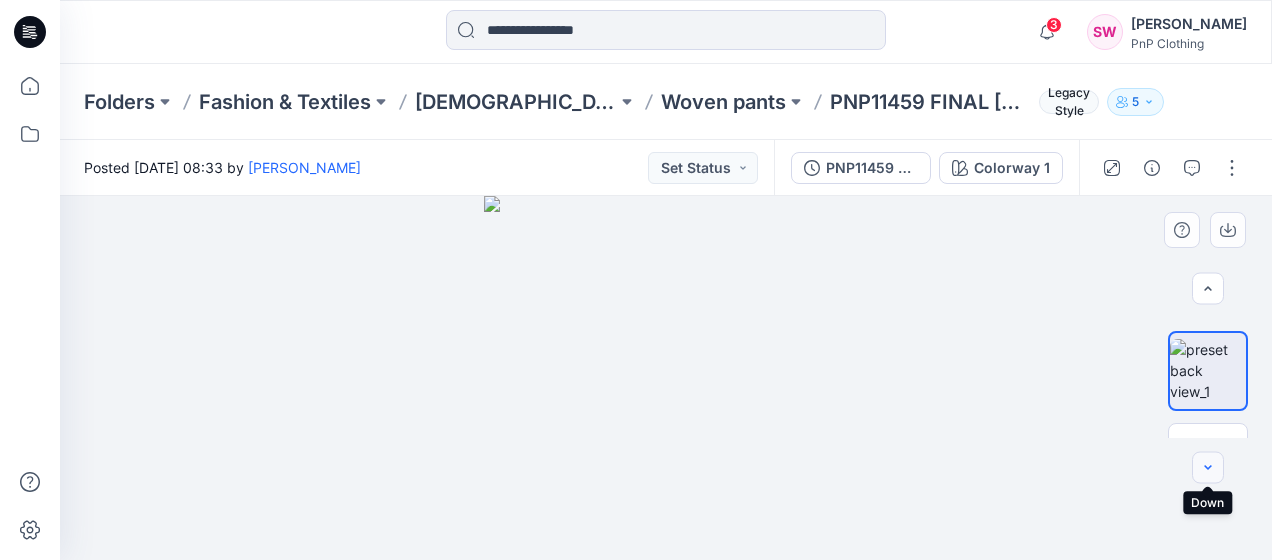 click 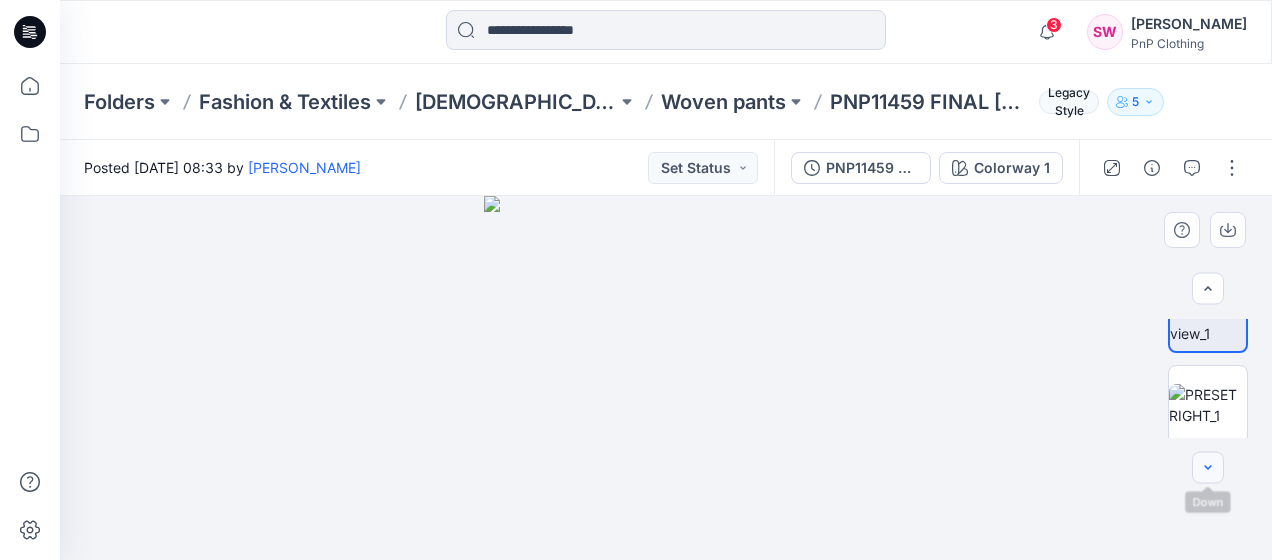 scroll, scrollTop: 158, scrollLeft: 0, axis: vertical 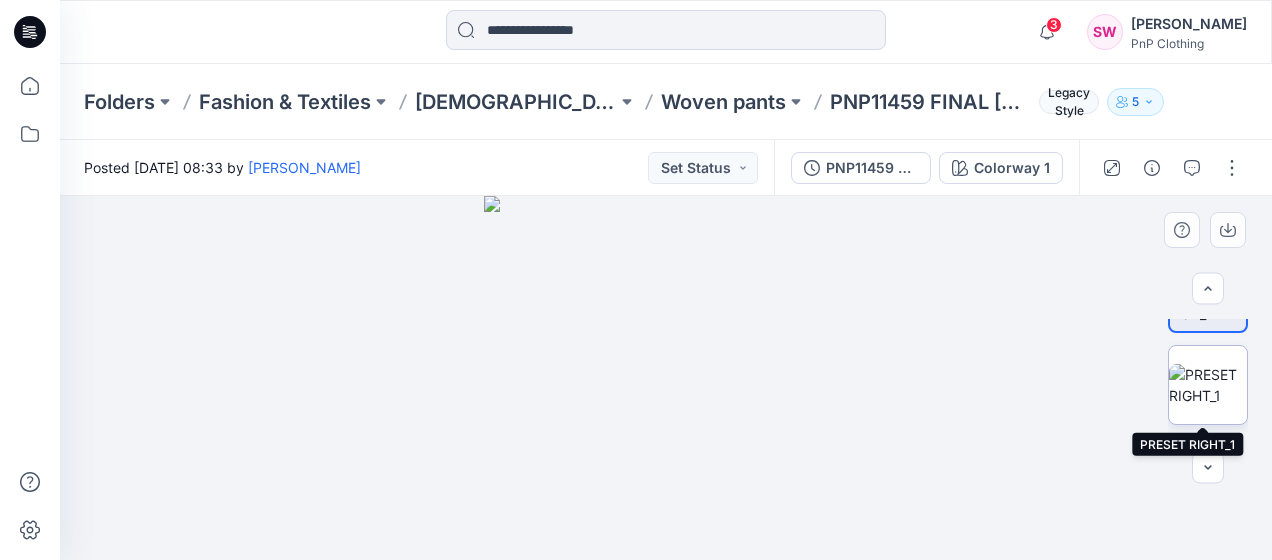 click at bounding box center (1208, 385) 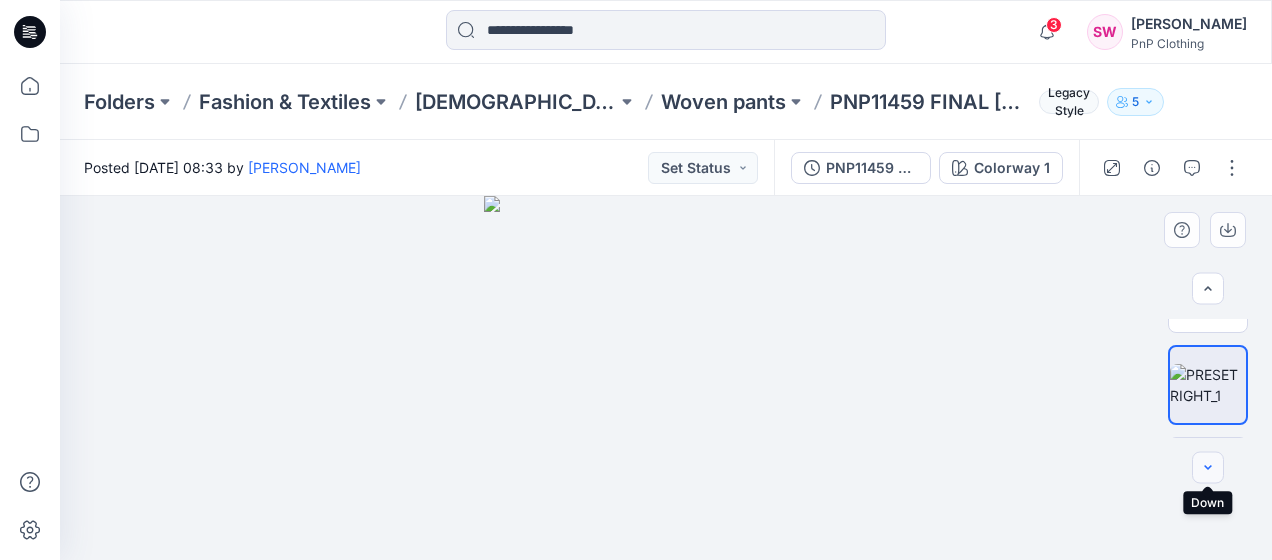 click at bounding box center [1208, 468] 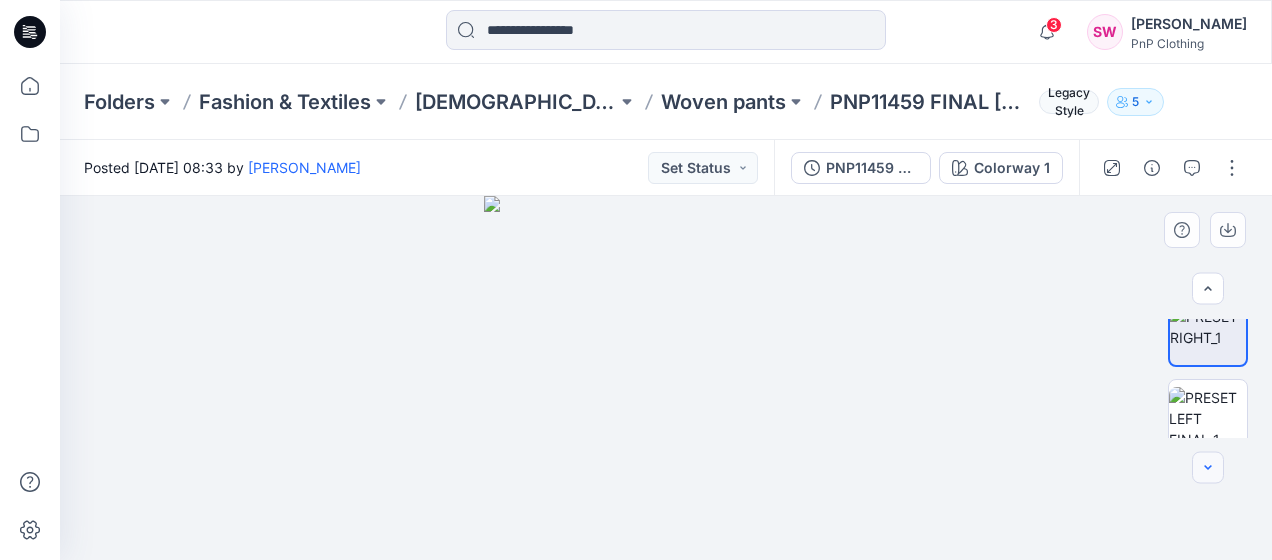 scroll, scrollTop: 236, scrollLeft: 0, axis: vertical 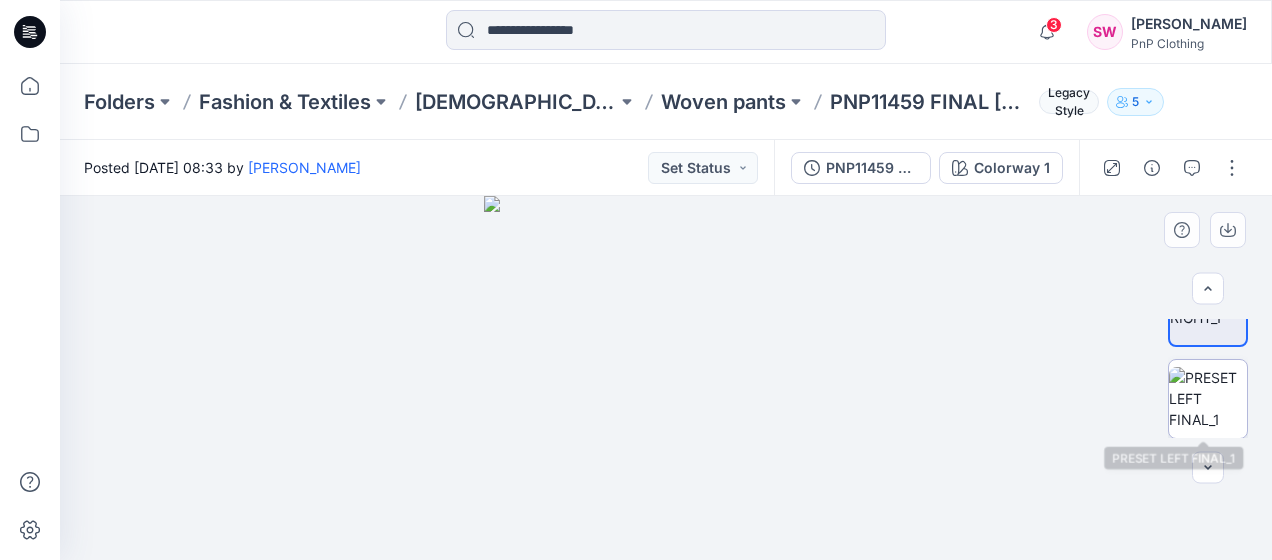click at bounding box center [1208, 398] 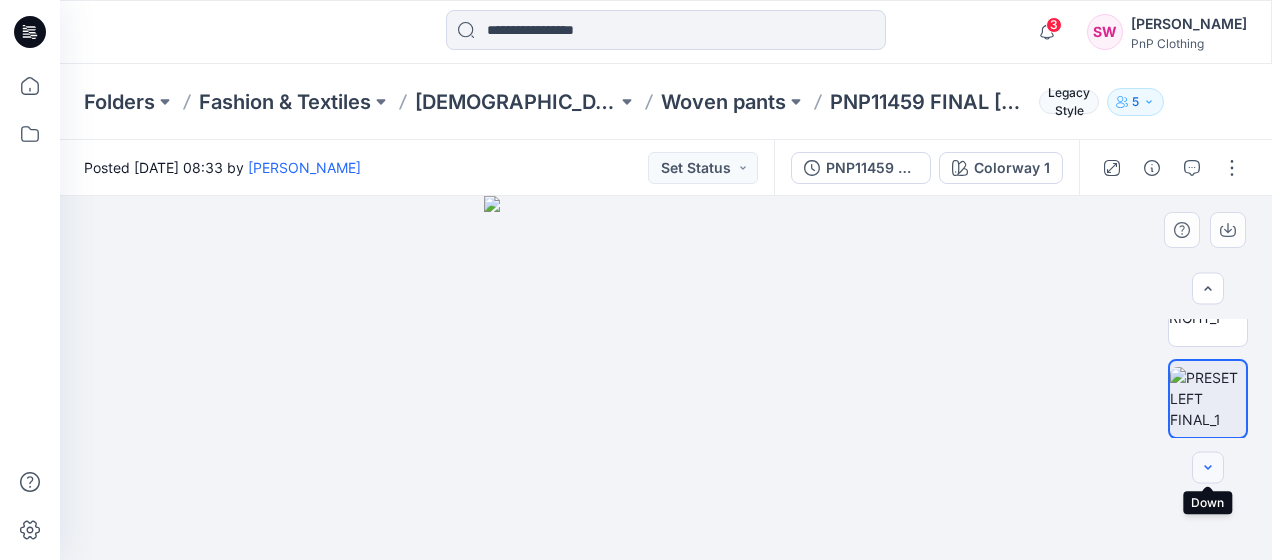 click 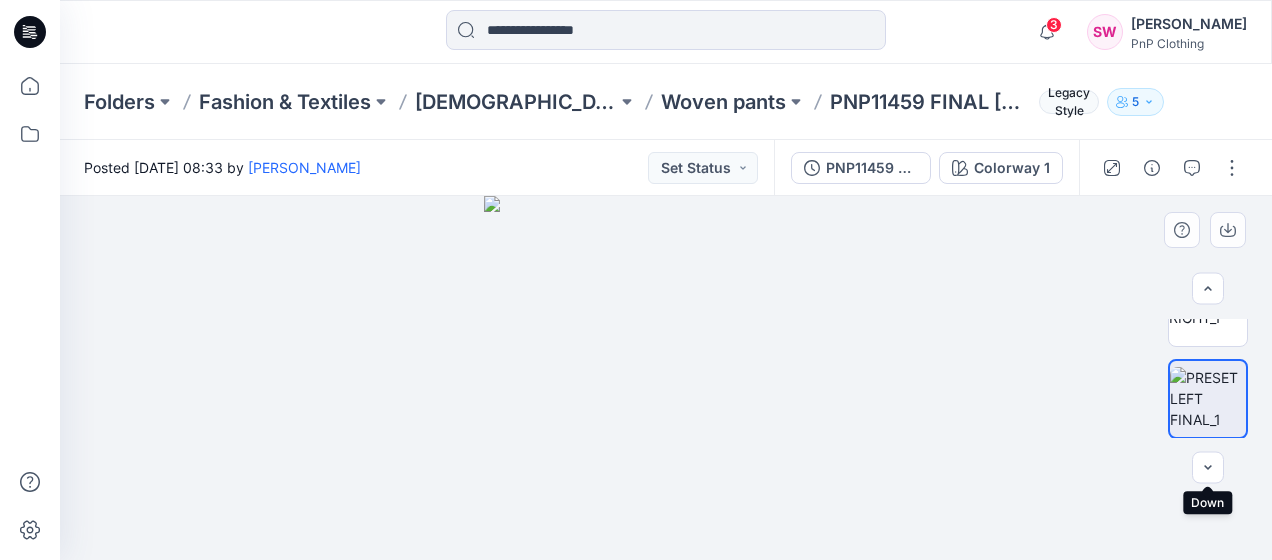 scroll, scrollTop: 314, scrollLeft: 0, axis: vertical 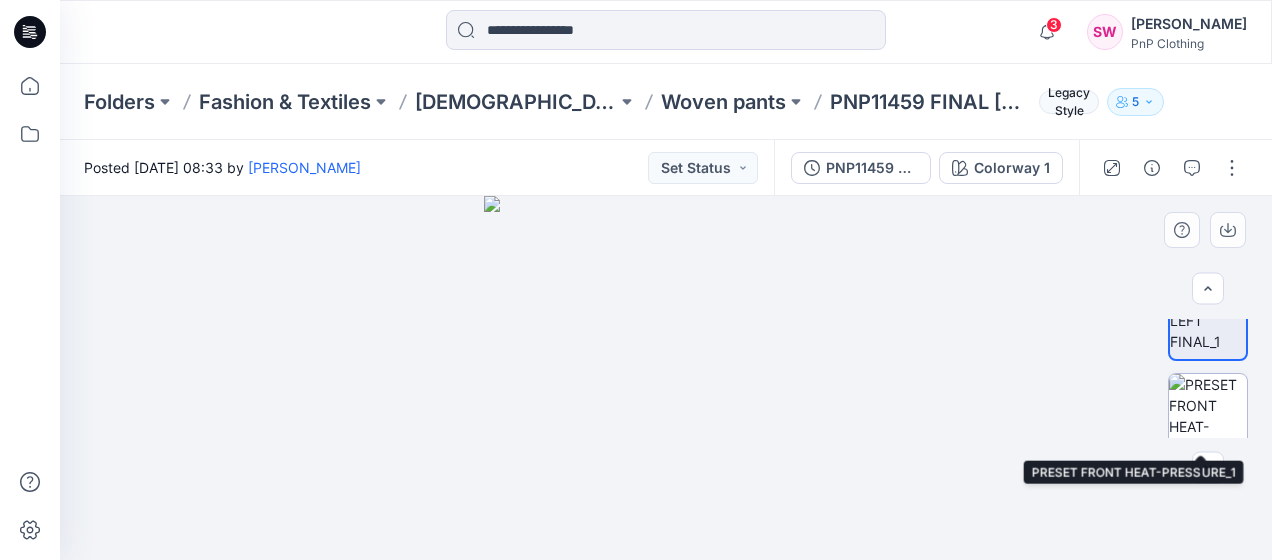 click at bounding box center (1208, 413) 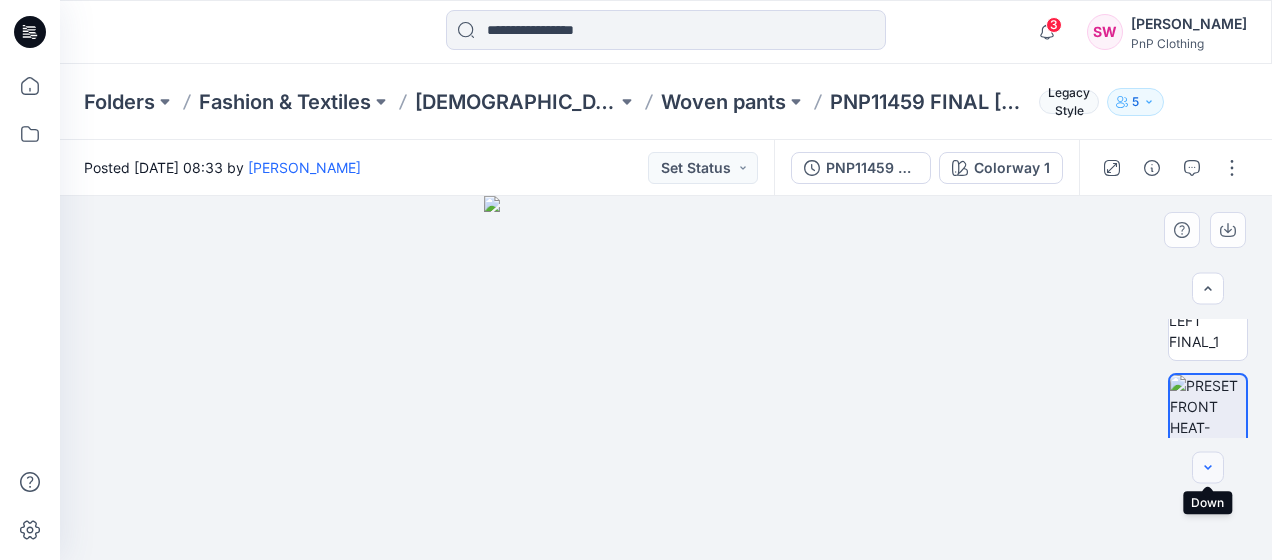 click 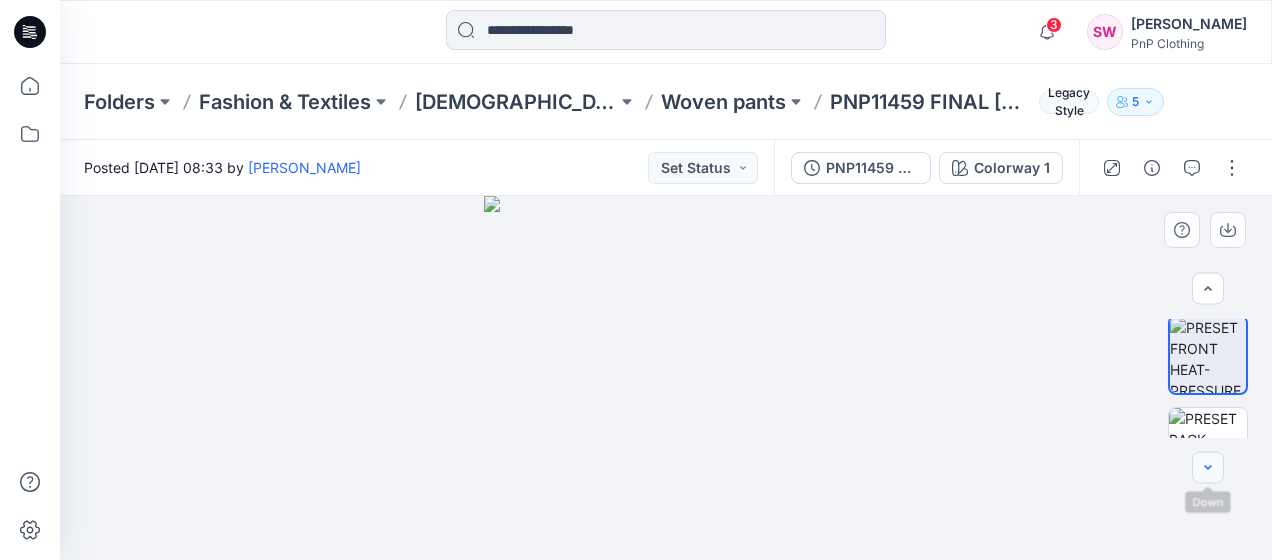 scroll, scrollTop: 392, scrollLeft: 0, axis: vertical 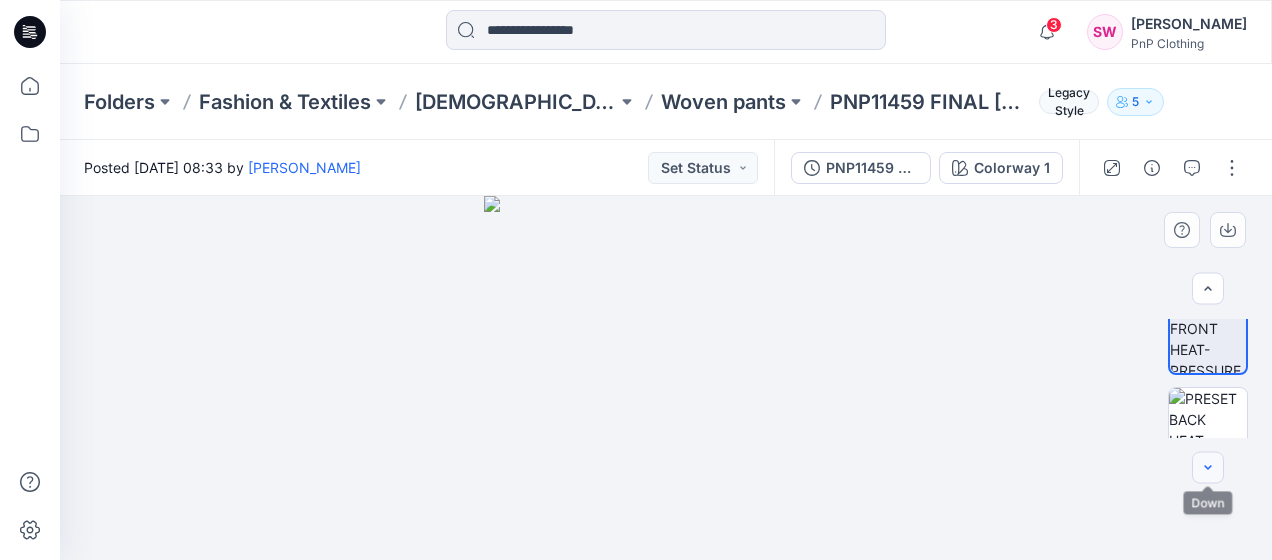 click 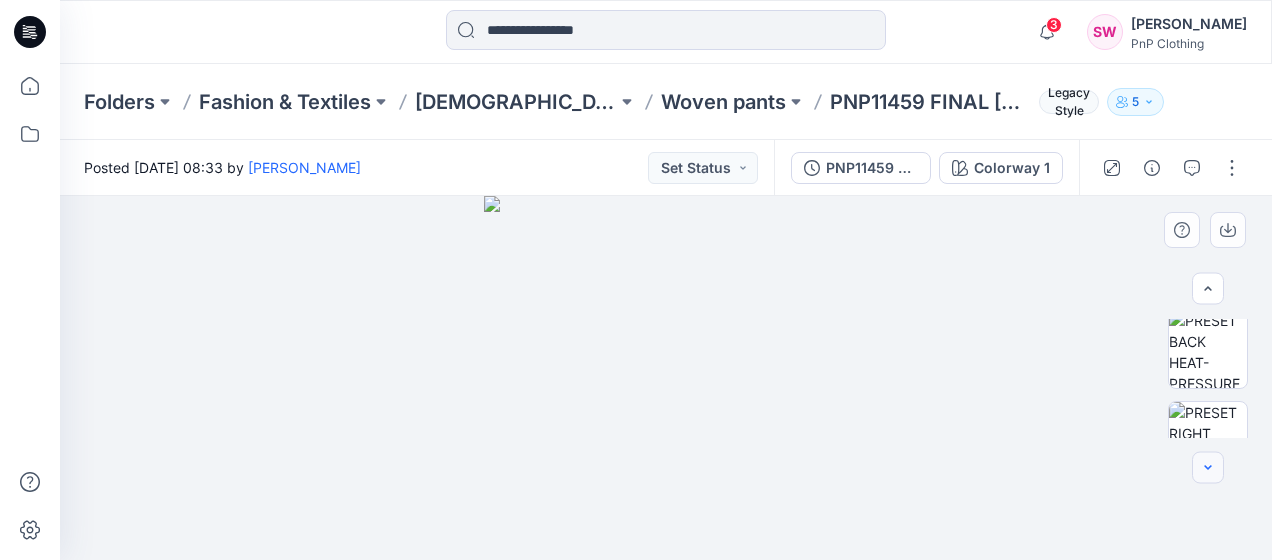 click 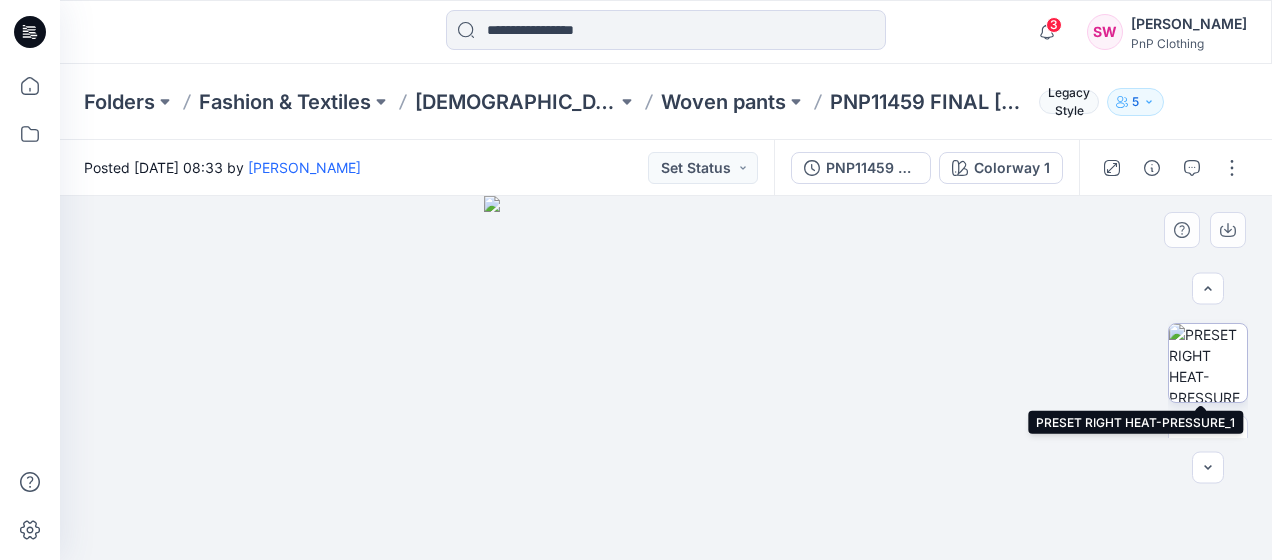 click at bounding box center (1208, 363) 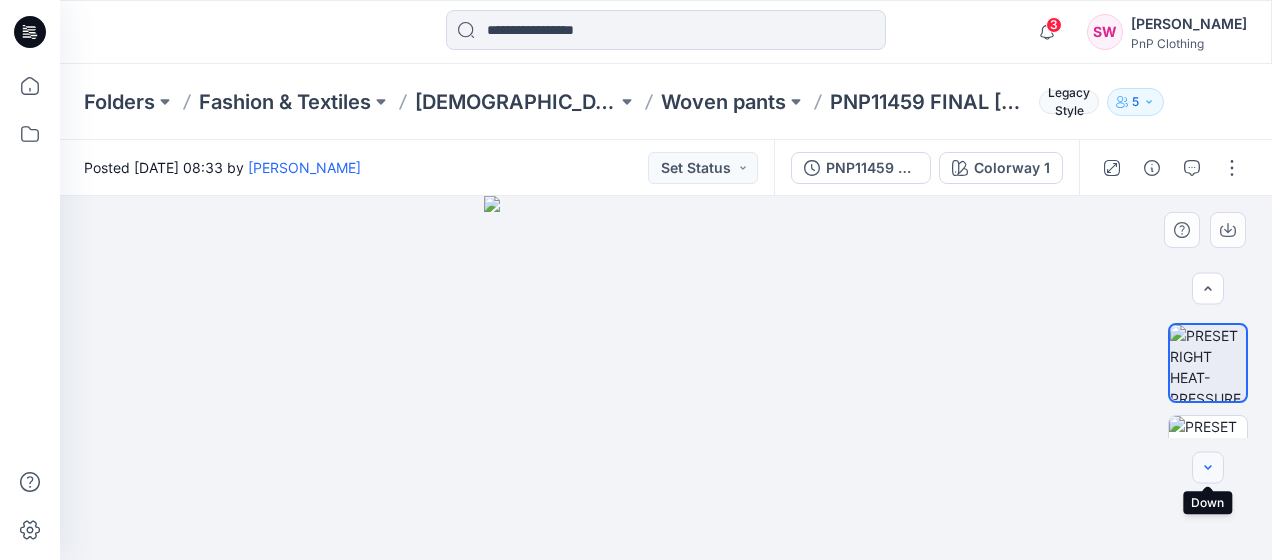click 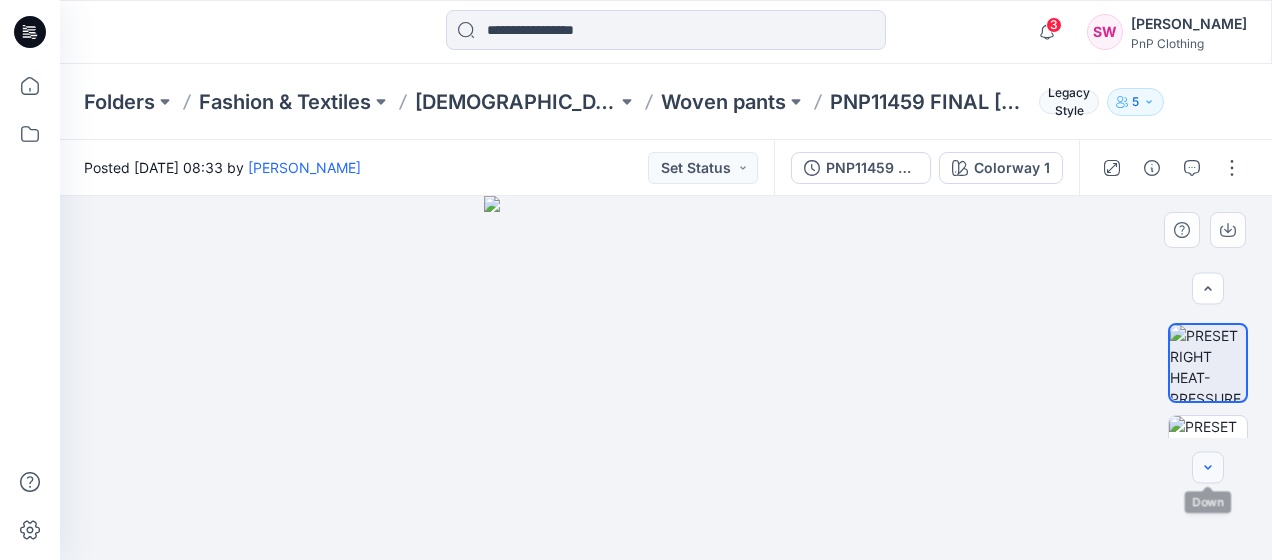 scroll, scrollTop: 604, scrollLeft: 0, axis: vertical 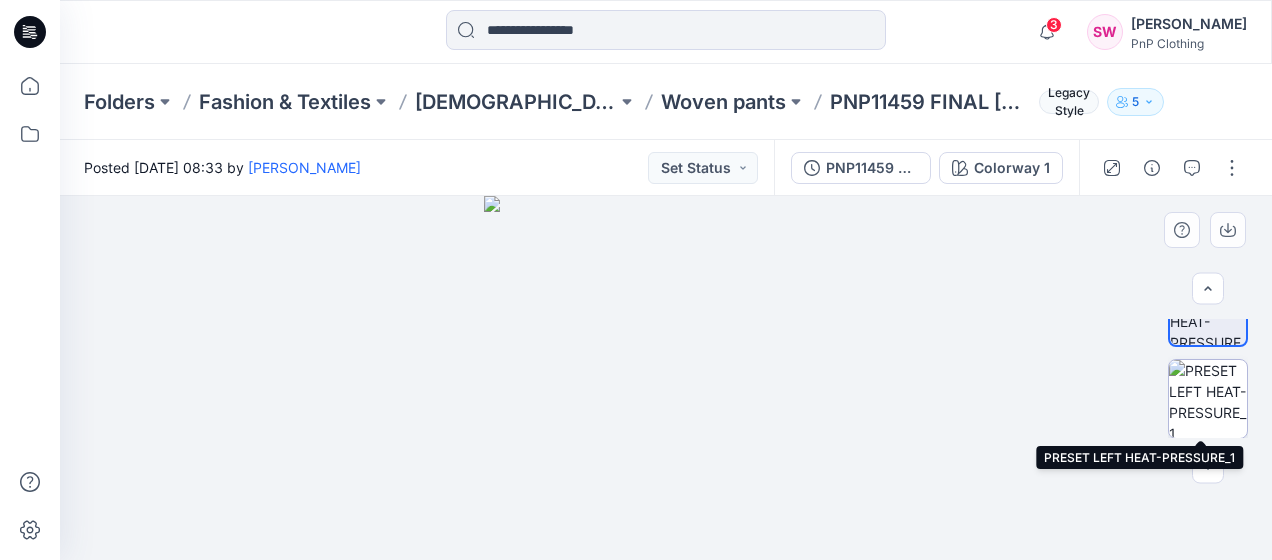 click at bounding box center (1208, 399) 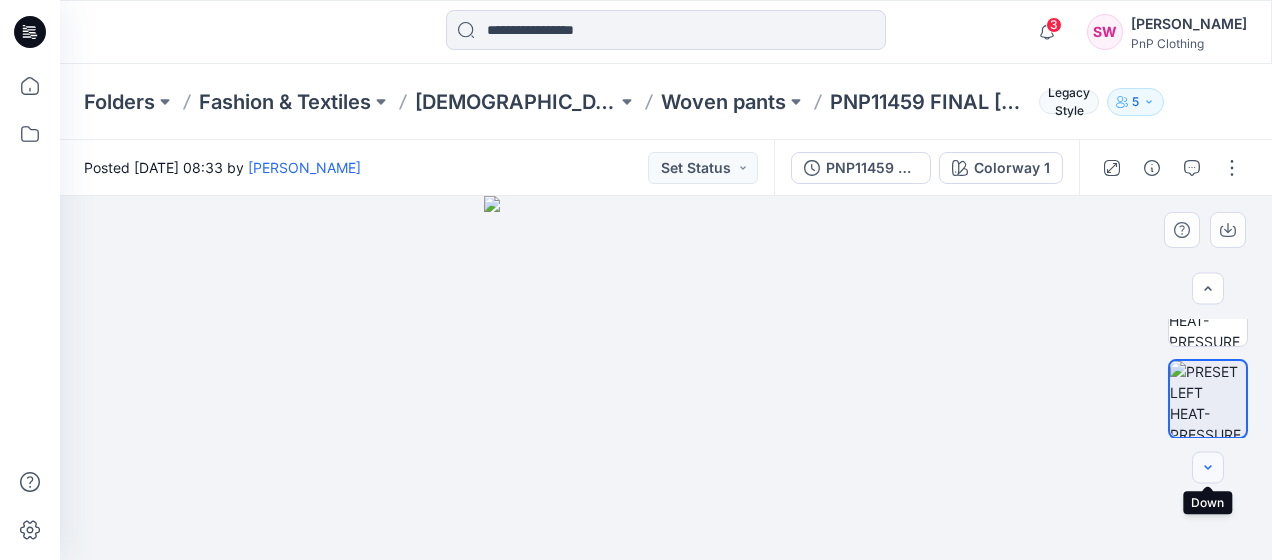 click 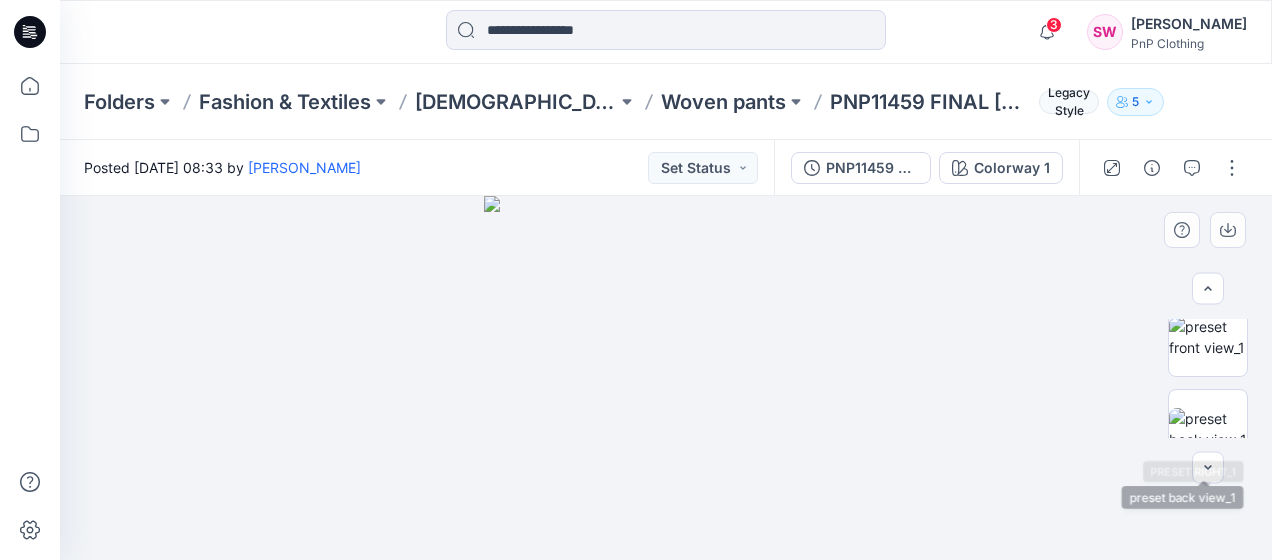 scroll, scrollTop: 0, scrollLeft: 0, axis: both 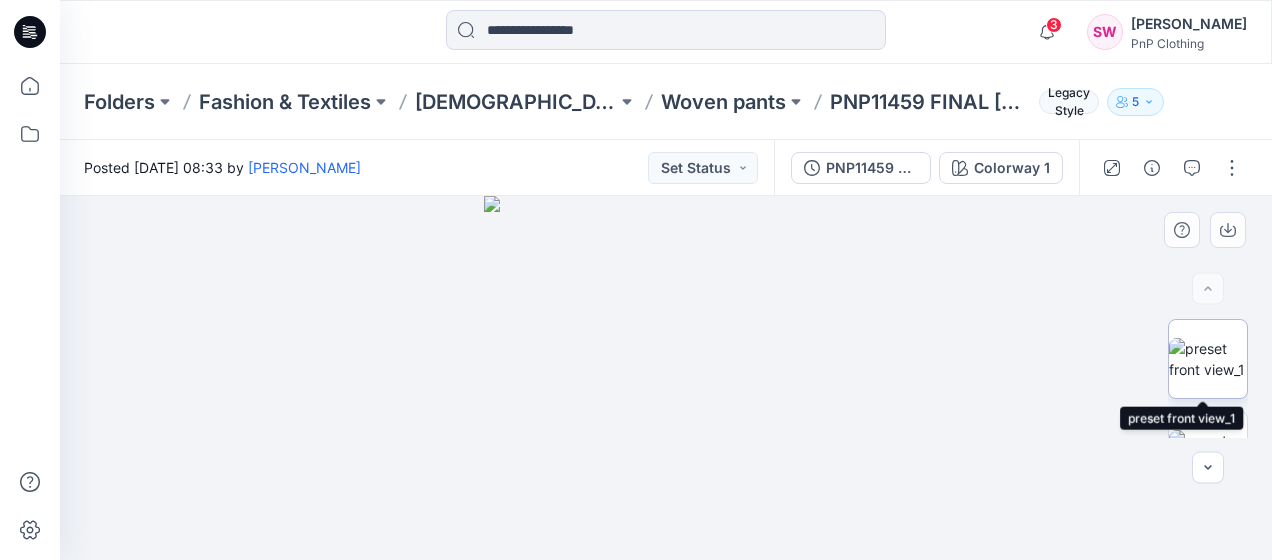 click at bounding box center [1208, 359] 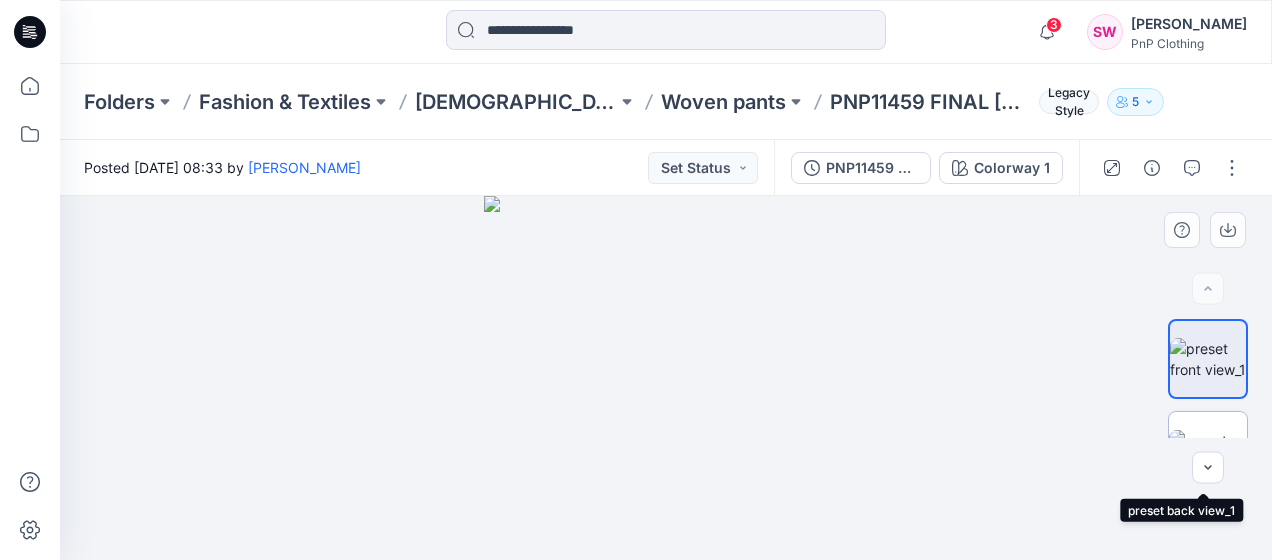 click at bounding box center [1208, 451] 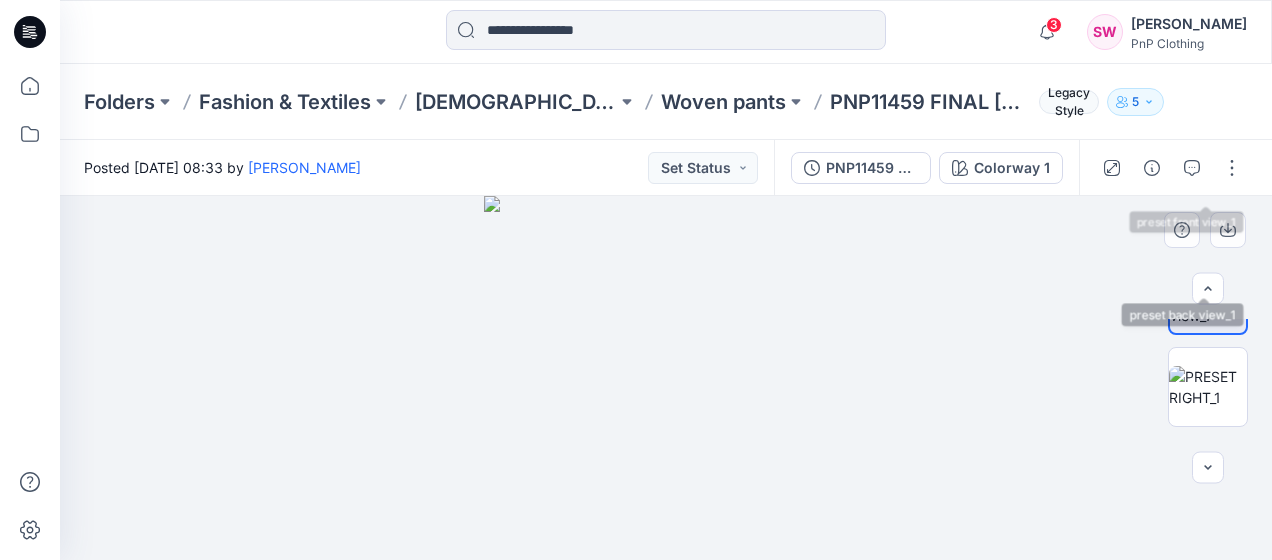 scroll, scrollTop: 200, scrollLeft: 0, axis: vertical 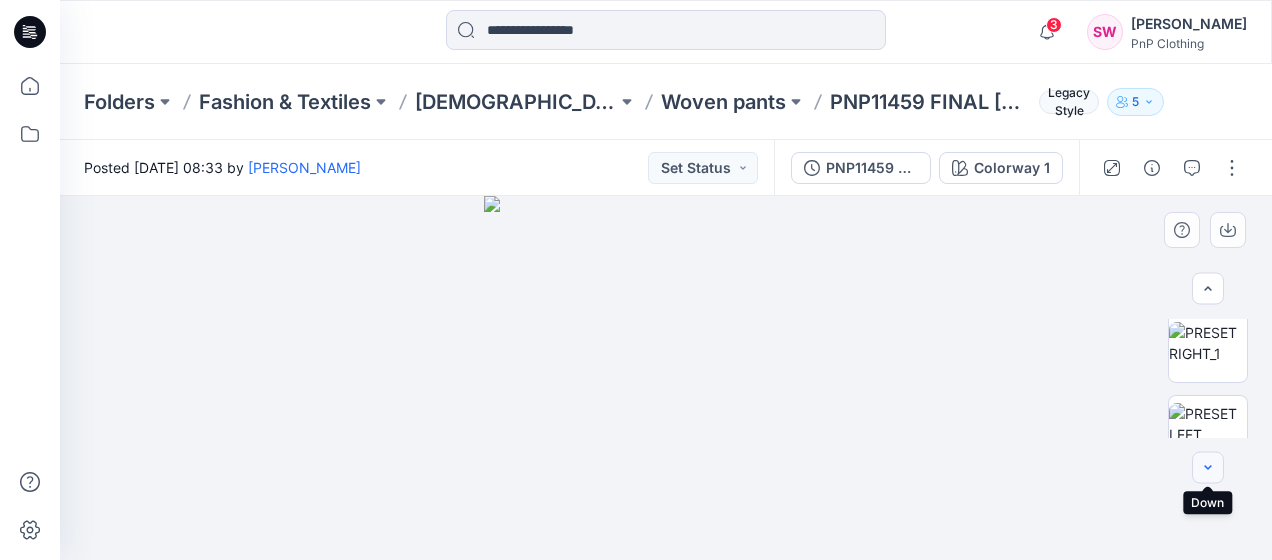 click 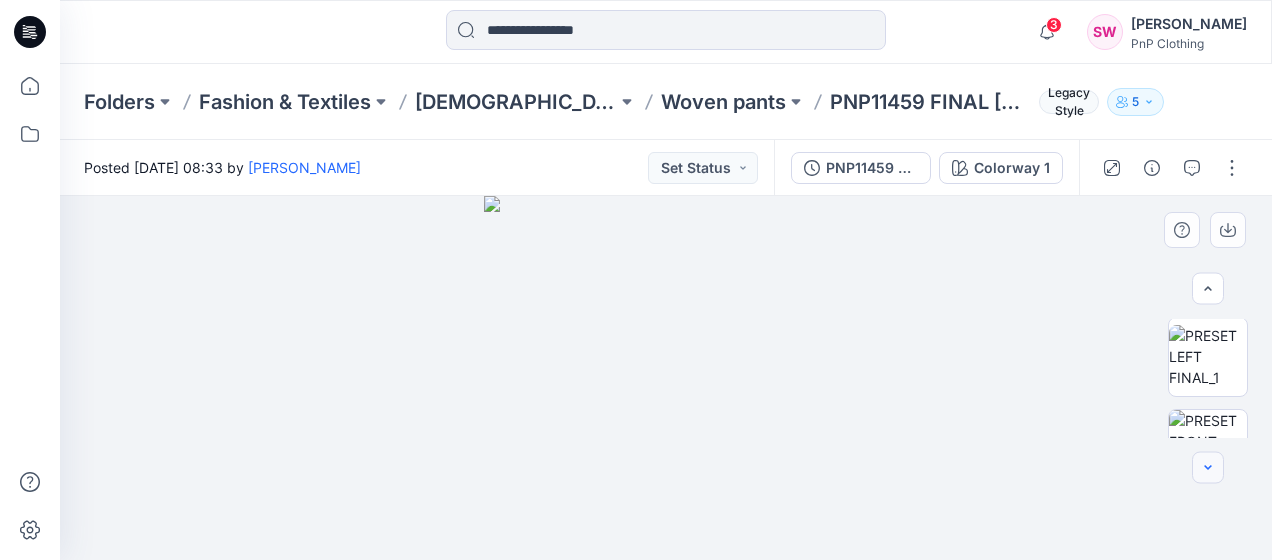 click 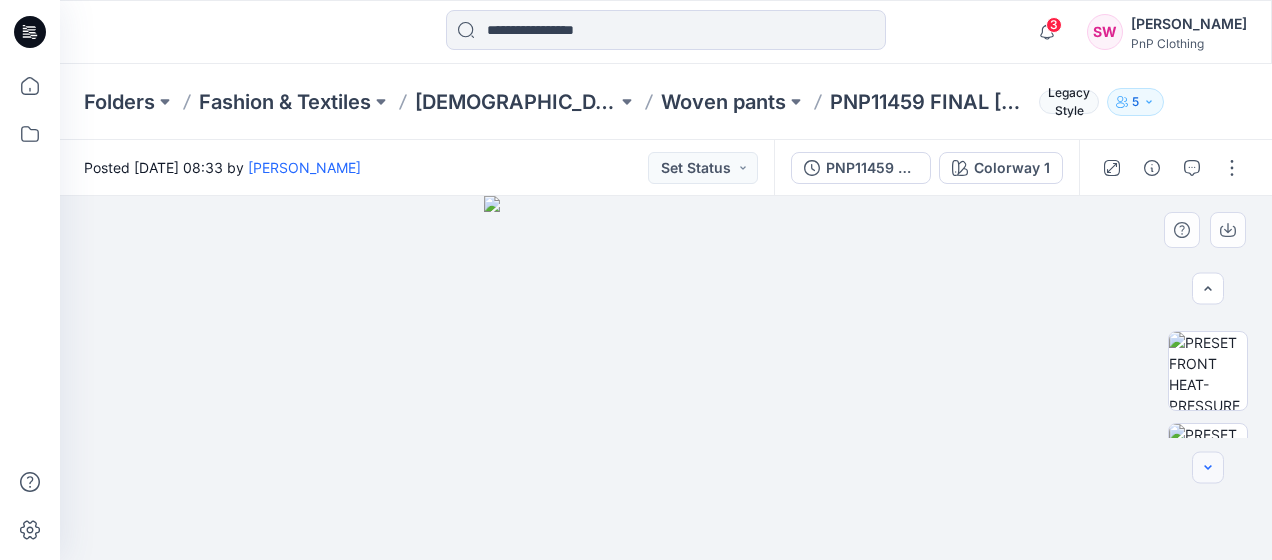click 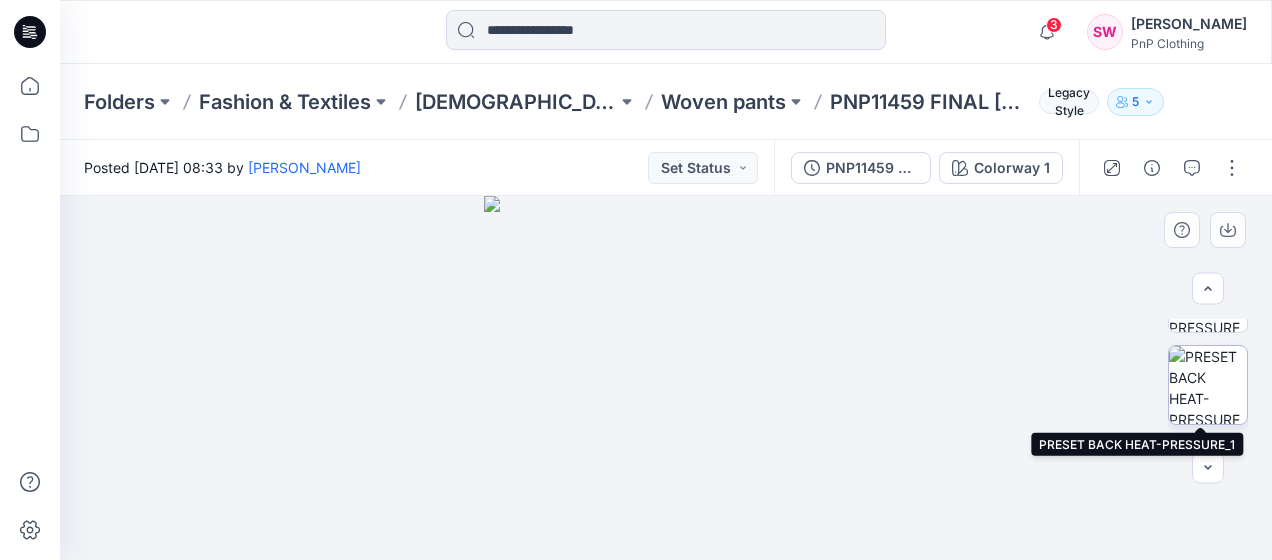 click at bounding box center (1208, 385) 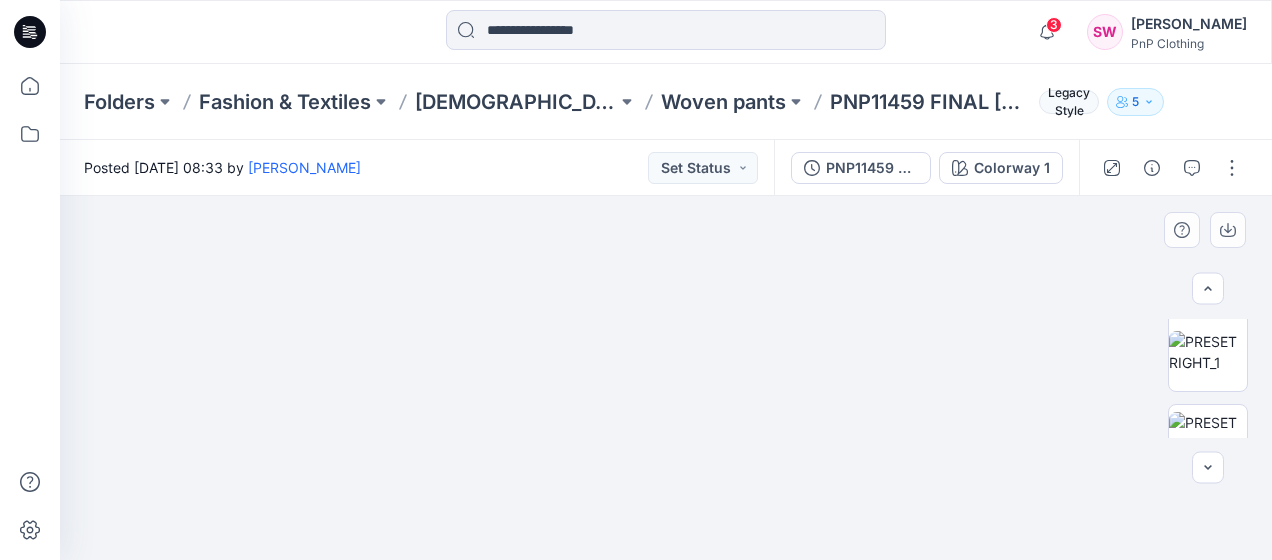 scroll, scrollTop: 154, scrollLeft: 0, axis: vertical 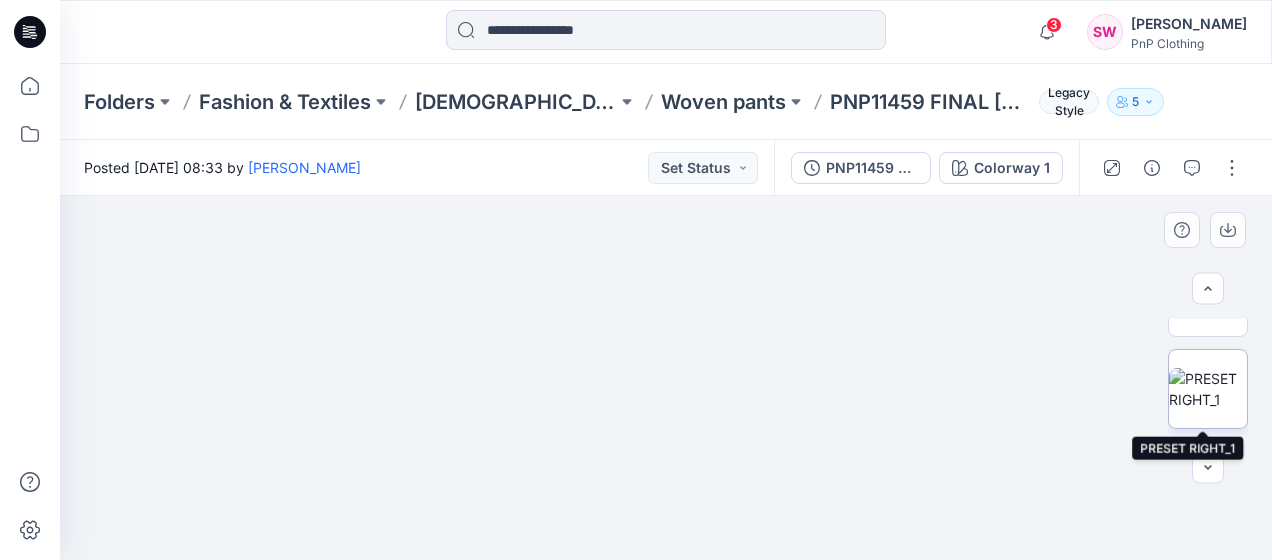 click at bounding box center (1208, 389) 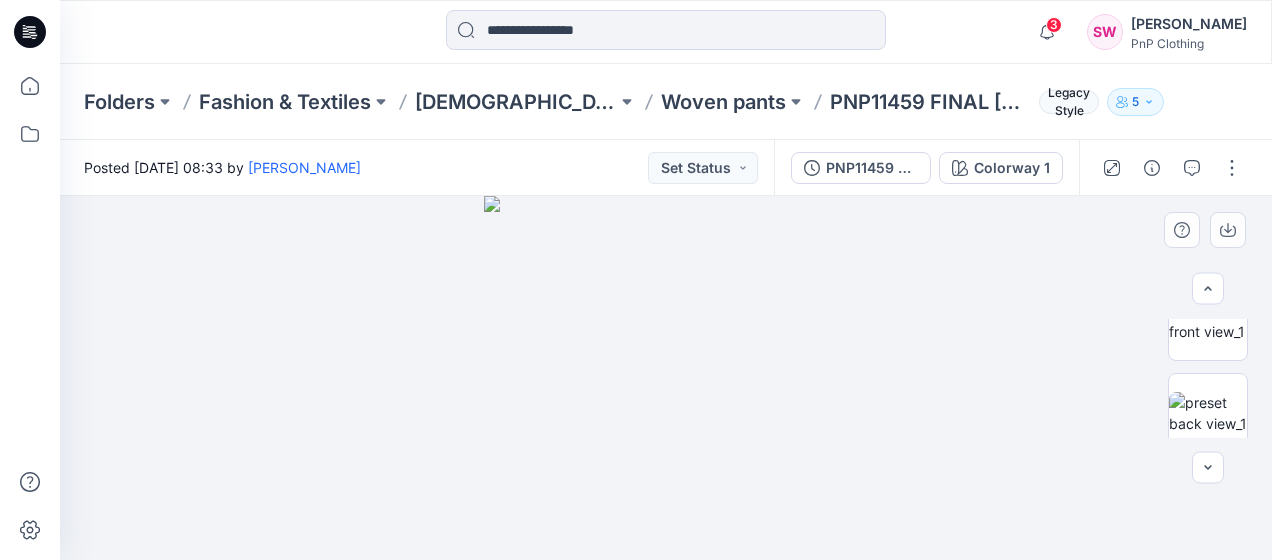scroll, scrollTop: 34, scrollLeft: 0, axis: vertical 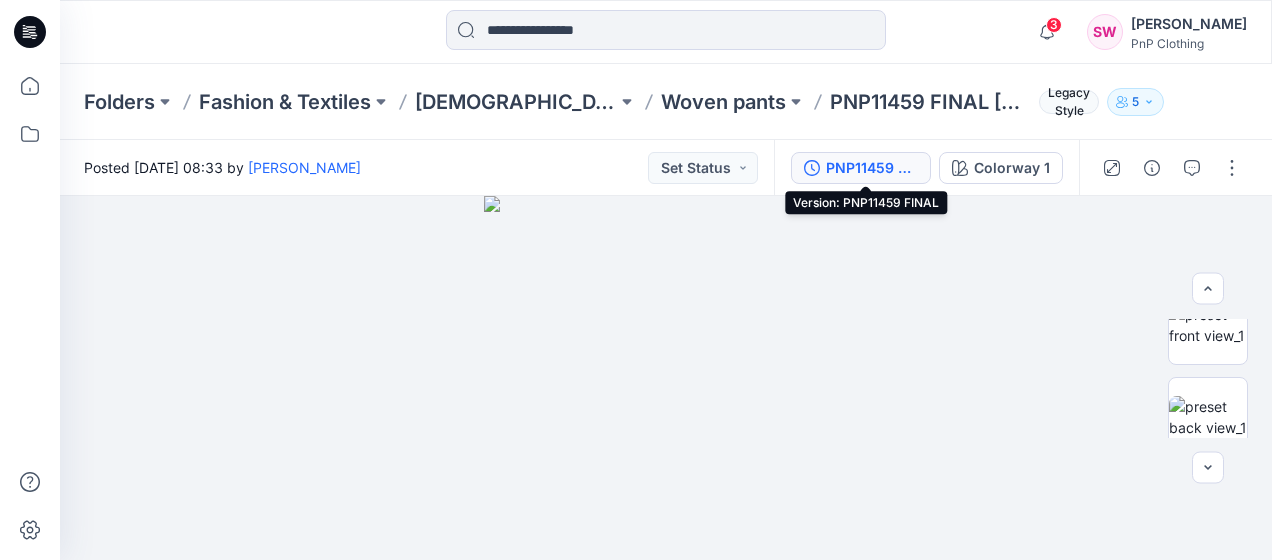 click on "PNP11459 FINAL" at bounding box center [872, 168] 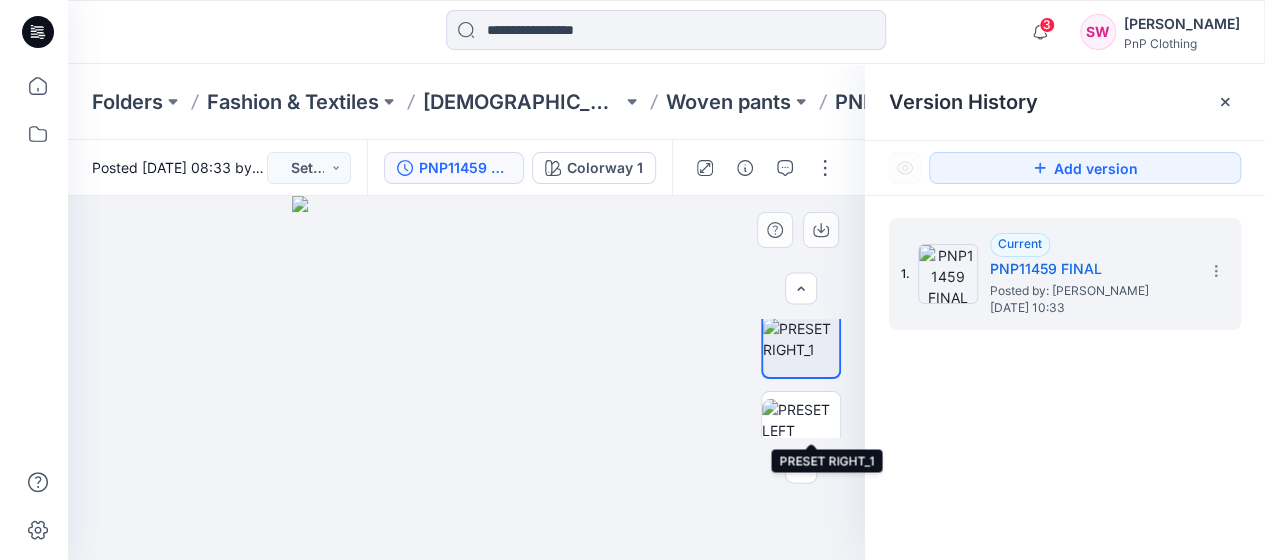 scroll, scrollTop: 0, scrollLeft: 0, axis: both 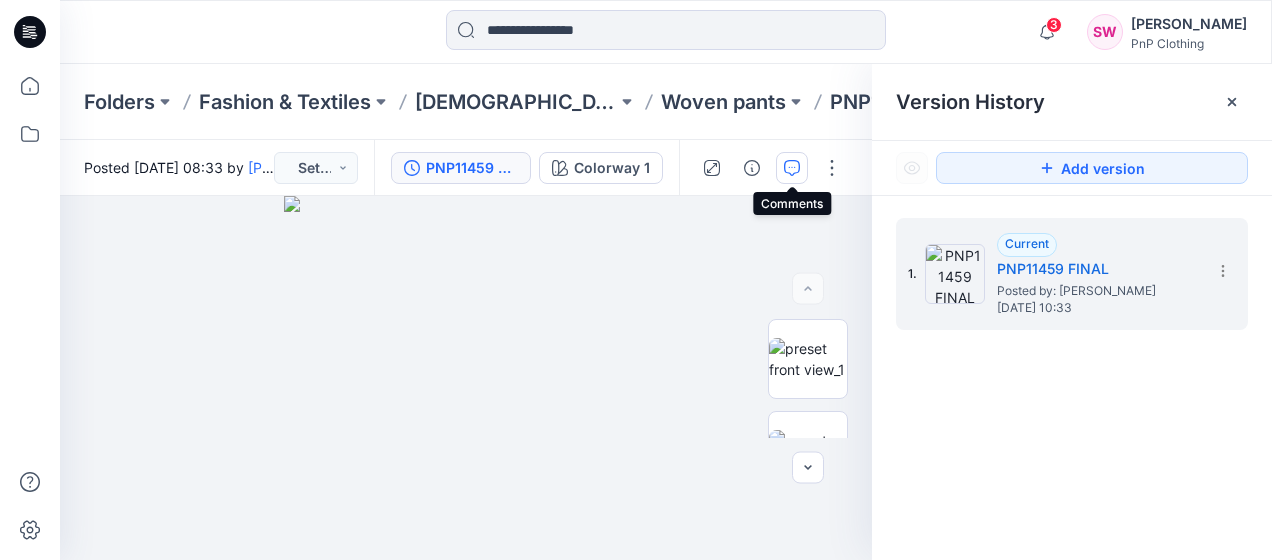 click 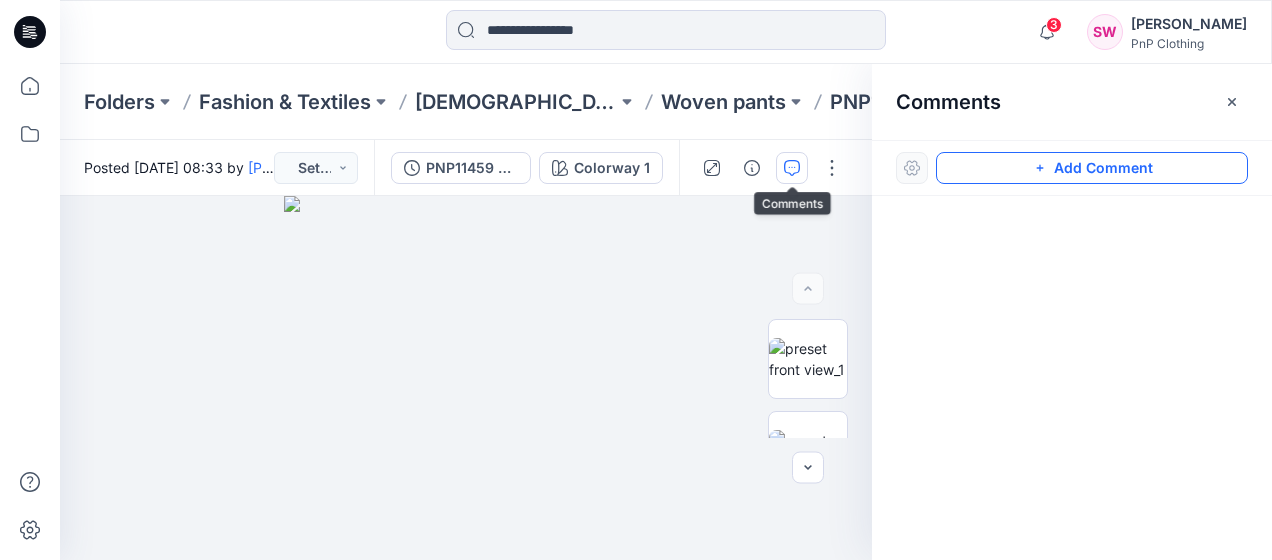 click on "Add Comment" at bounding box center (1092, 168) 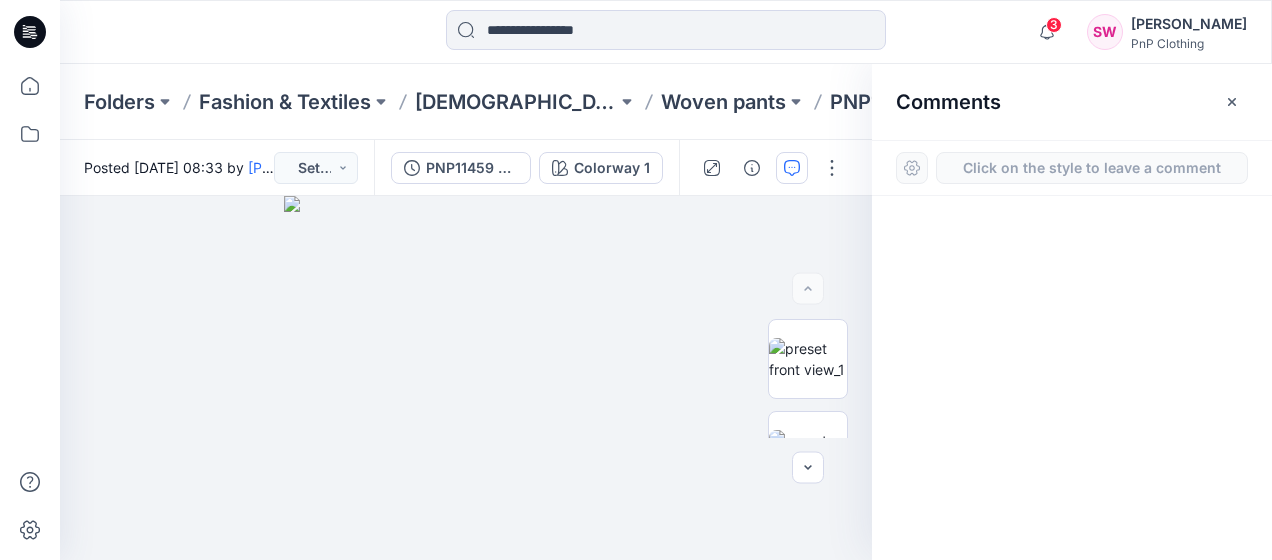 click on "Click on the style to leave a comment" at bounding box center (1092, 168) 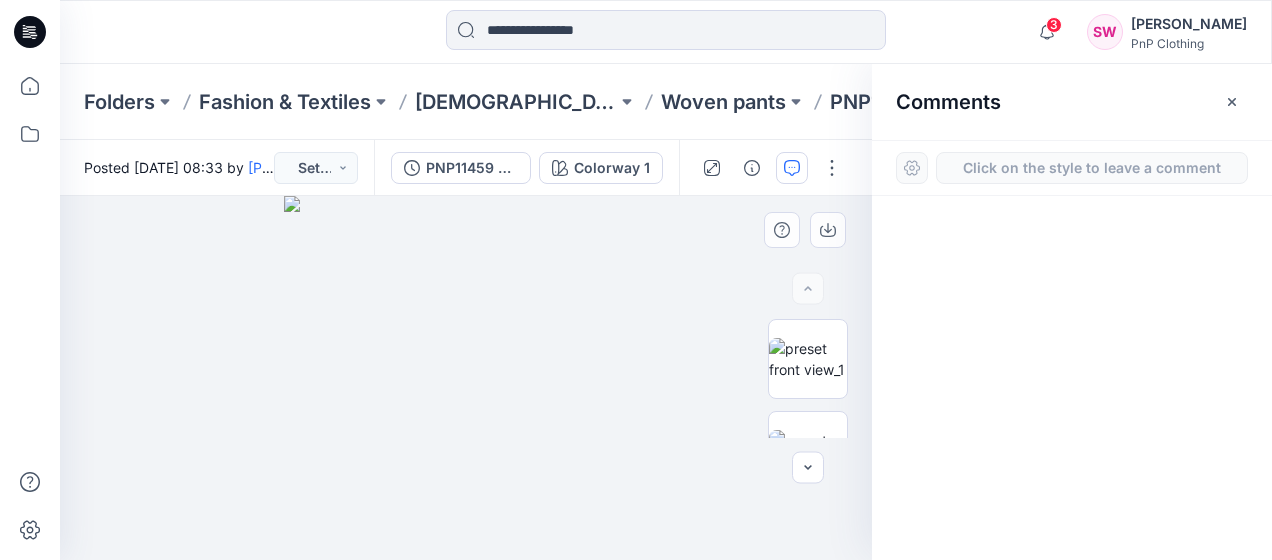 click on "1" at bounding box center [466, 378] 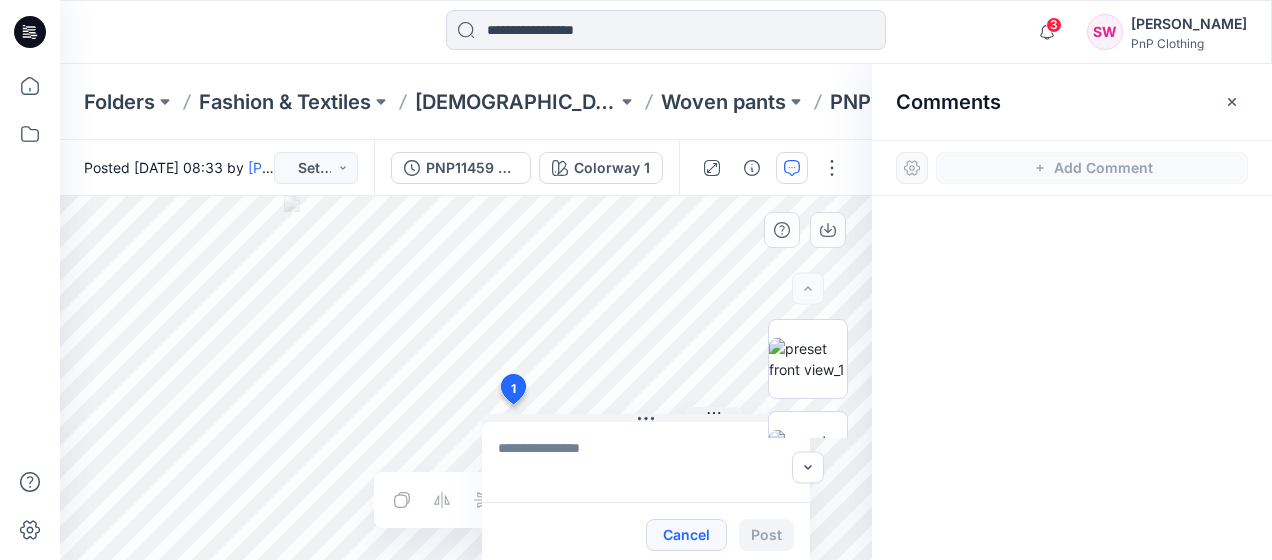 click on "Cancel" at bounding box center (686, 535) 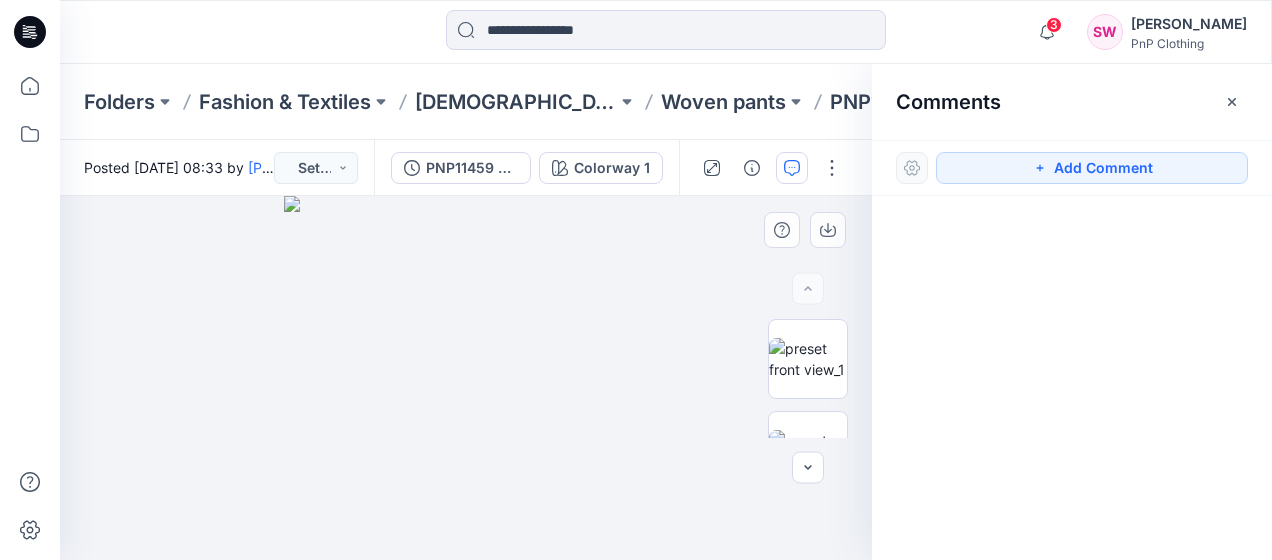 click at bounding box center [466, 378] 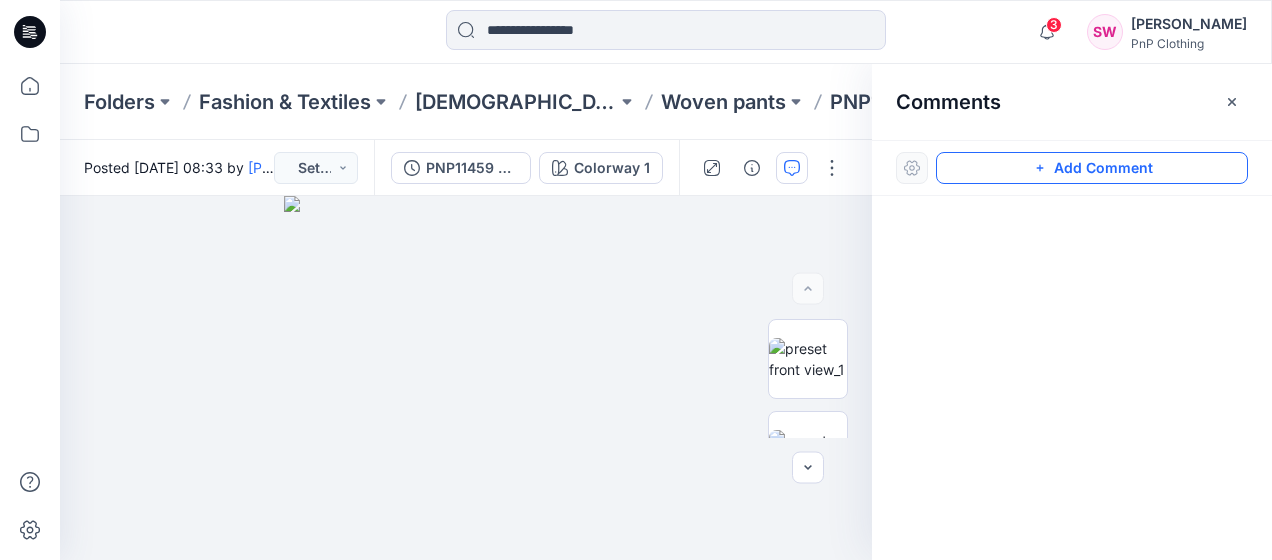 click on "Add Comment" at bounding box center [1092, 168] 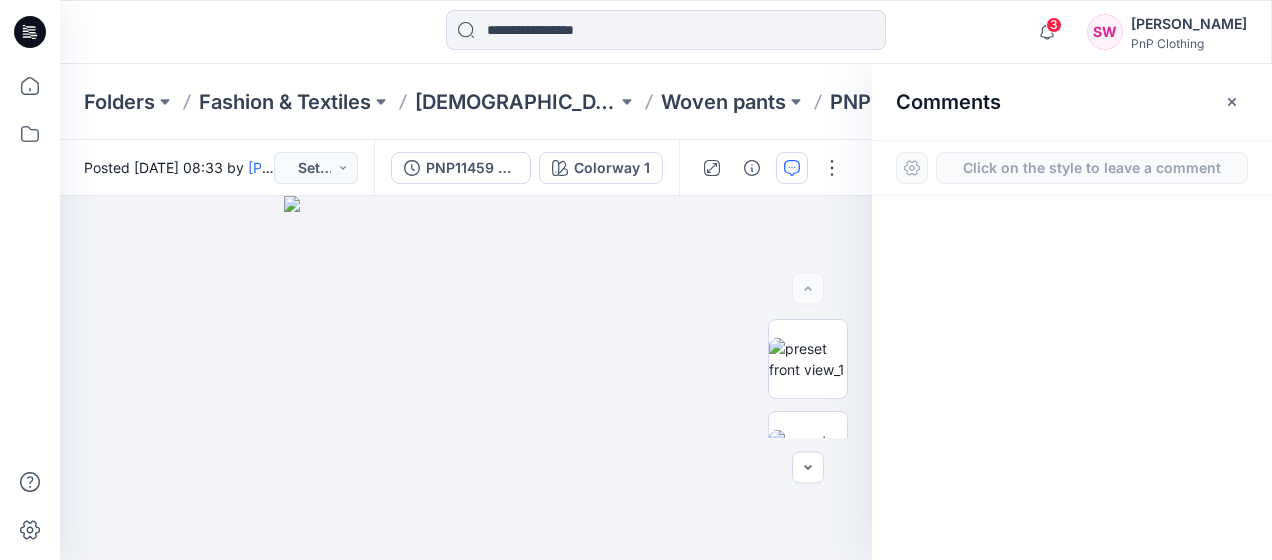 click on "1" at bounding box center (466, 378) 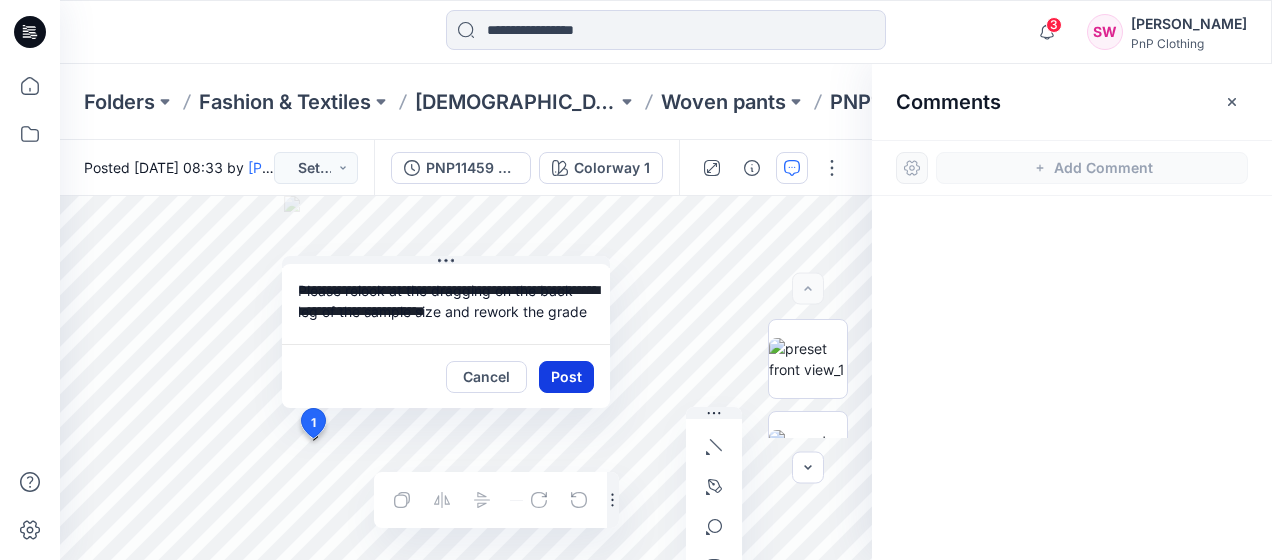 type on "**********" 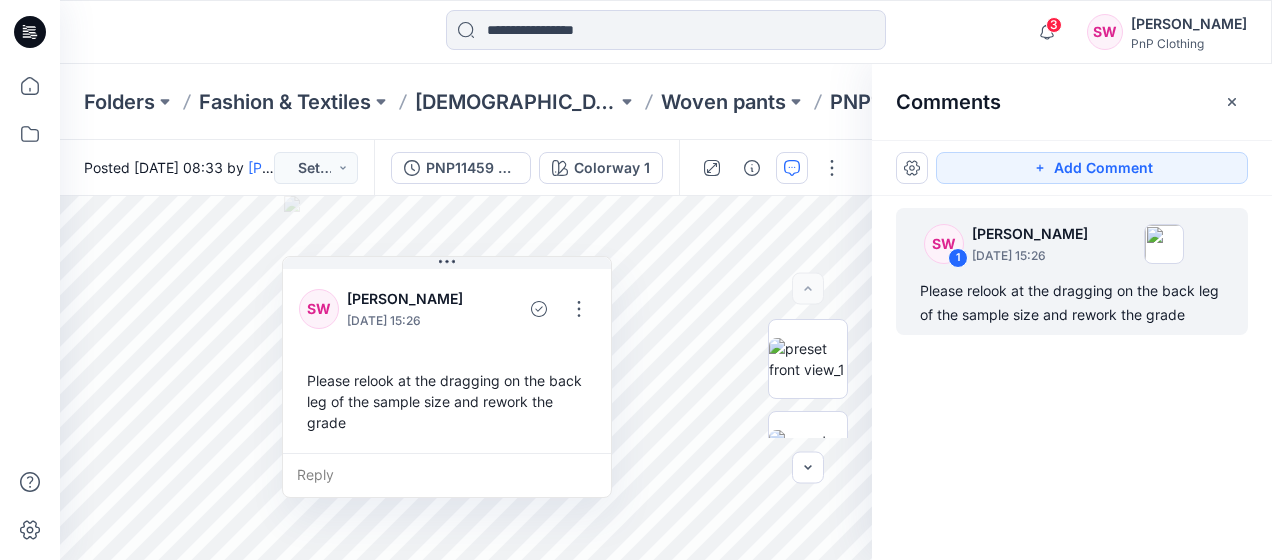 click on "SW 1 Sonia Wilds   July 10, 2025 15:26 Please relook at the dragging on the back leg of the sample size and rework the grade" at bounding box center (1072, 341) 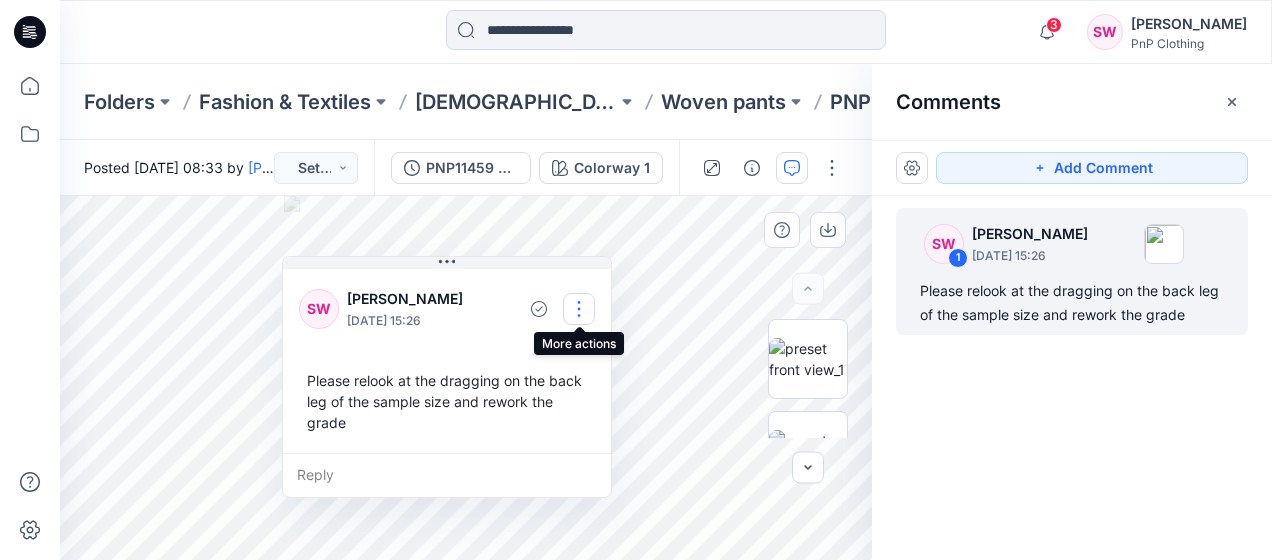 click at bounding box center [579, 309] 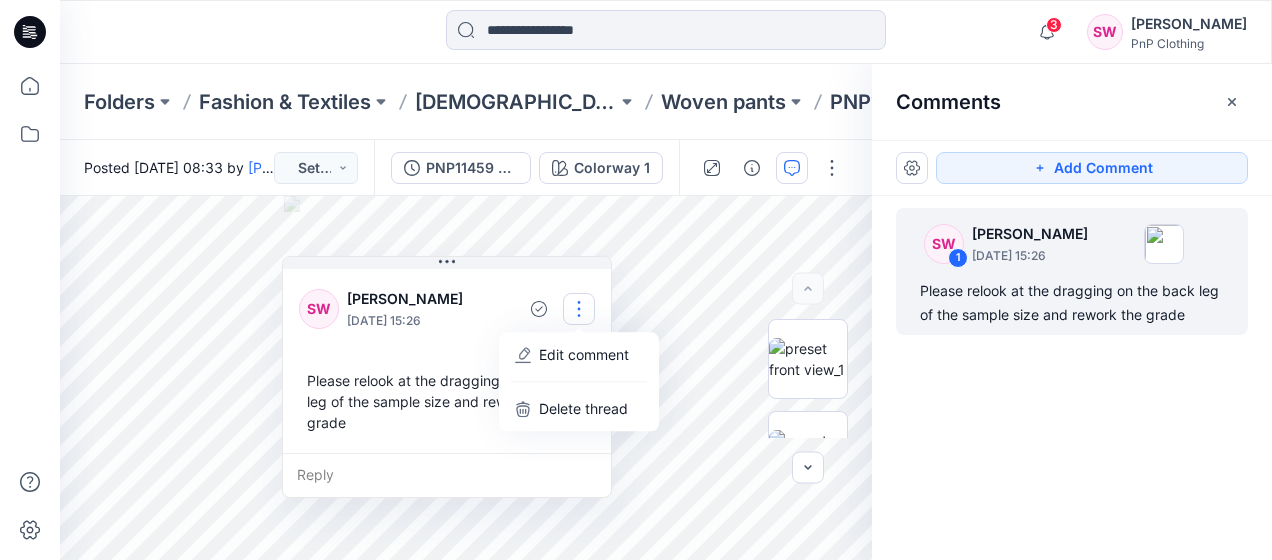 click on "SW 1 Sonia Wilds   July 10, 2025 15:26 Please relook at the dragging on the back leg of the sample size and rework the grade" at bounding box center (1072, 341) 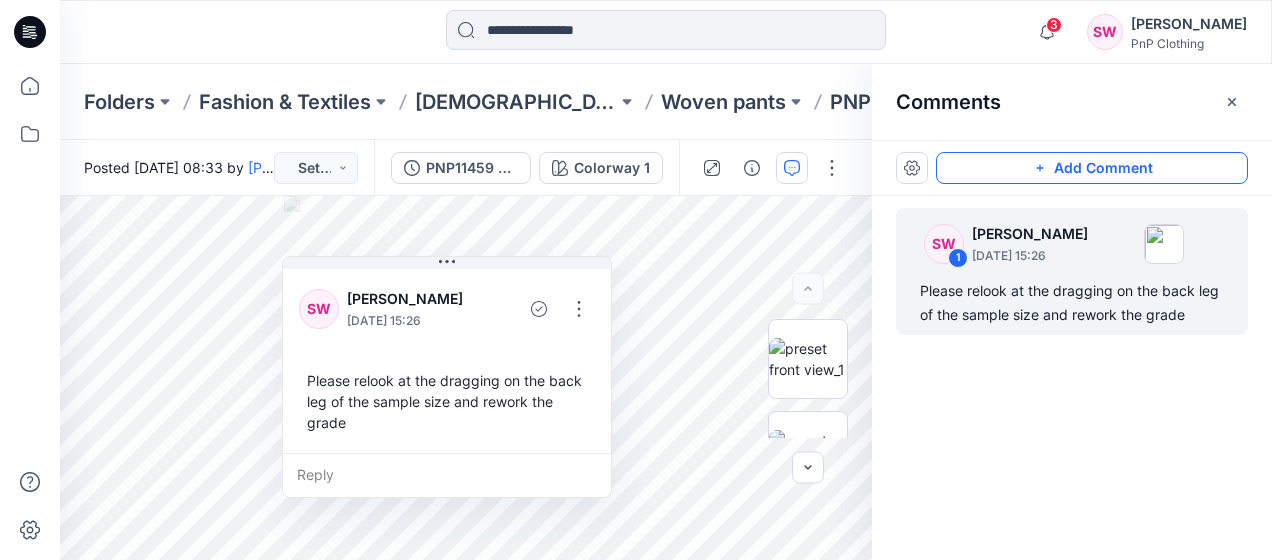 click on "Add Comment" at bounding box center (1092, 168) 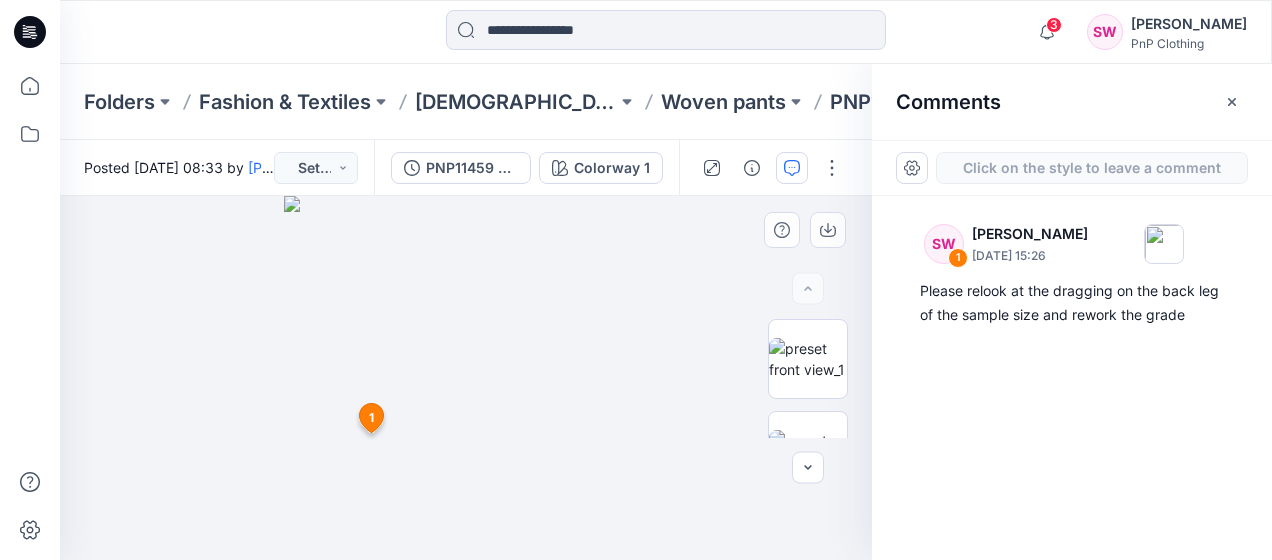 drag, startPoint x: 311, startPoint y: 431, endPoint x: 370, endPoint y: 418, distance: 60.41523 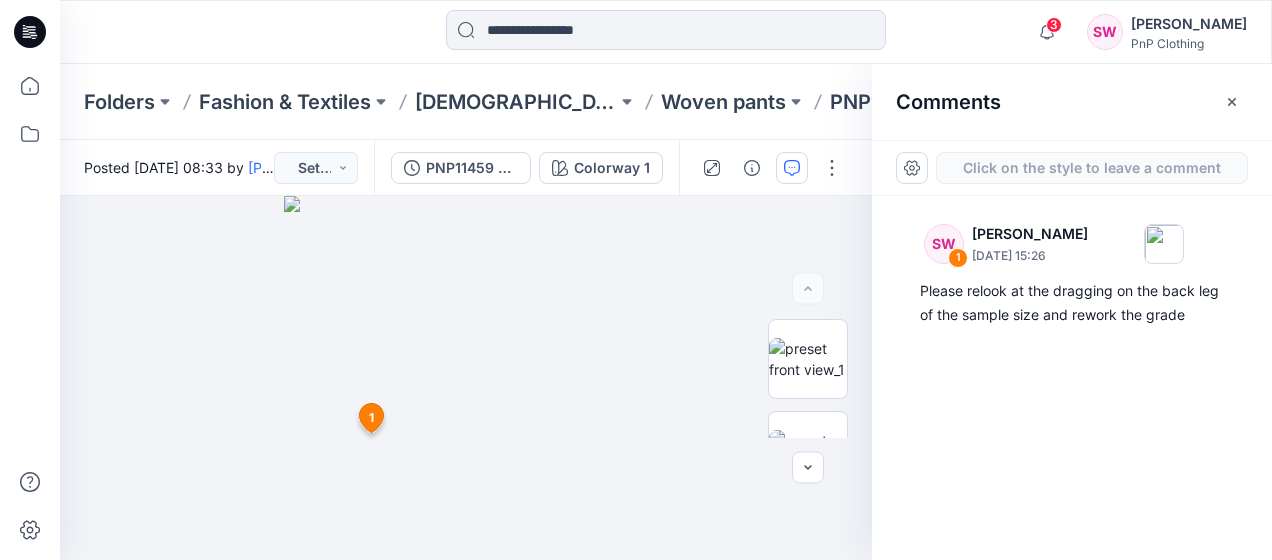 click on "SW 1 Sonia Wilds   July 10, 2025 15:26 Please relook at the dragging on the back leg of the sample size and rework the grade" at bounding box center (1072, 341) 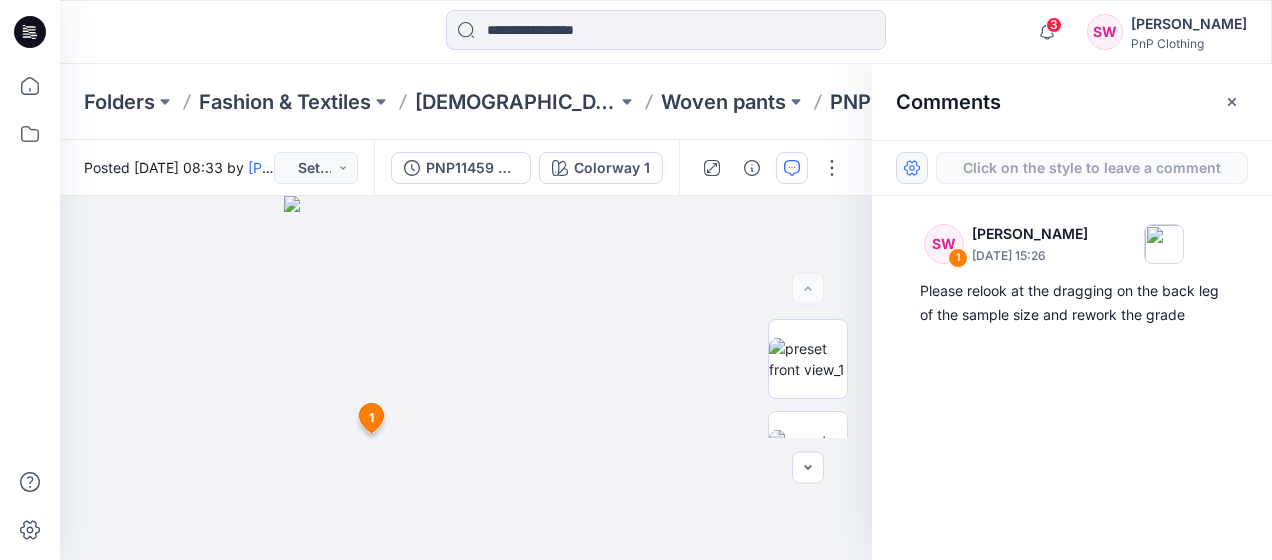 click at bounding box center [912, 168] 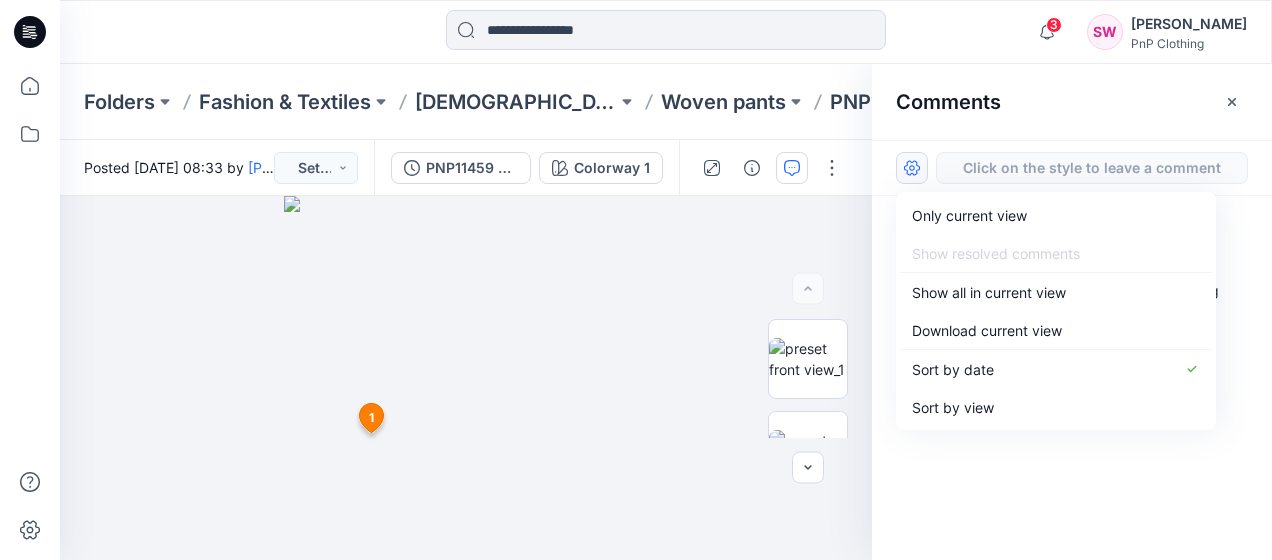 click on "SW 1 Sonia Wilds   July 10, 2025 15:26 Please relook at the dragging on the back leg of the sample size and rework the grade" at bounding box center [1072, 341] 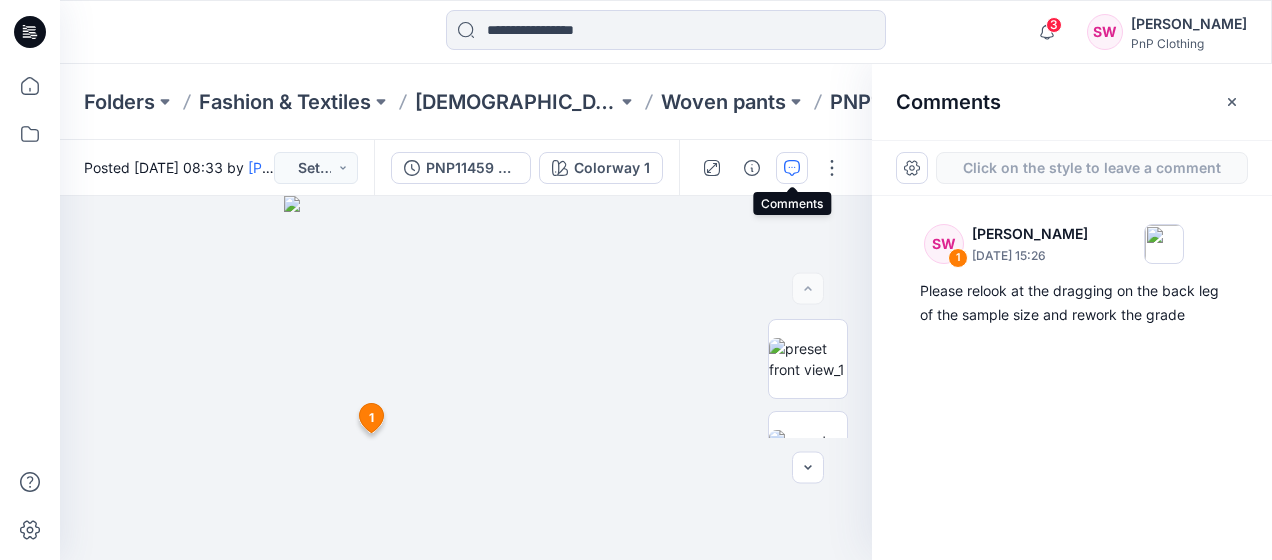 click 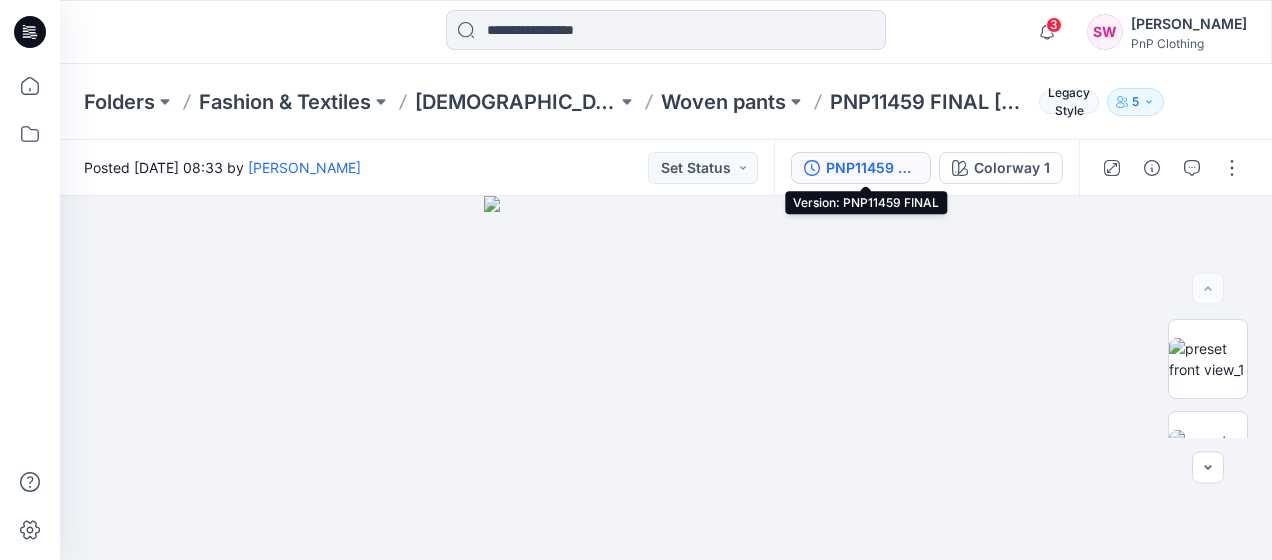 click on "PNP11459 FINAL" at bounding box center [872, 168] 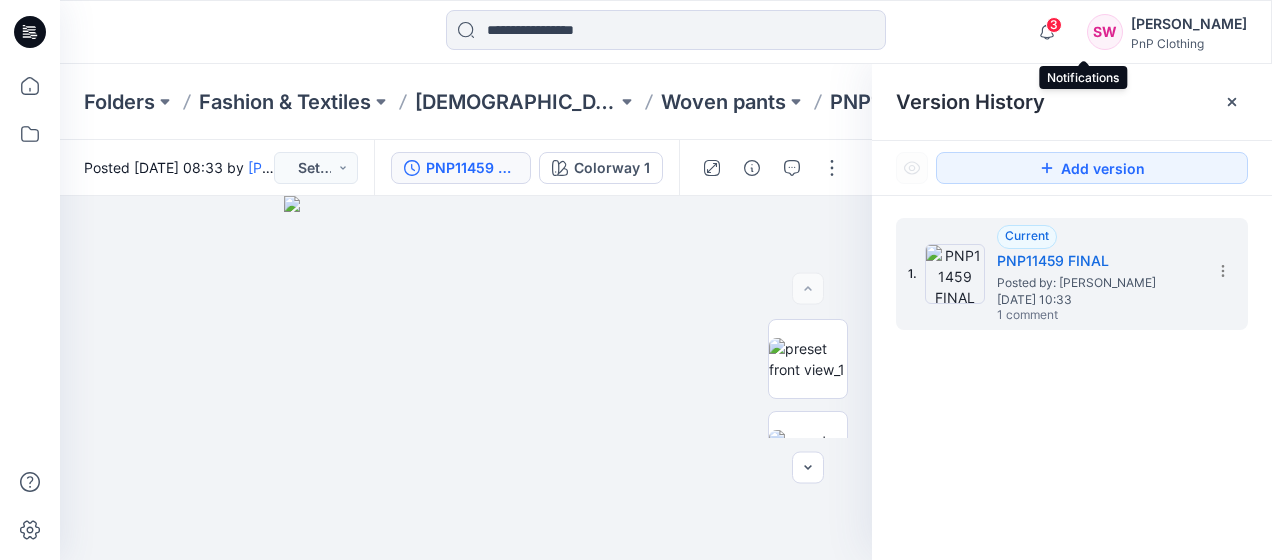 click on "3" at bounding box center [1054, 25] 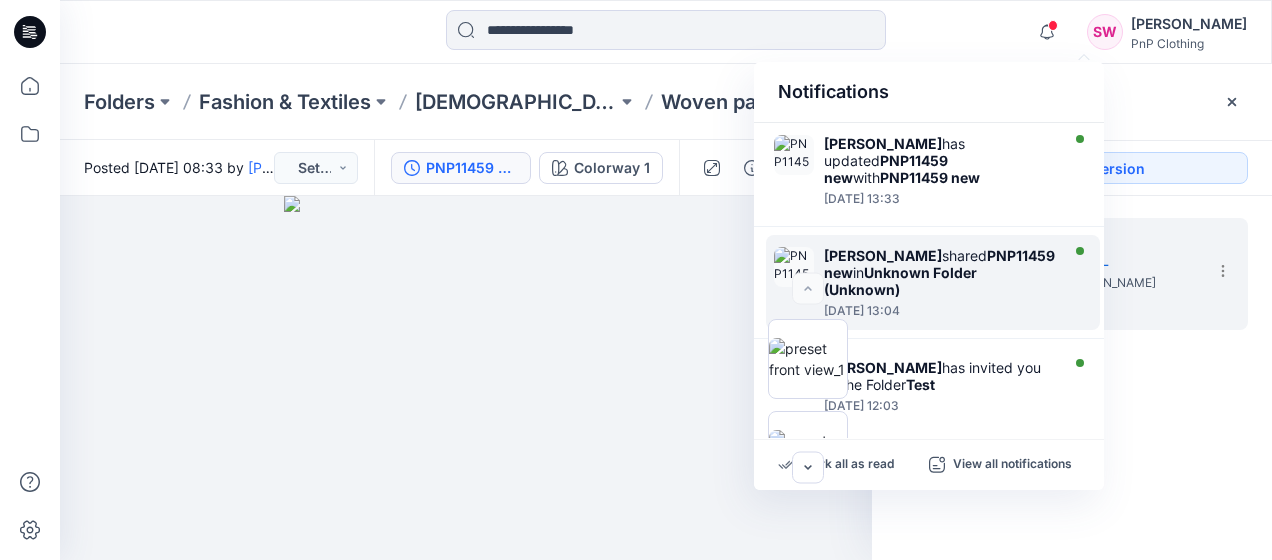 click on "Nazeera Mustapha  shared  PNP11459 new  in  Unknown Folder (Unknown)" at bounding box center (939, 272) 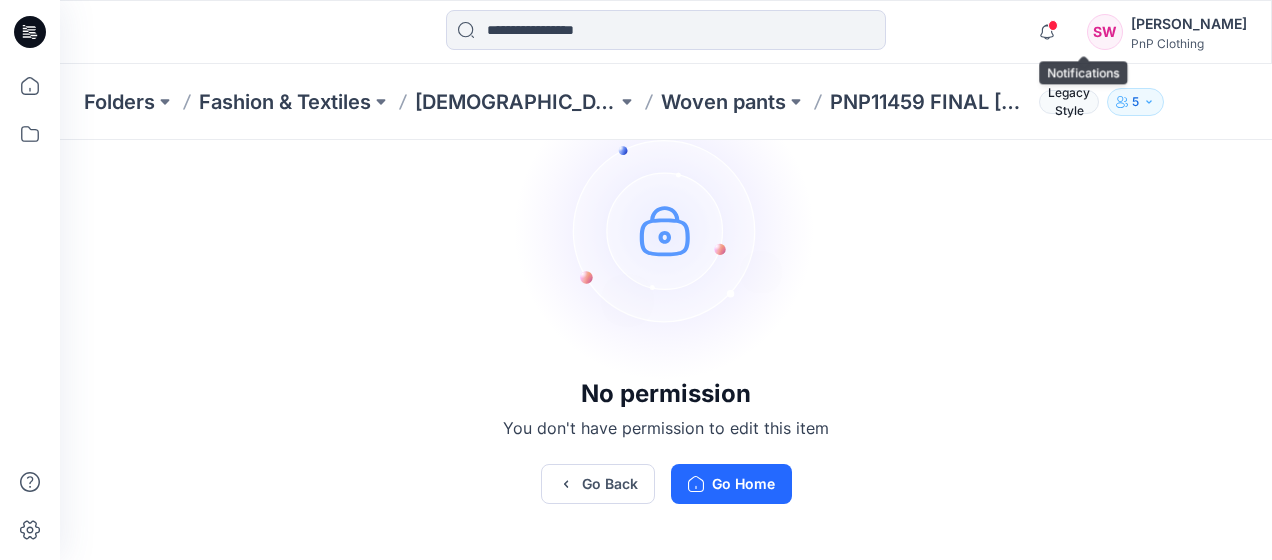 click at bounding box center [1053, 25] 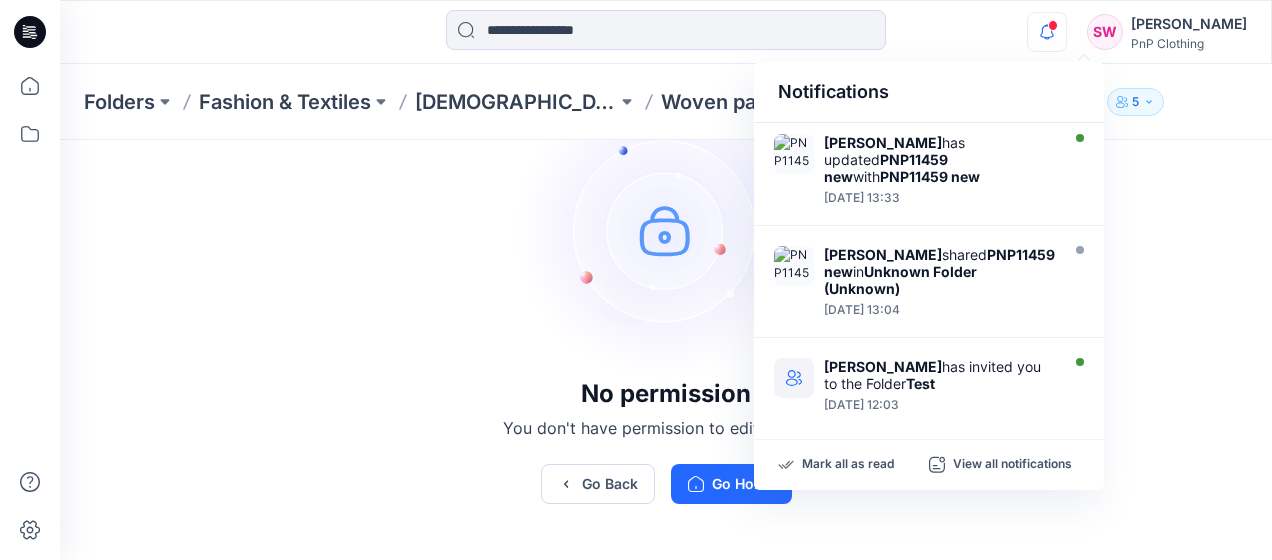 scroll, scrollTop: 0, scrollLeft: 0, axis: both 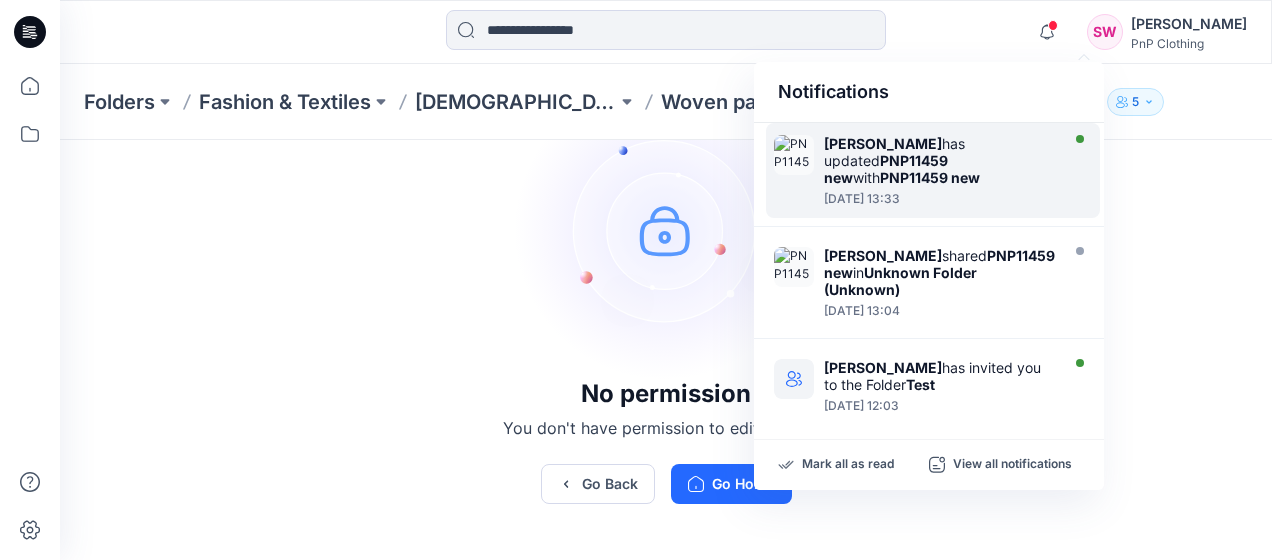 click on "Nazeera Mustapha  has updated  PNP11459 new  with  PNP11459 new" at bounding box center (939, 160) 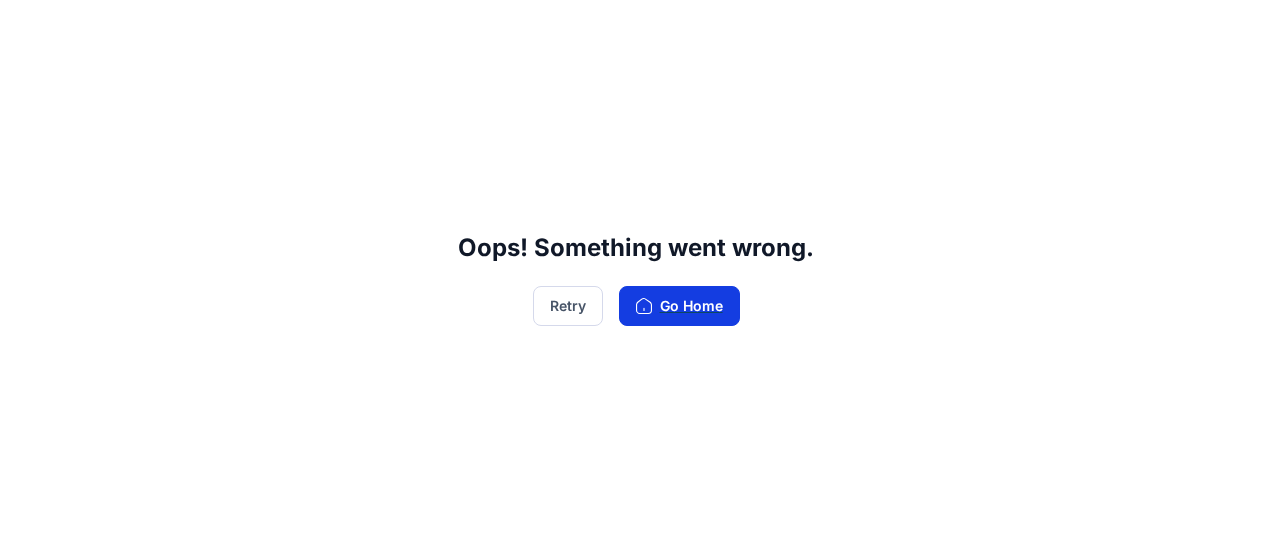 click on "Go Home" at bounding box center [679, 306] 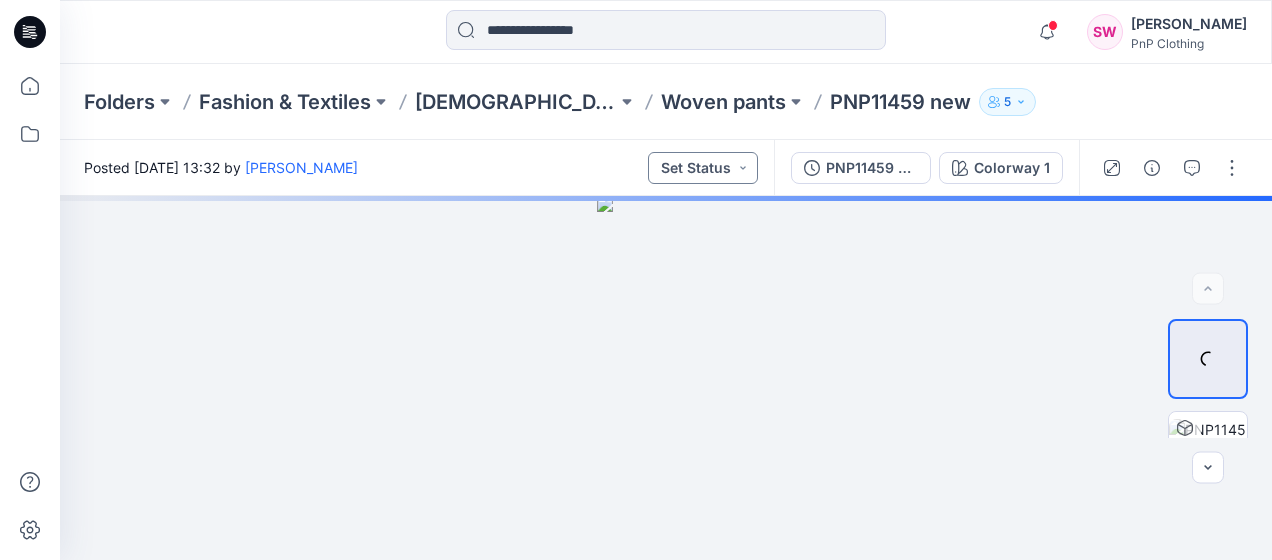 scroll, scrollTop: 0, scrollLeft: 0, axis: both 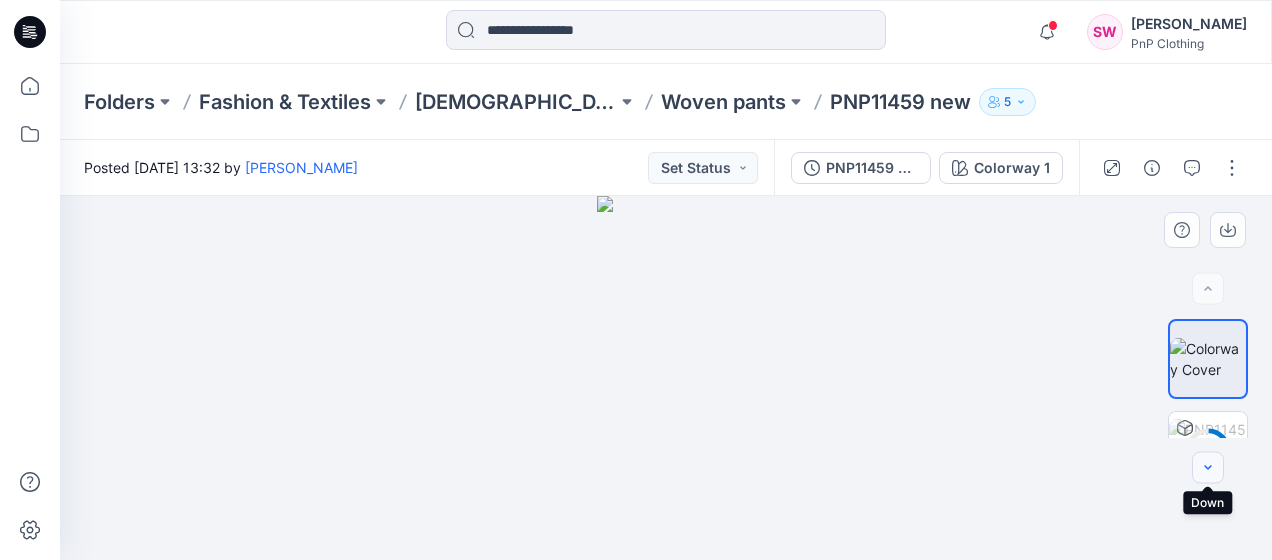 click 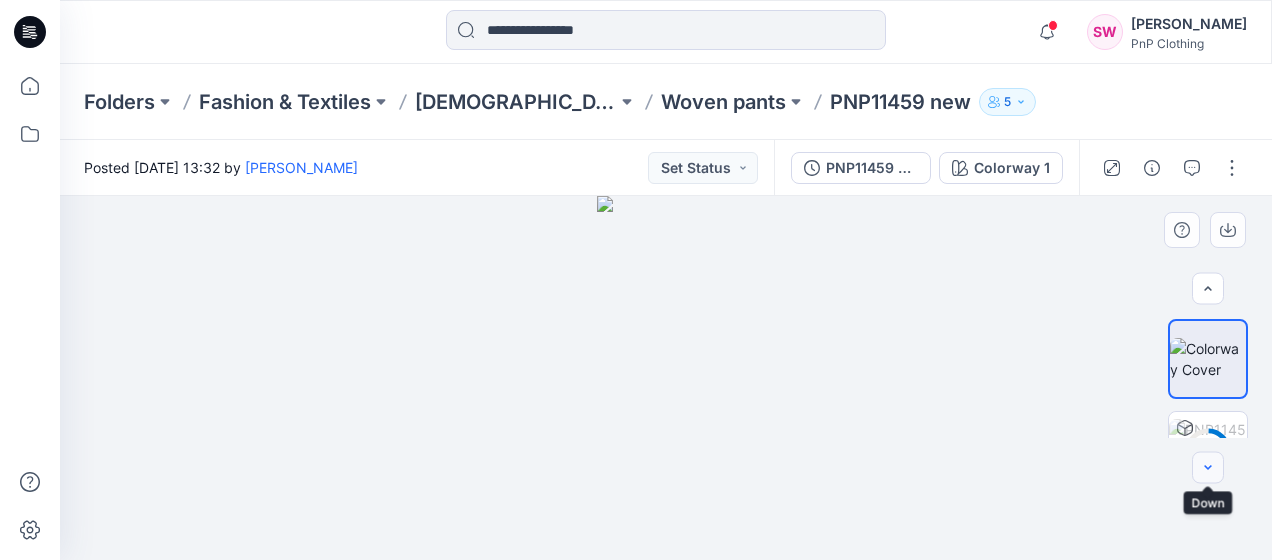 scroll, scrollTop: 52, scrollLeft: 0, axis: vertical 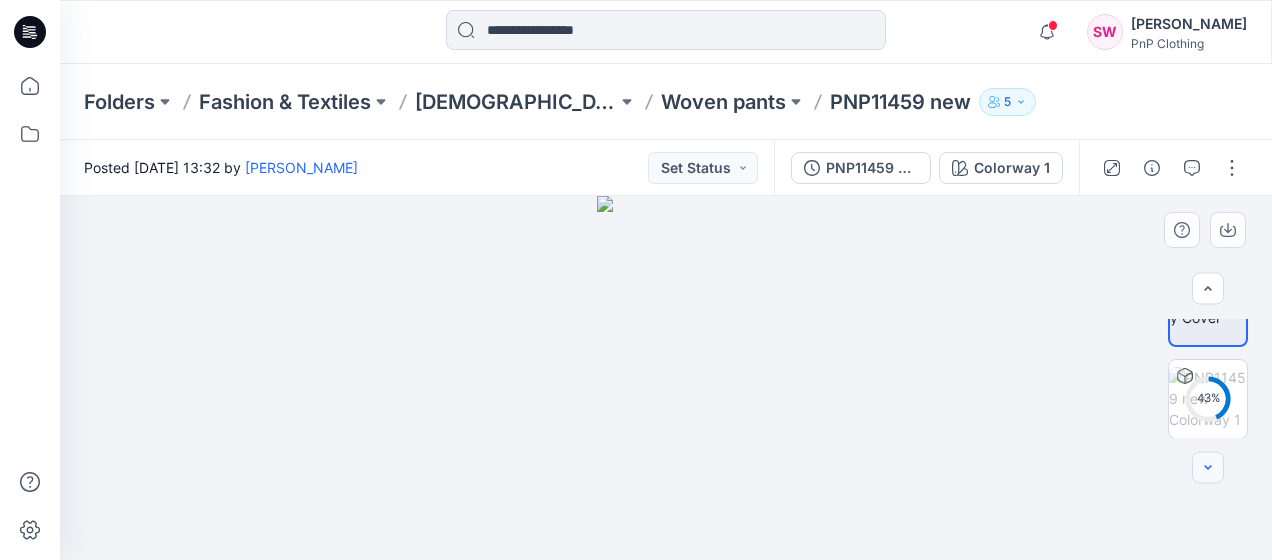 click 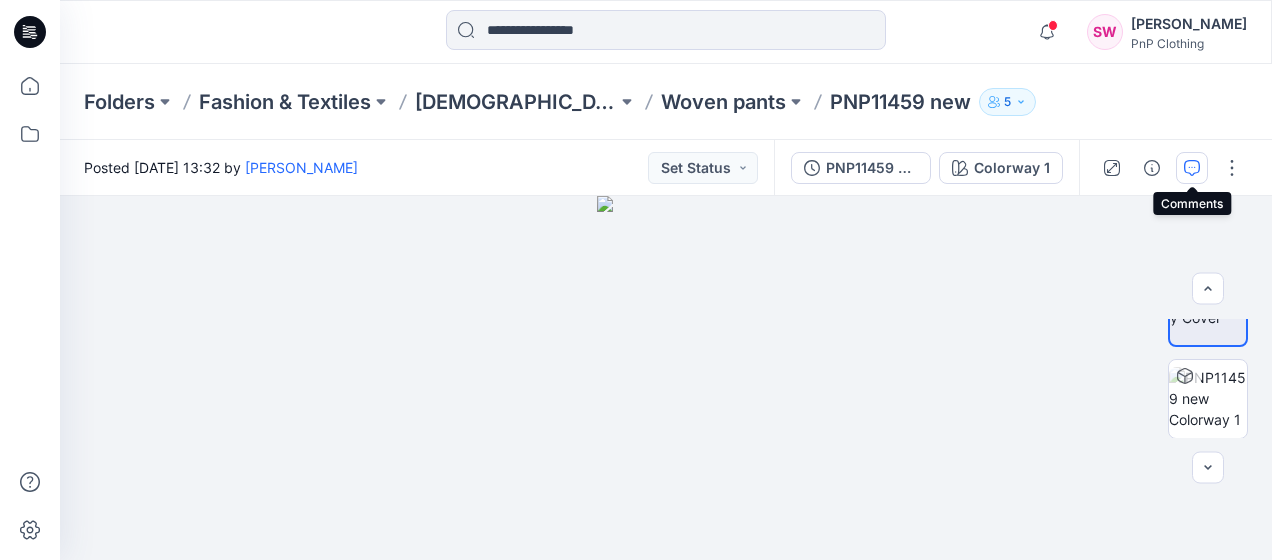 click 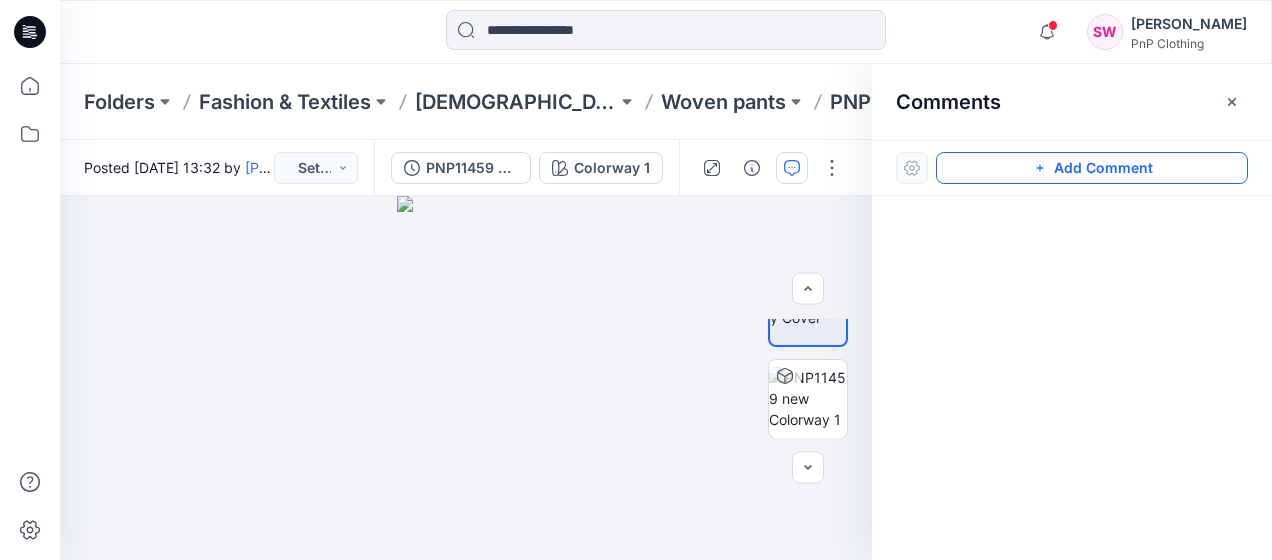 click on "Add Comment" at bounding box center [1092, 168] 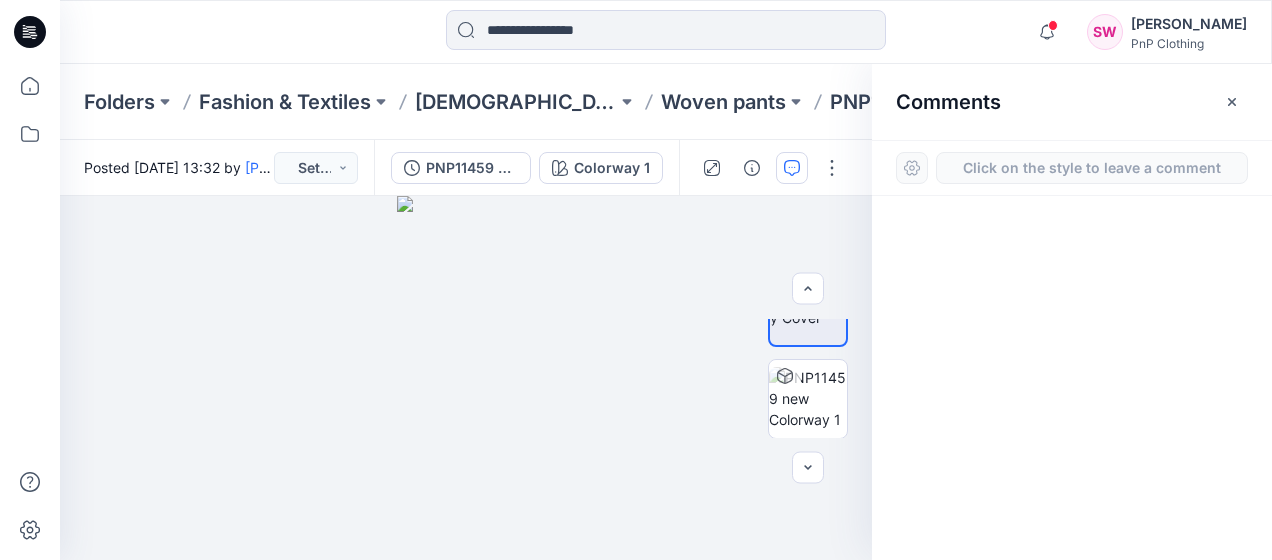 click at bounding box center (1072, 341) 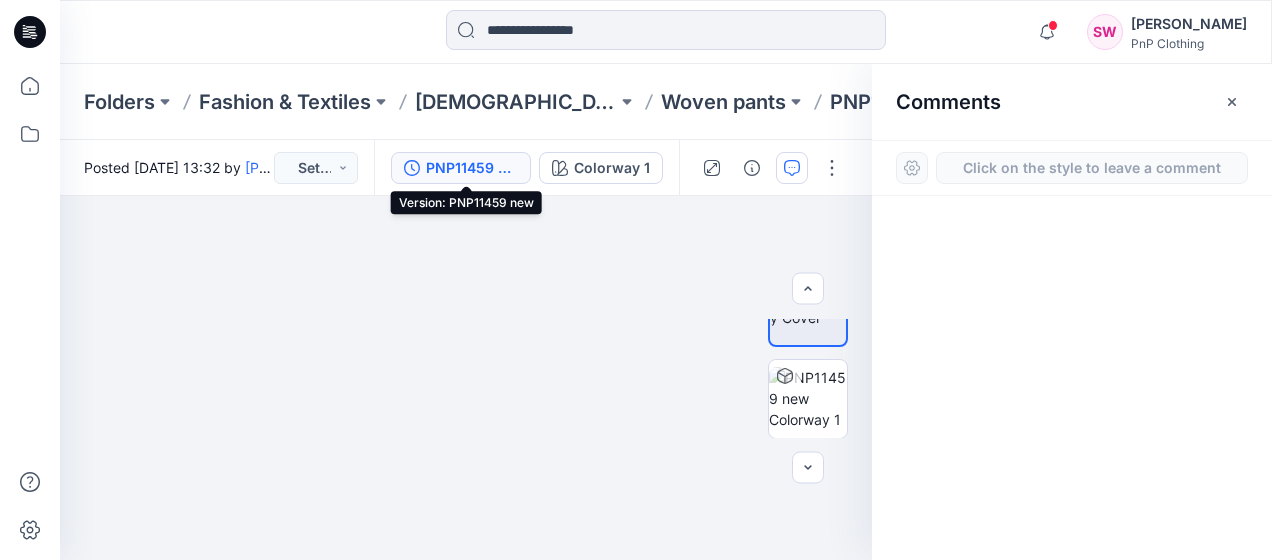 click on "PNP11459 new" at bounding box center (472, 168) 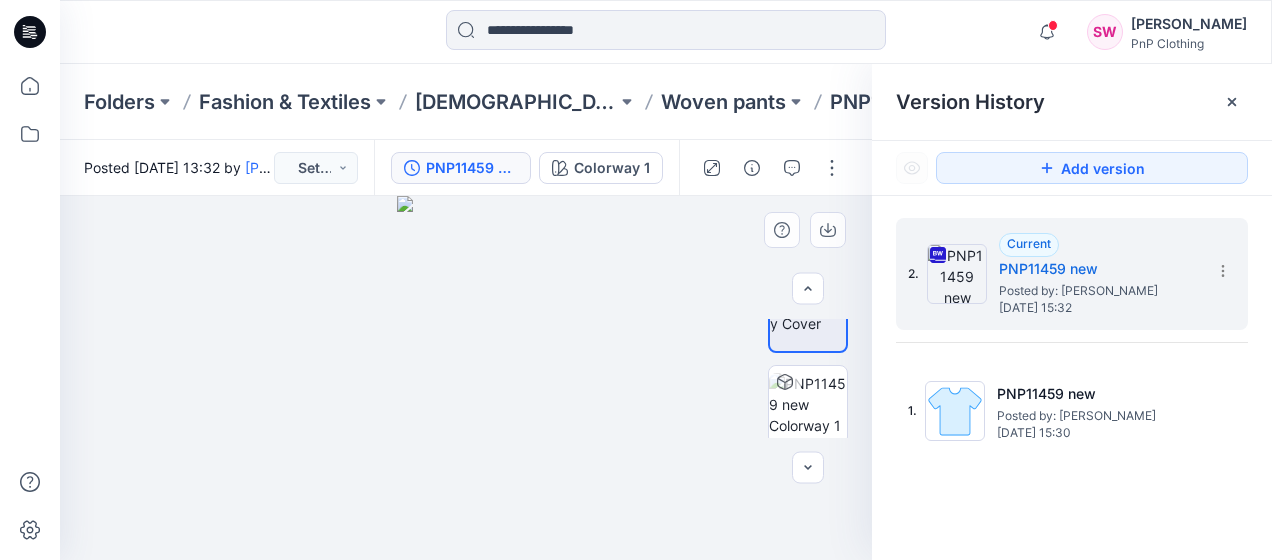 scroll, scrollTop: 0, scrollLeft: 0, axis: both 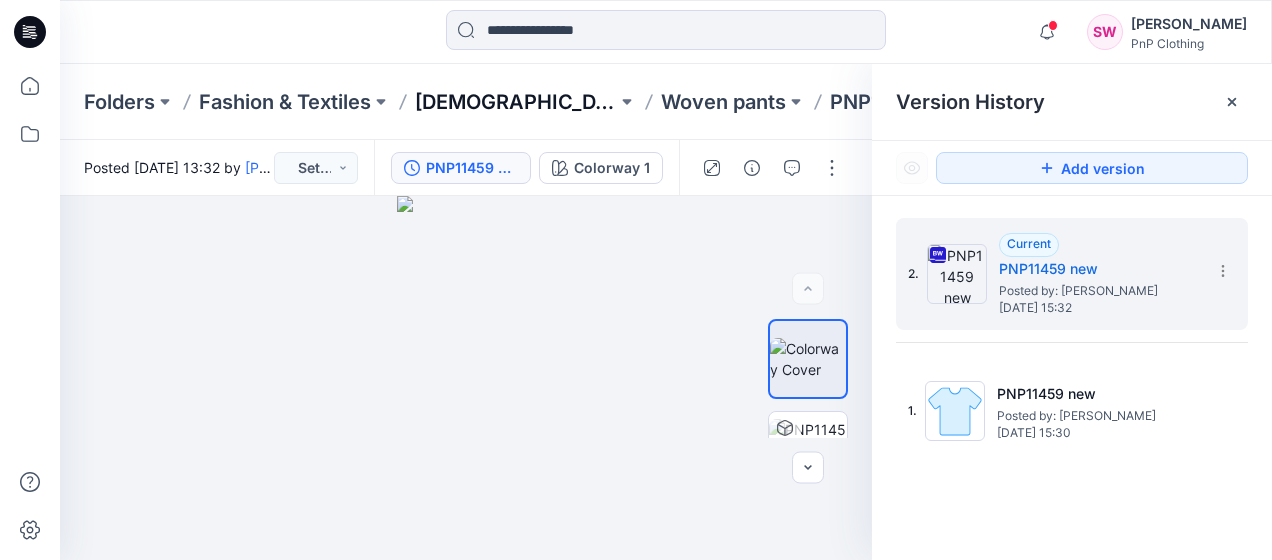 click on "Ladies Outerwear" at bounding box center (516, 102) 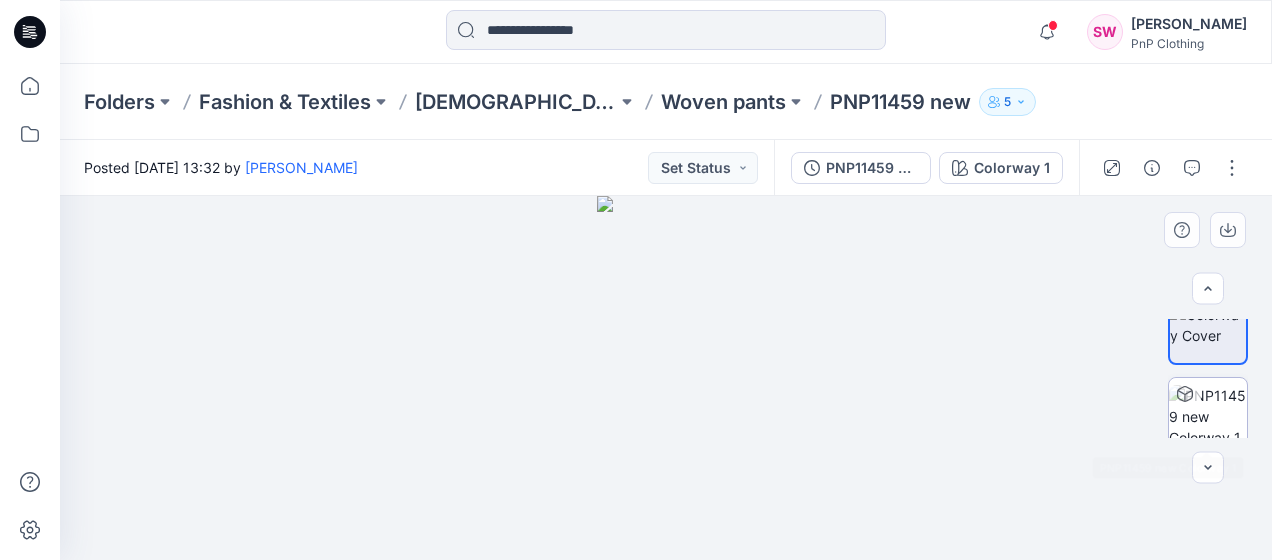 scroll, scrollTop: 52, scrollLeft: 0, axis: vertical 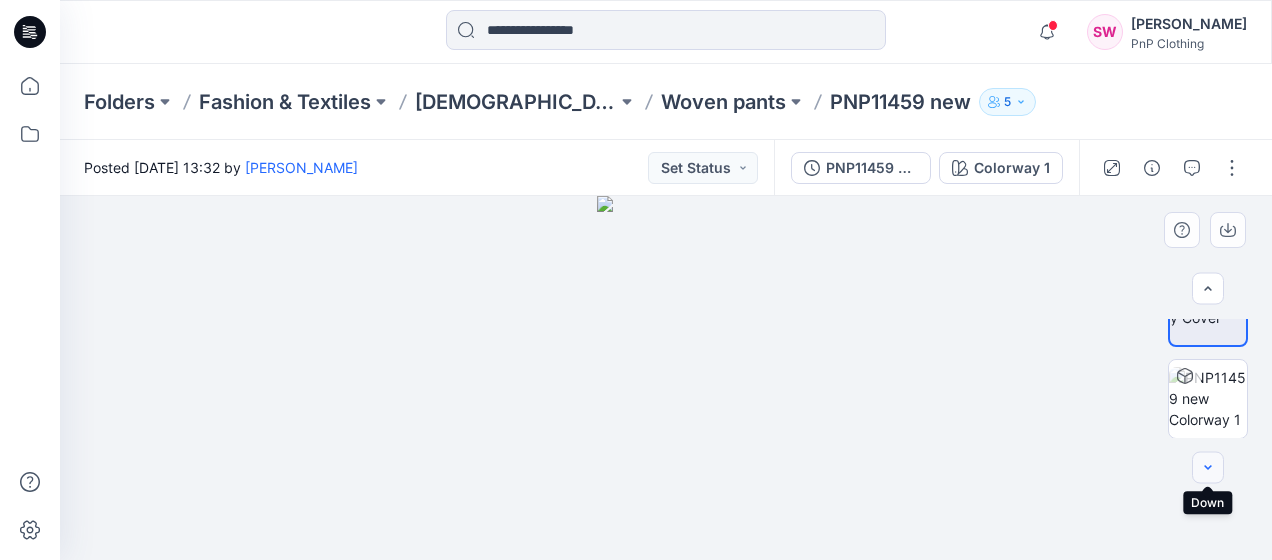 click at bounding box center [1208, 468] 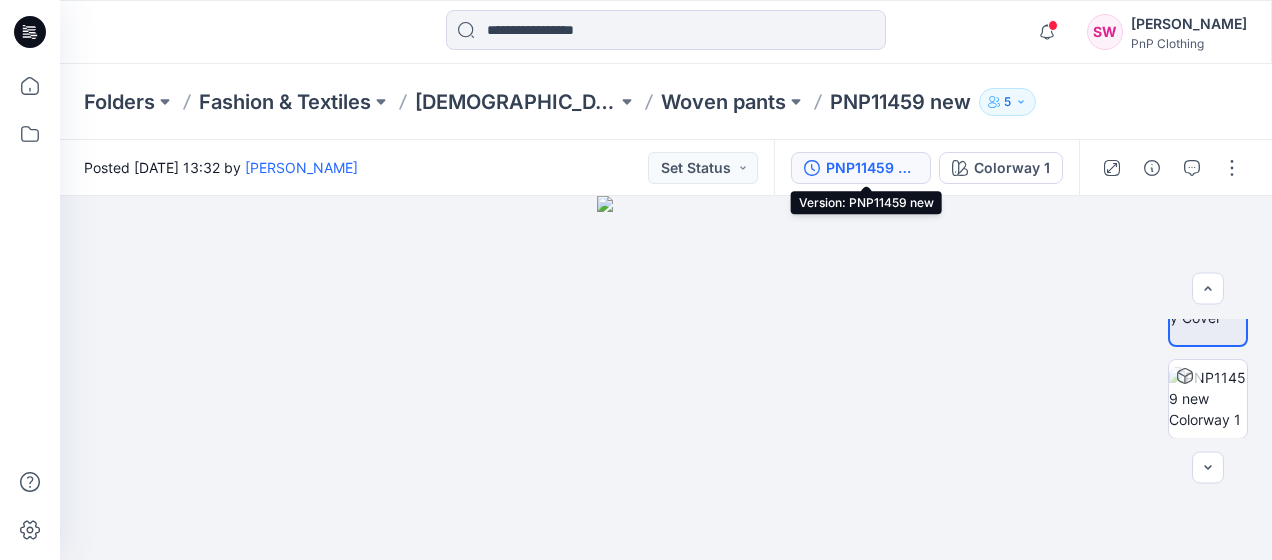 click on "PNP11459 new" at bounding box center (872, 168) 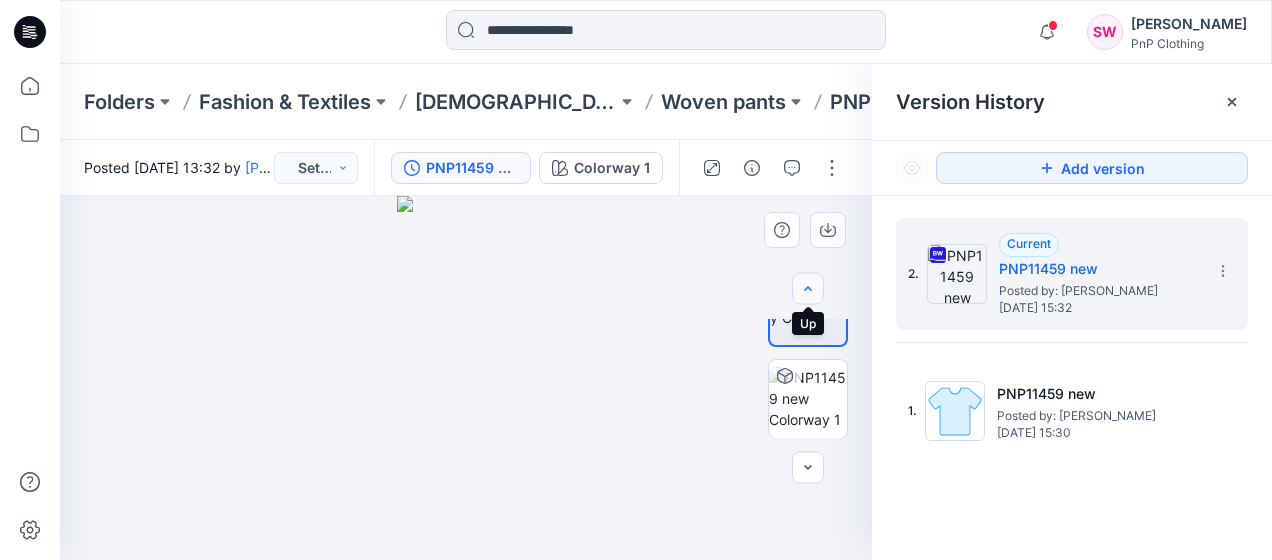 click 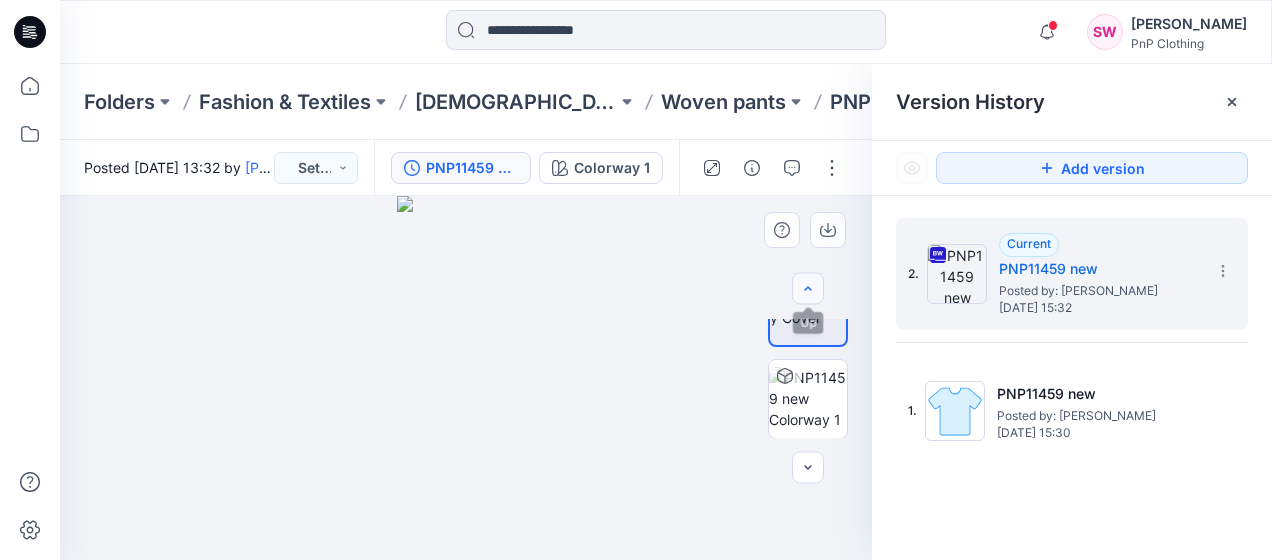 scroll, scrollTop: 0, scrollLeft: 0, axis: both 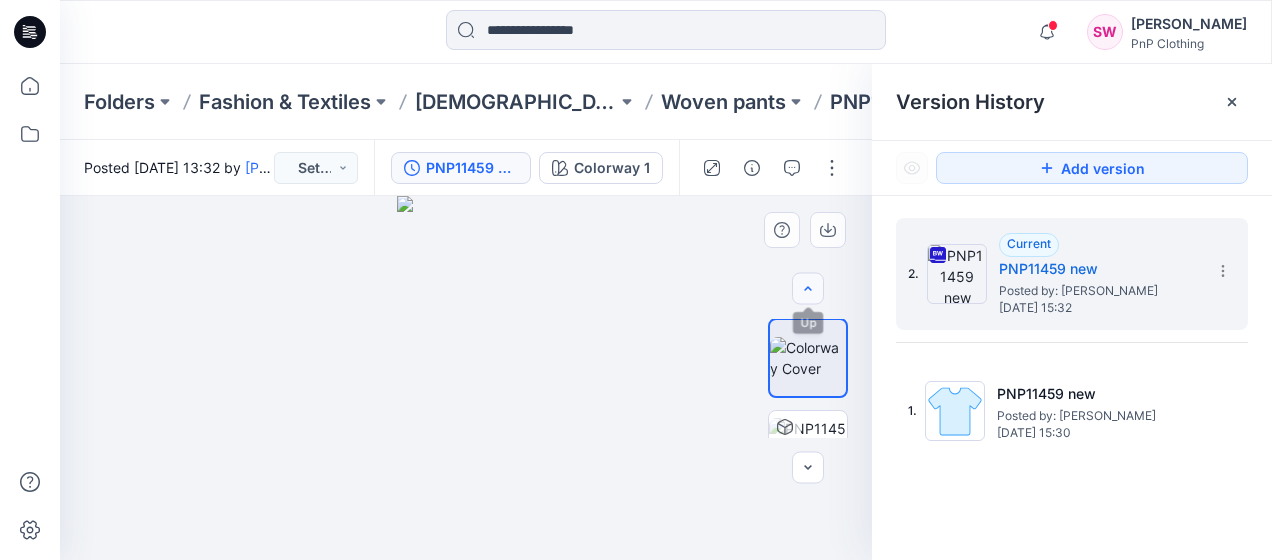 click at bounding box center [808, 289] 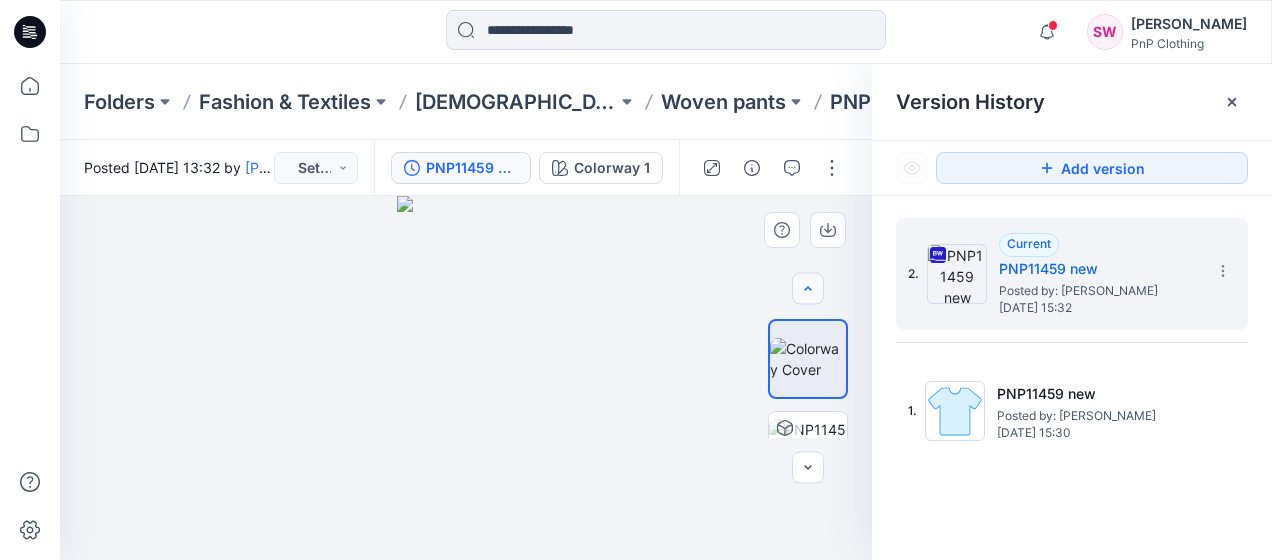 click at bounding box center (808, 289) 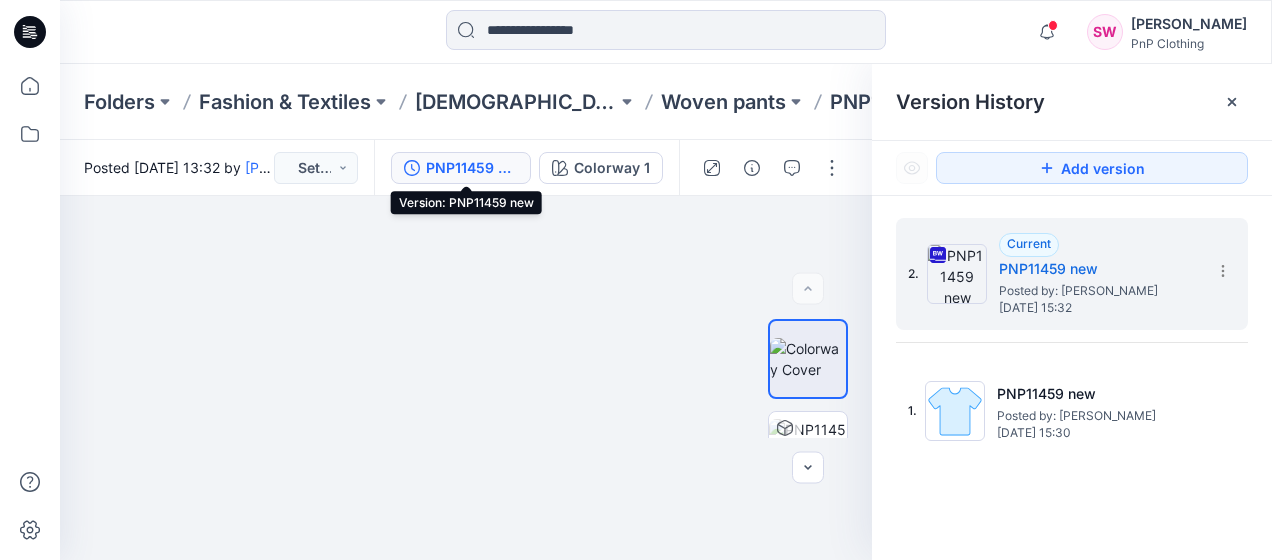 click on "PNP11459 new" at bounding box center (461, 168) 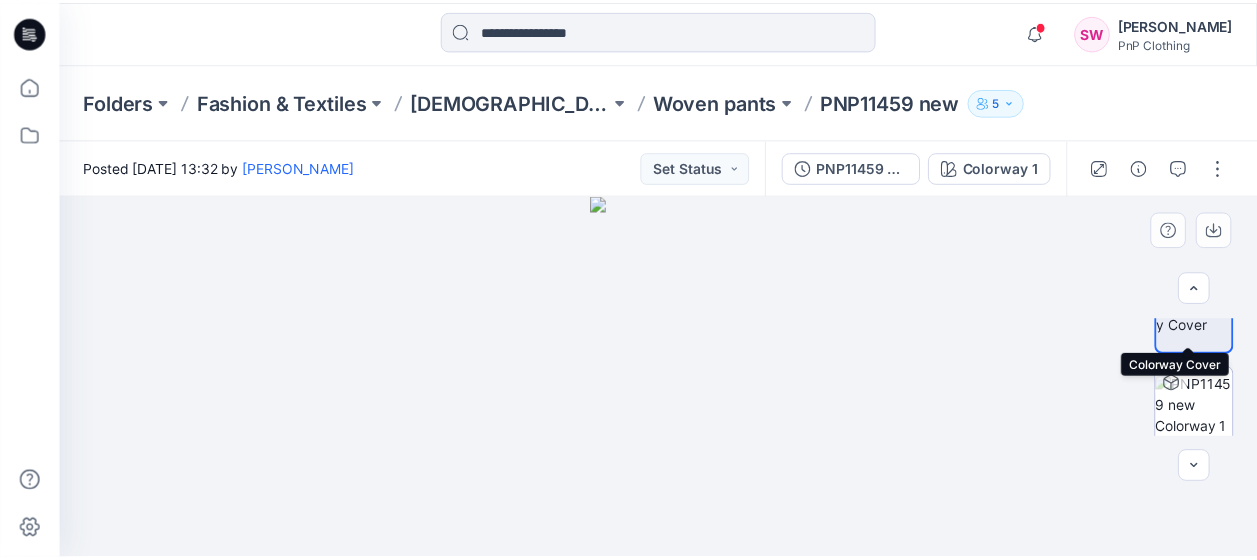 scroll, scrollTop: 52, scrollLeft: 0, axis: vertical 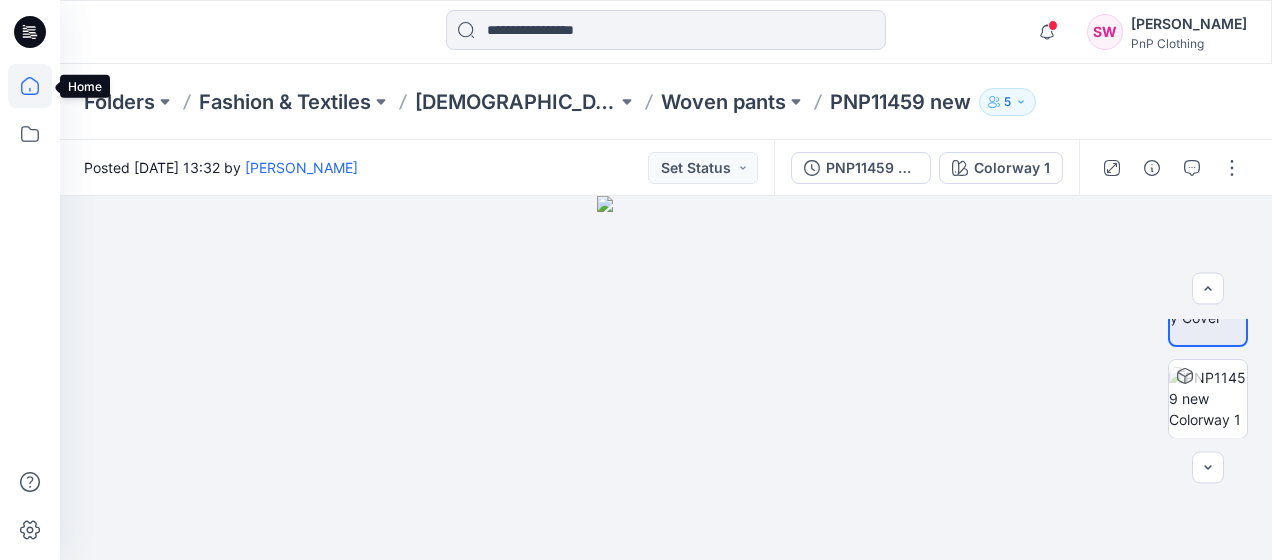 click 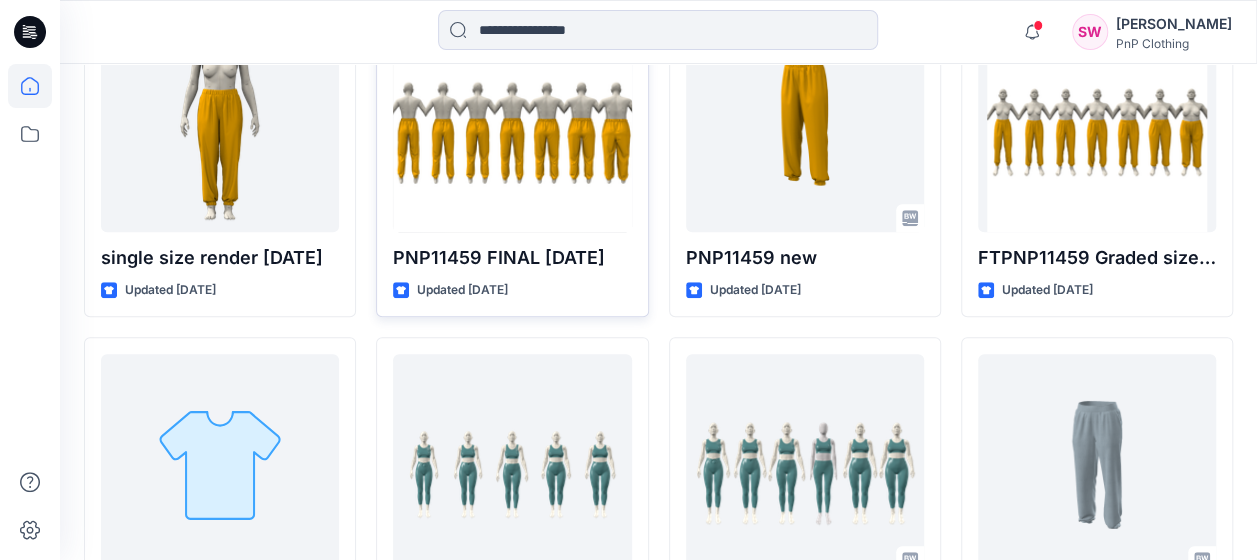 scroll, scrollTop: 700, scrollLeft: 0, axis: vertical 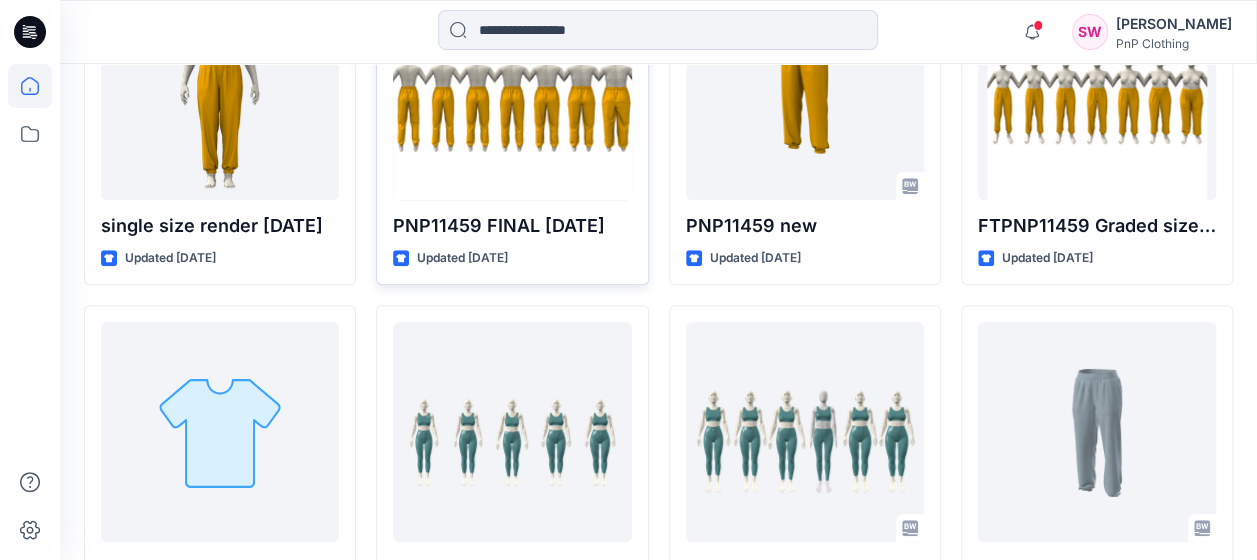 click at bounding box center (512, 90) 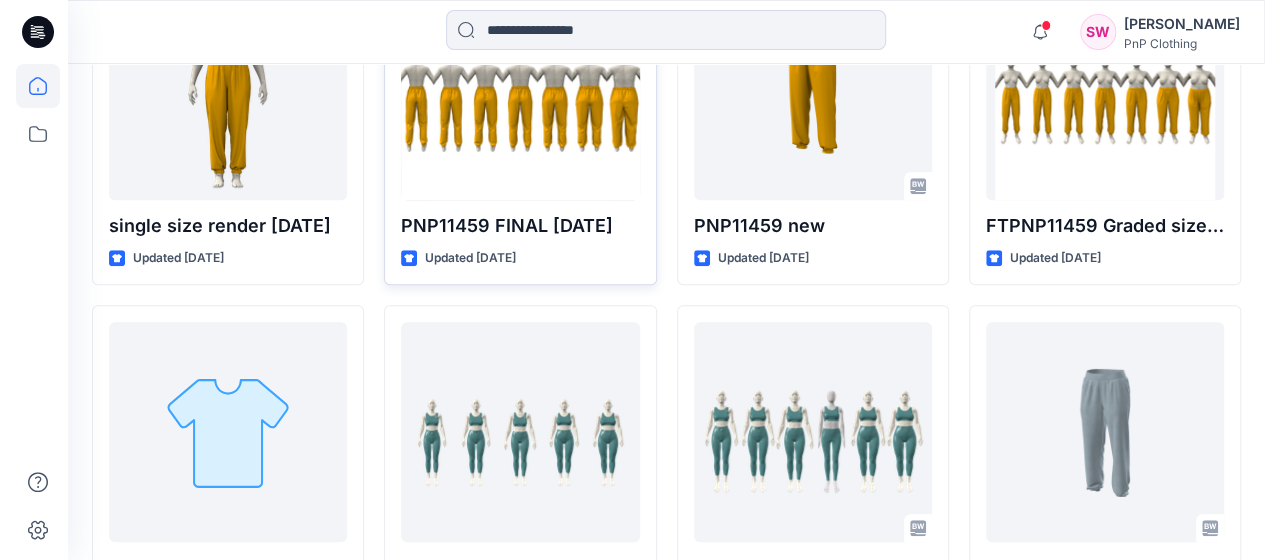 scroll, scrollTop: 0, scrollLeft: 0, axis: both 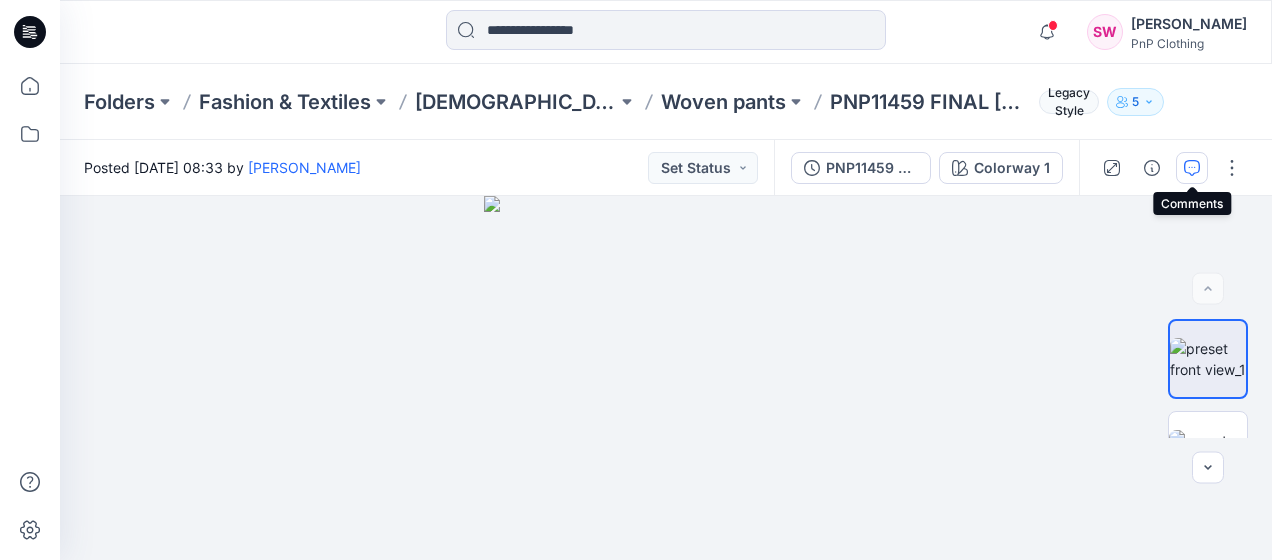 click 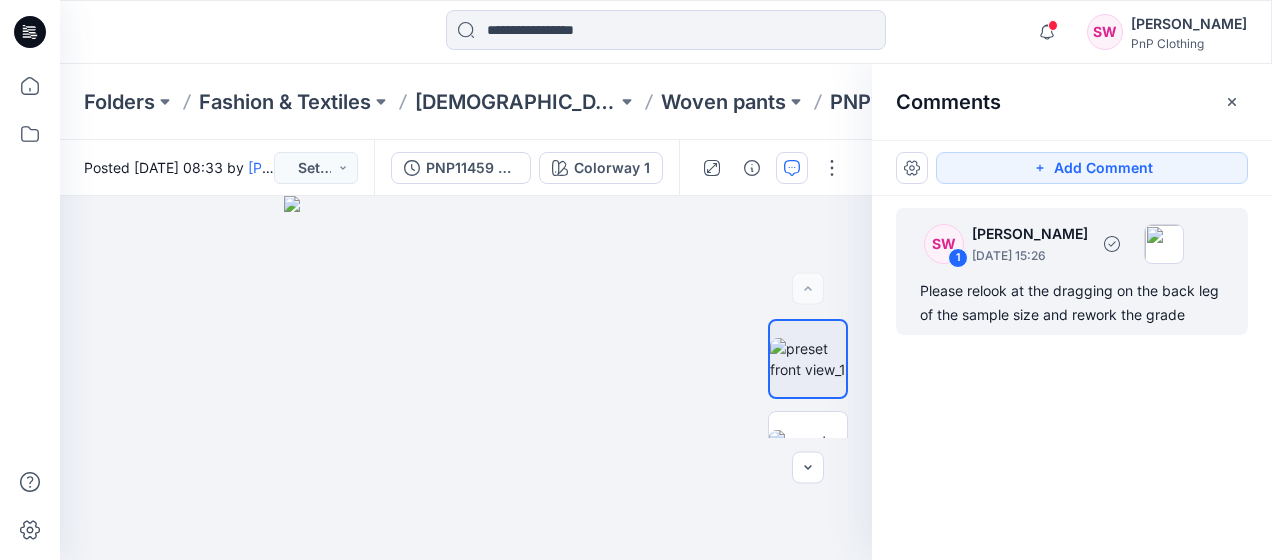 click on "Please relook at the dragging on the back leg of the sample size and rework the grade" at bounding box center (1072, 303) 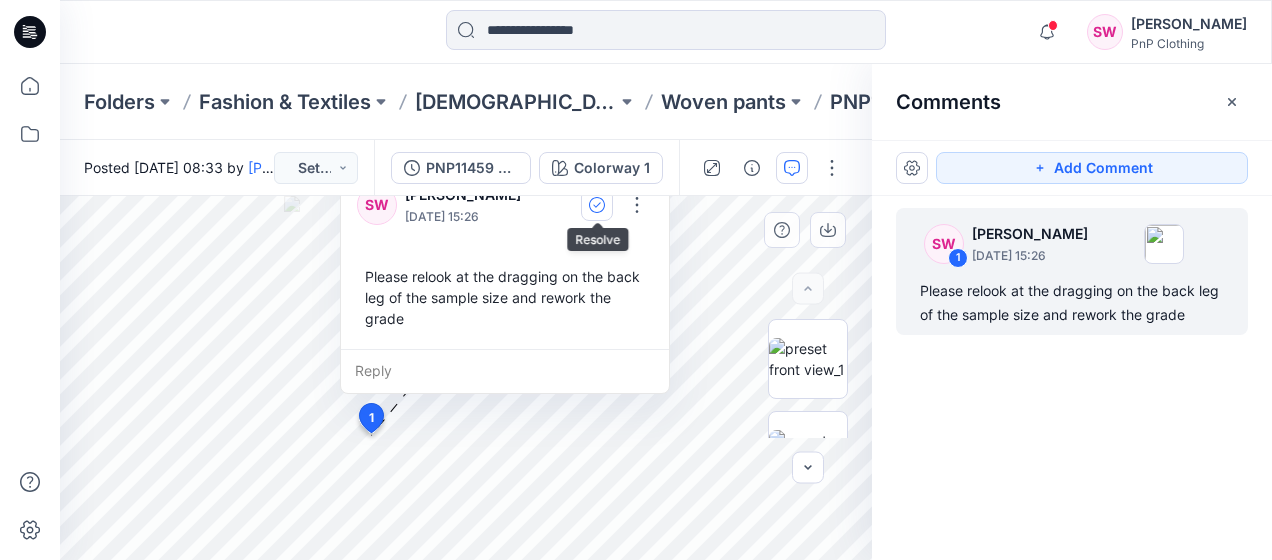 click 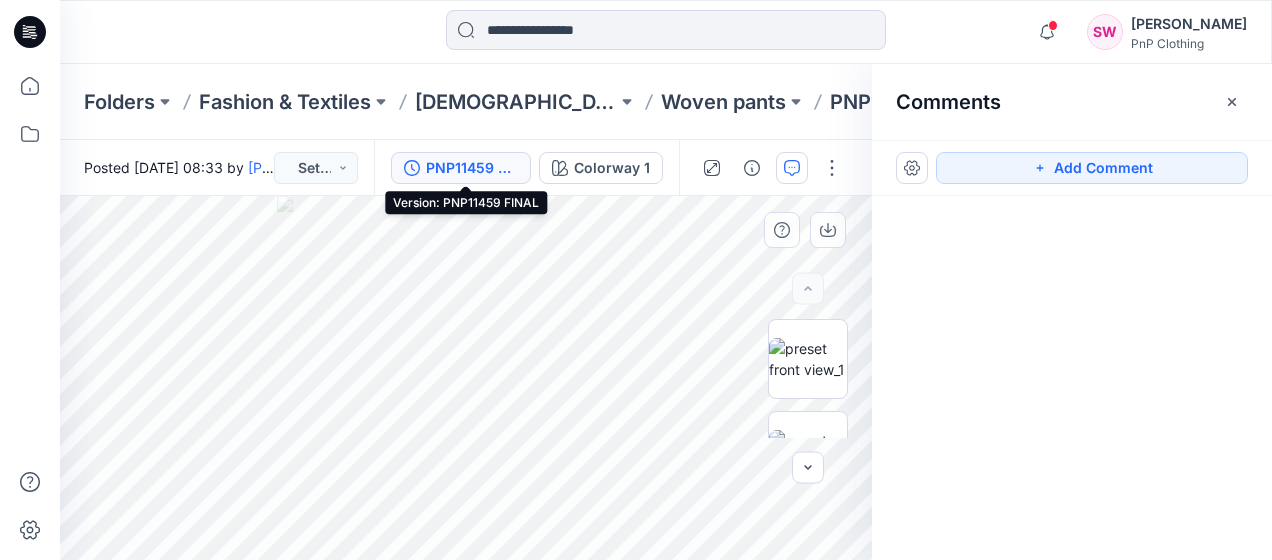 click on "PNP11459 FINAL" at bounding box center (472, 168) 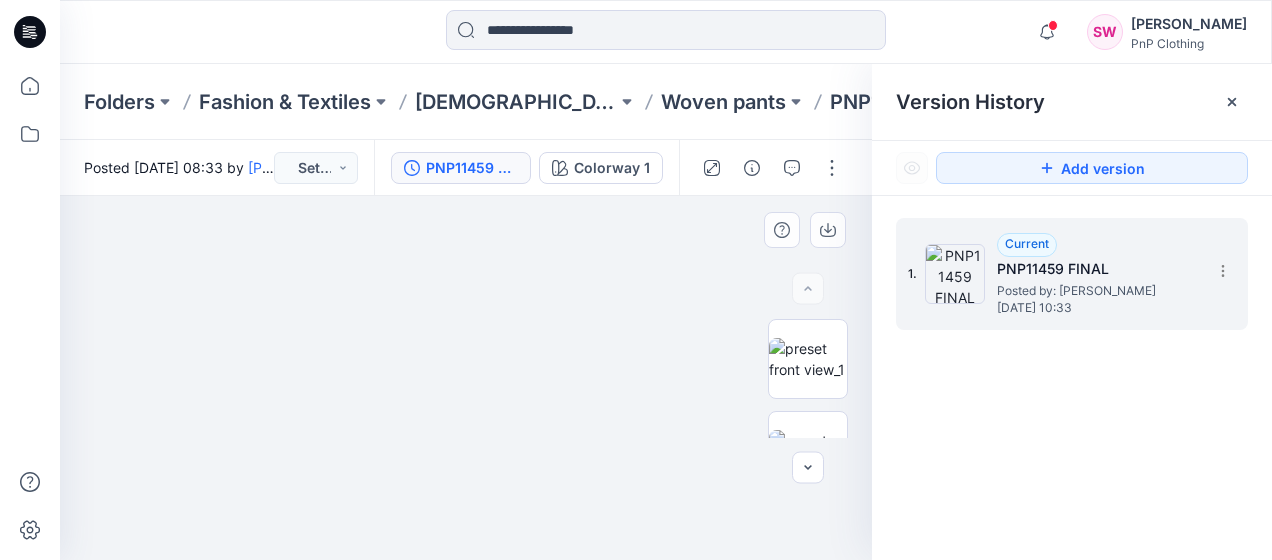 click on "PNP11459 FINAL" at bounding box center [1097, 269] 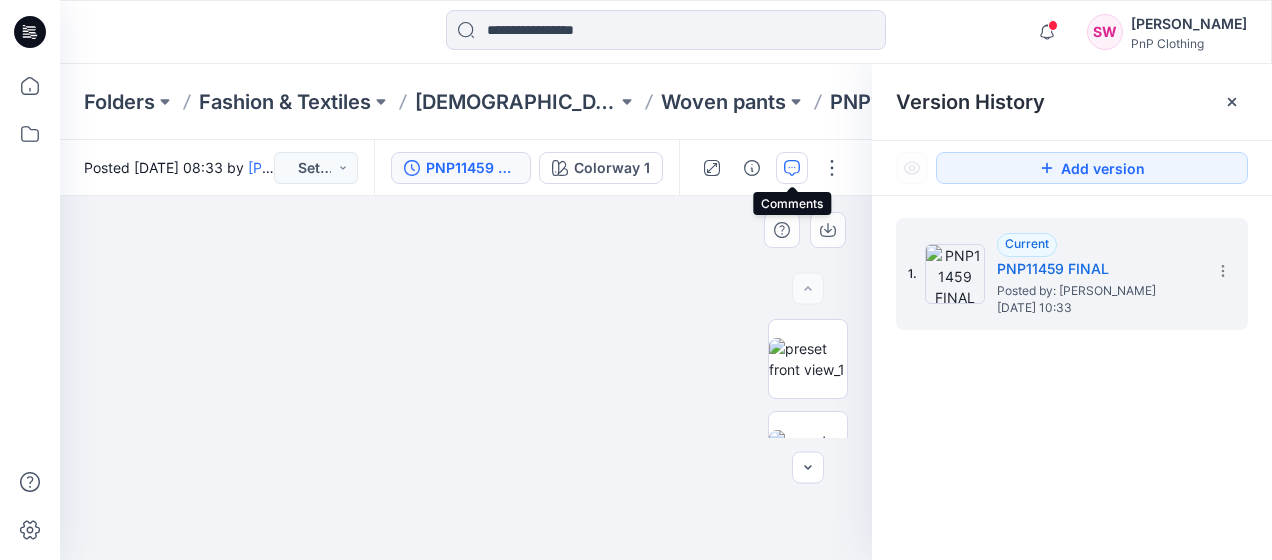 click 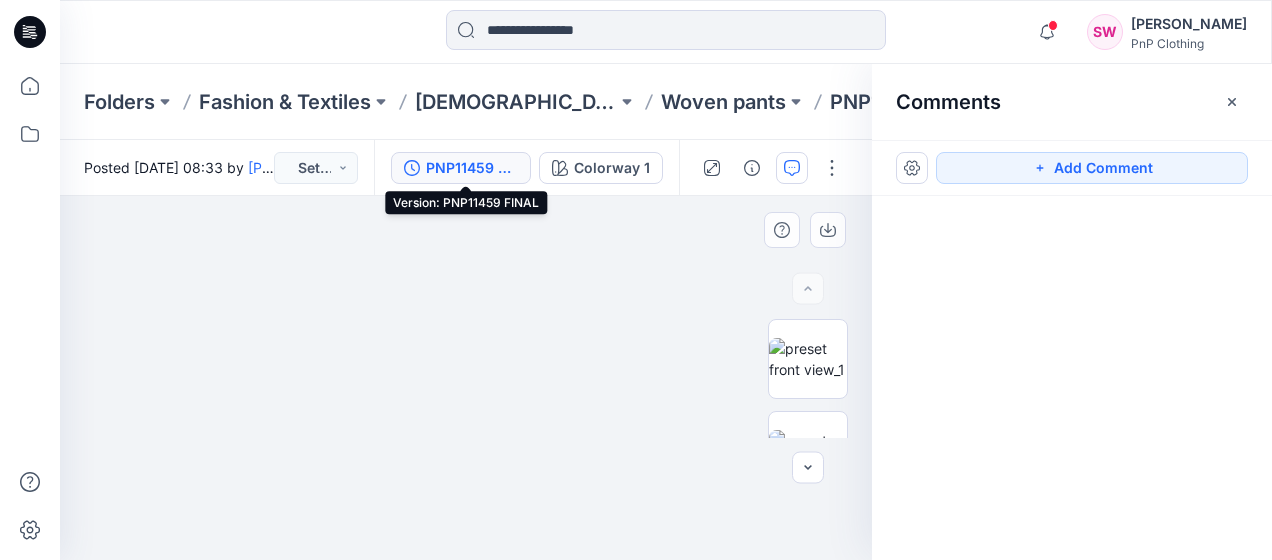 click on "PNP11459 FINAL" at bounding box center [472, 168] 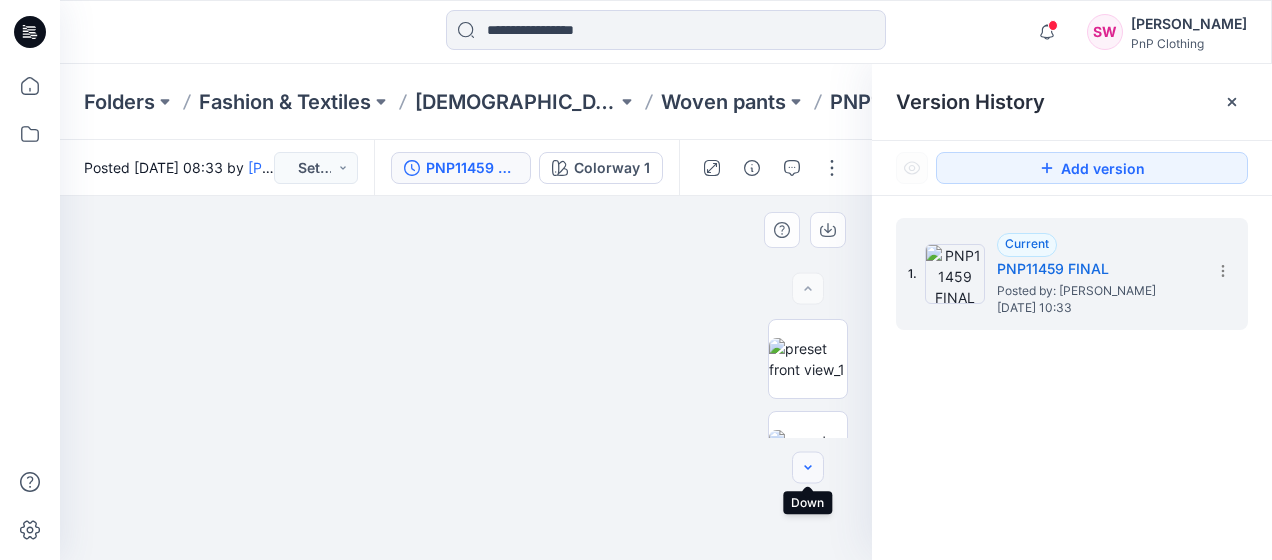 click 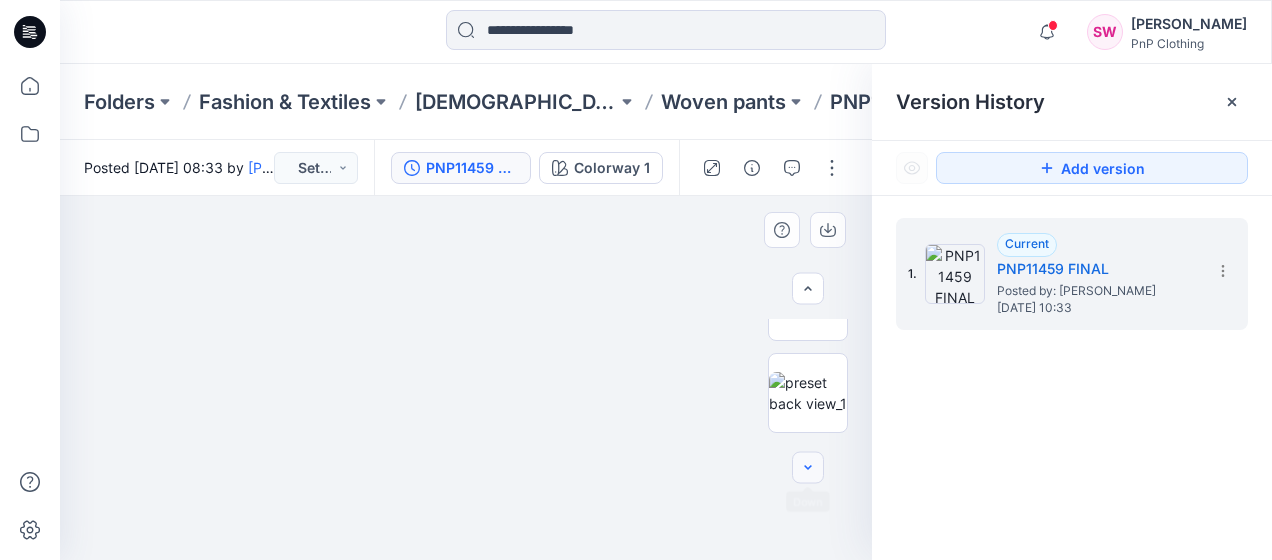 click 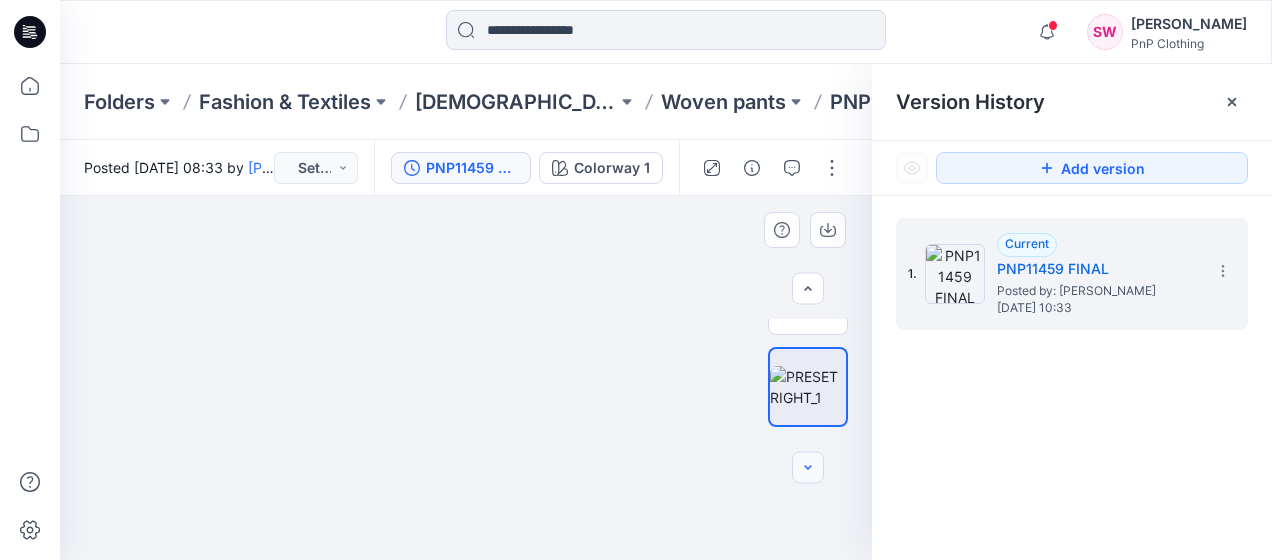 click 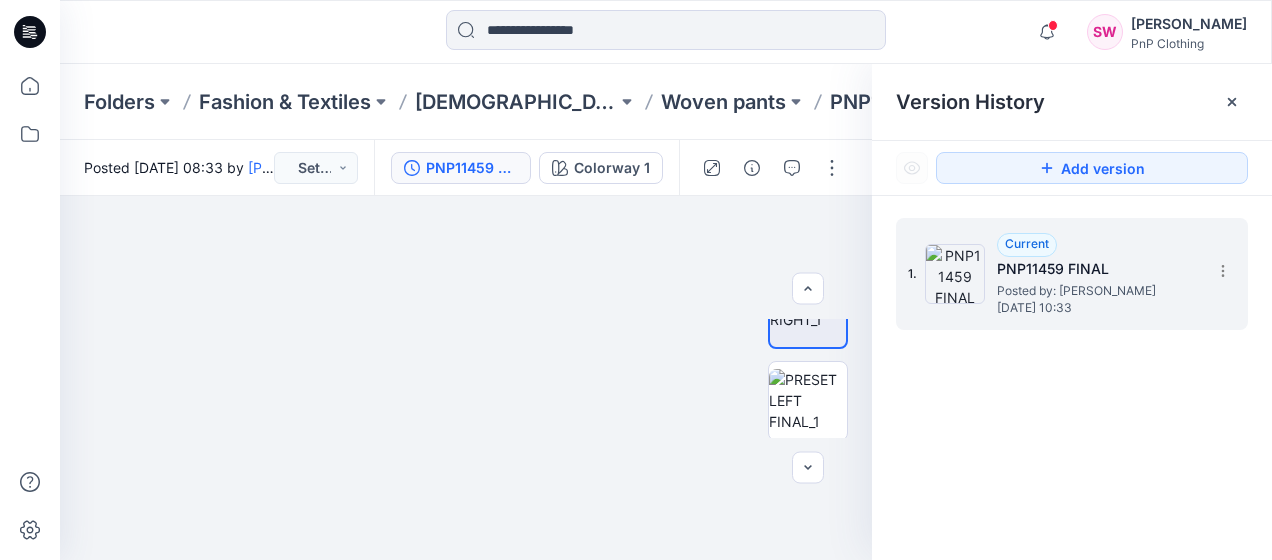 click on "Current" at bounding box center [1027, 243] 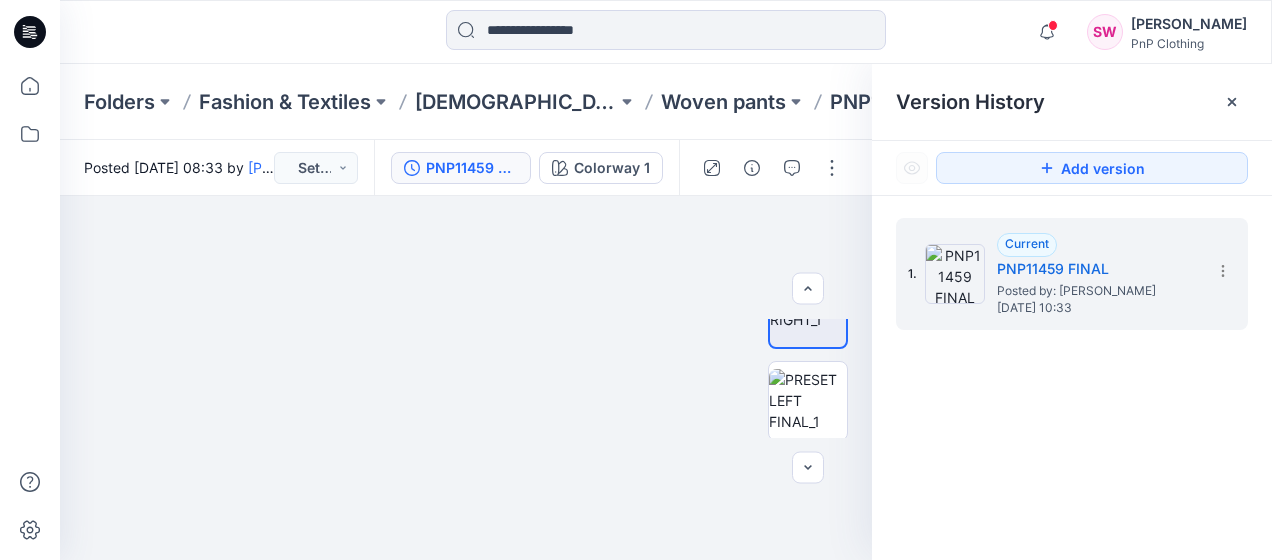 click on "1.   Current PNP11459 FINAL Posted by: Nazeera Mustapha July 02, 2025 10:33" at bounding box center (1072, 392) 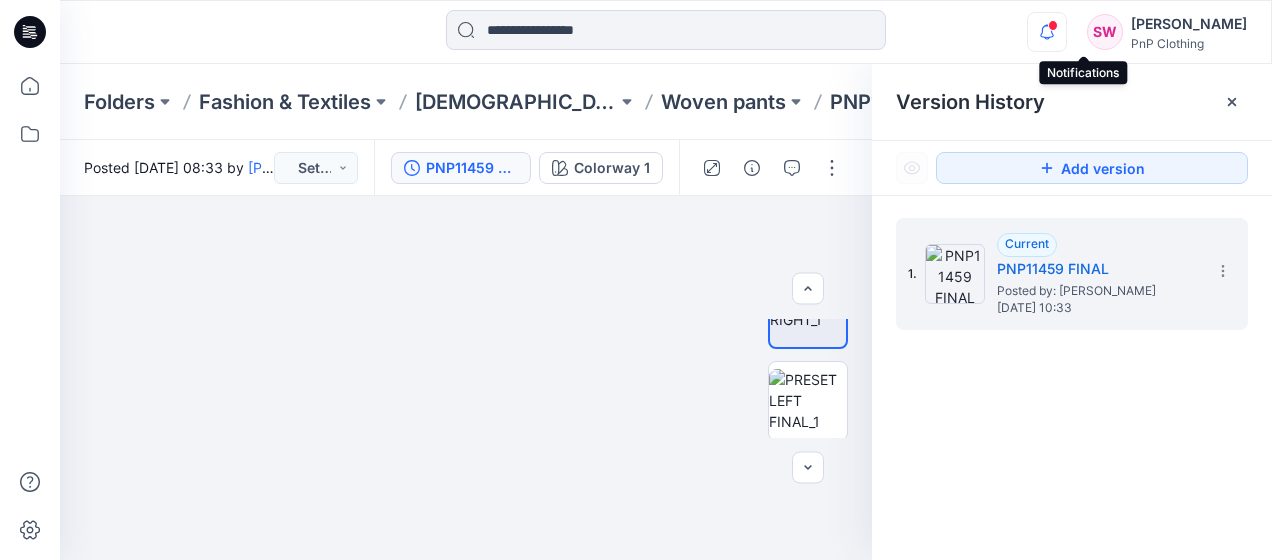 click 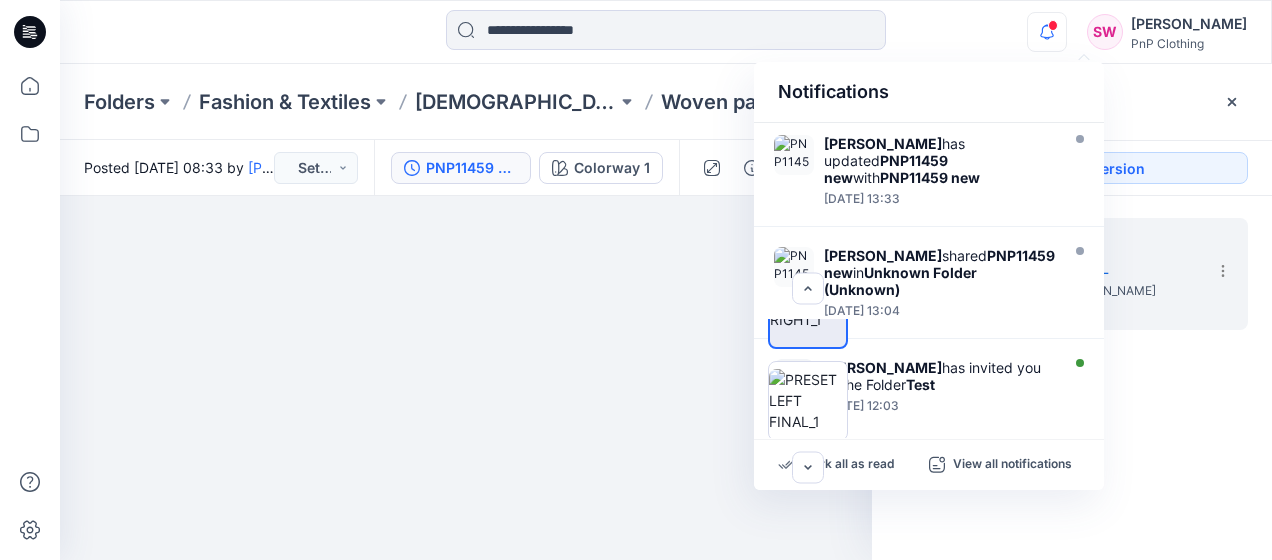 click on "1.   Current PNP11459 FINAL Posted by: Nazeera Mustapha July 02, 2025 10:33" at bounding box center (1072, 392) 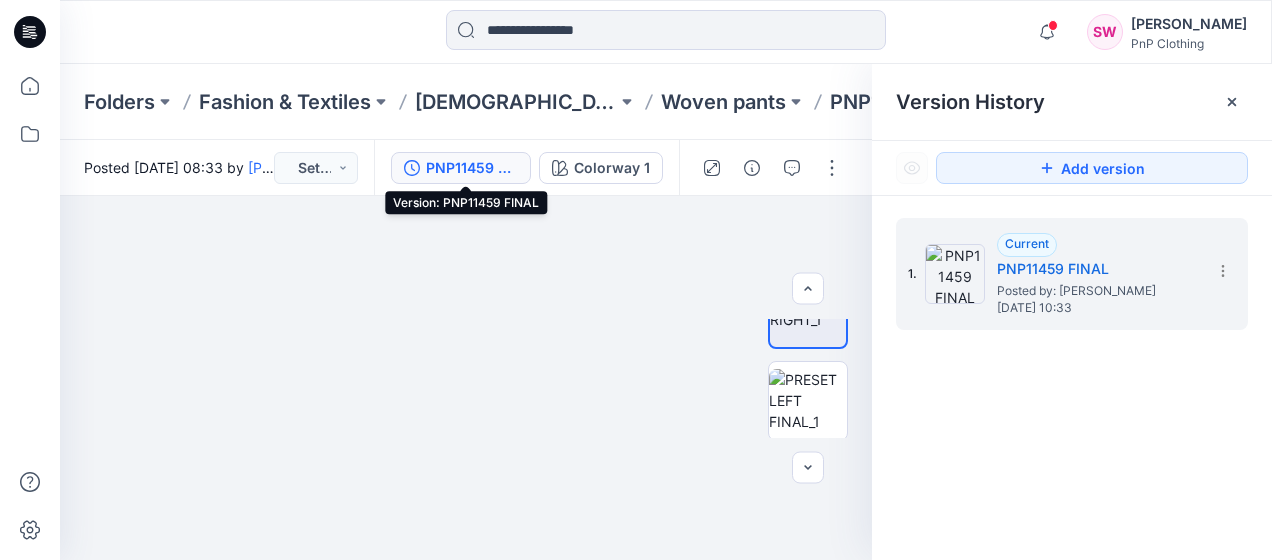 click on "PNP11459 FINAL" at bounding box center (472, 168) 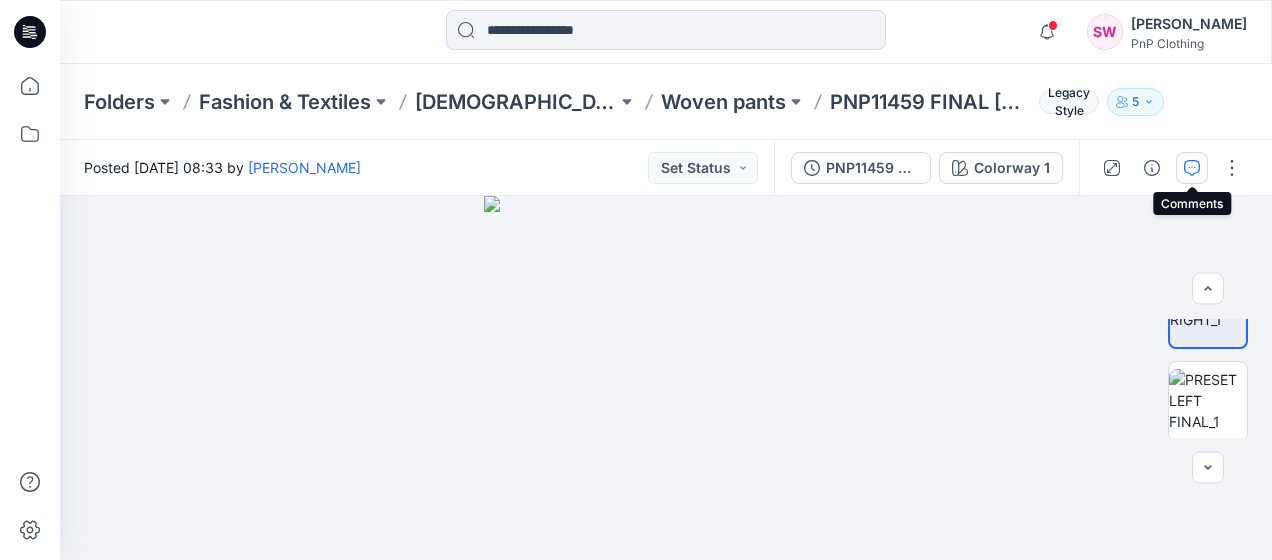 click at bounding box center [1192, 168] 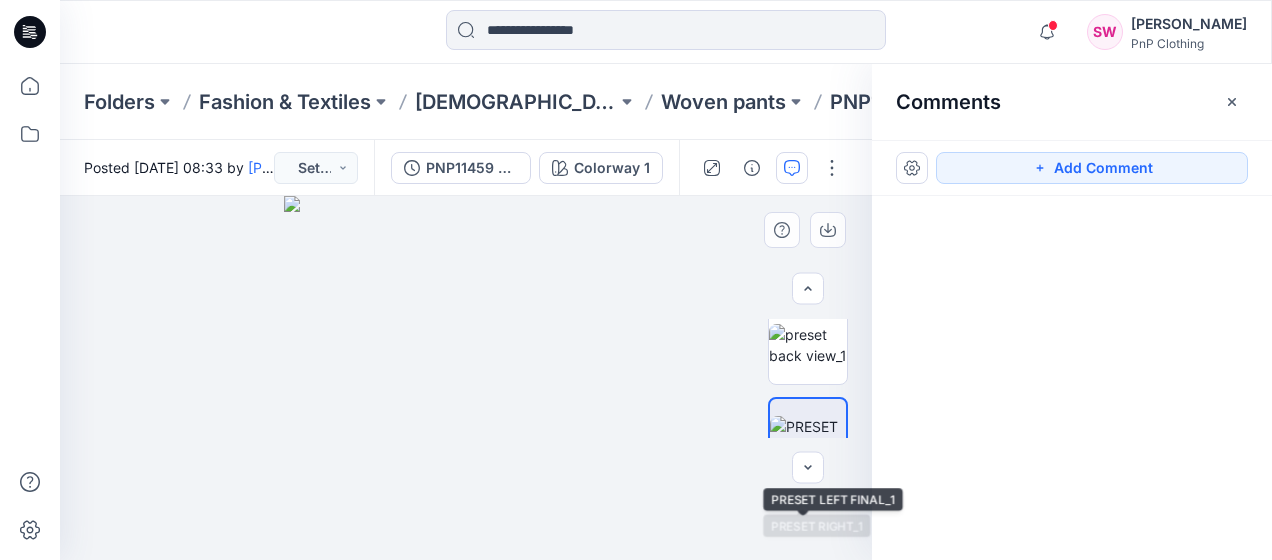 scroll, scrollTop: 34, scrollLeft: 0, axis: vertical 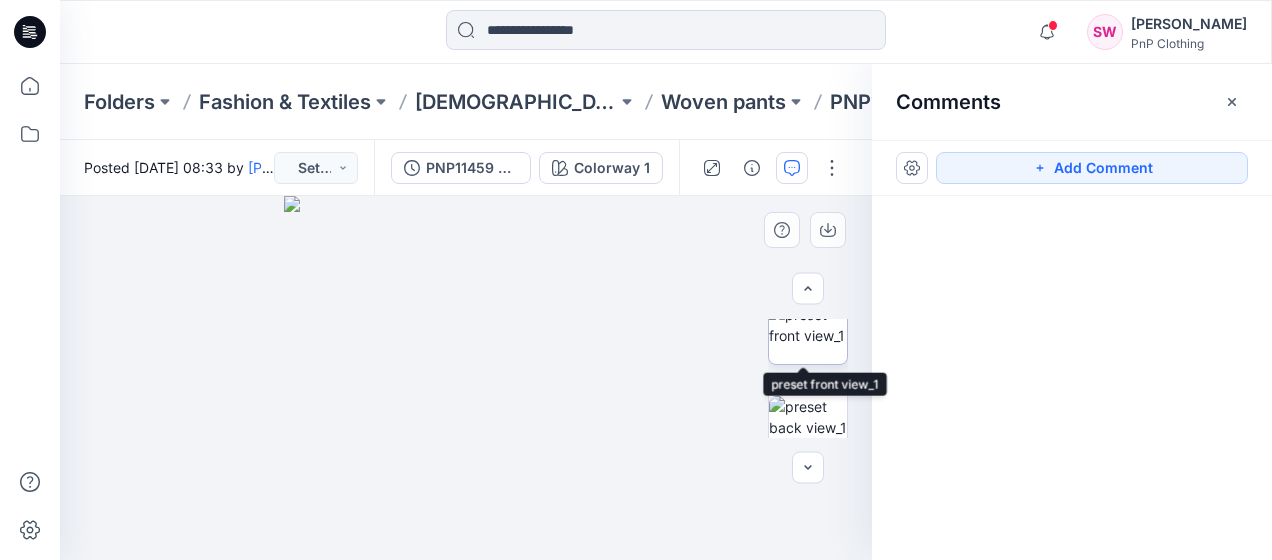 click at bounding box center (808, 325) 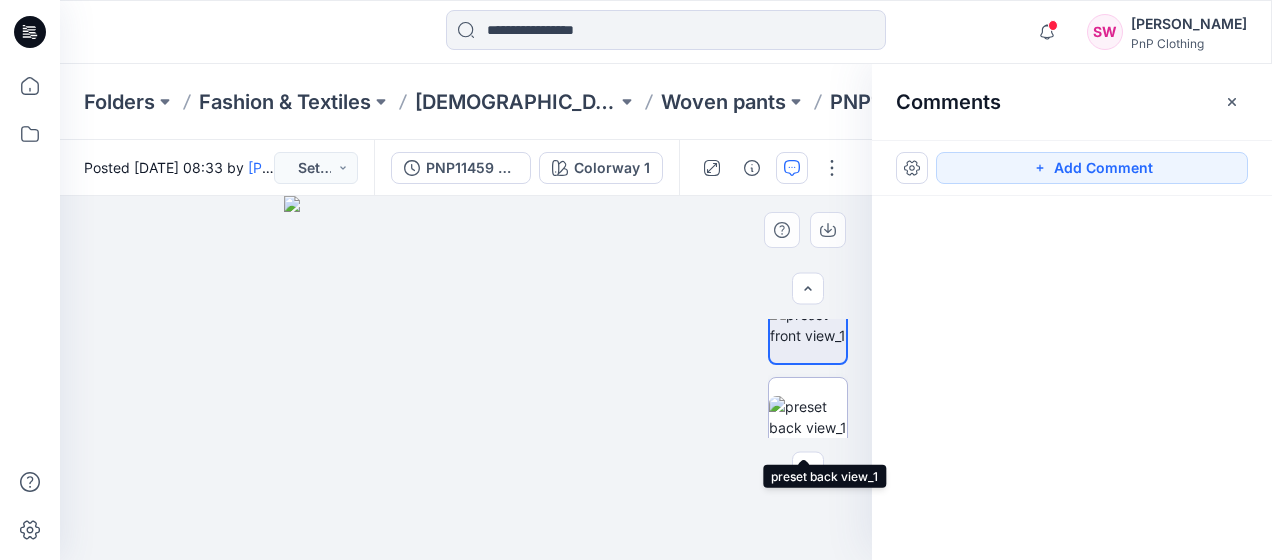 click at bounding box center (808, 417) 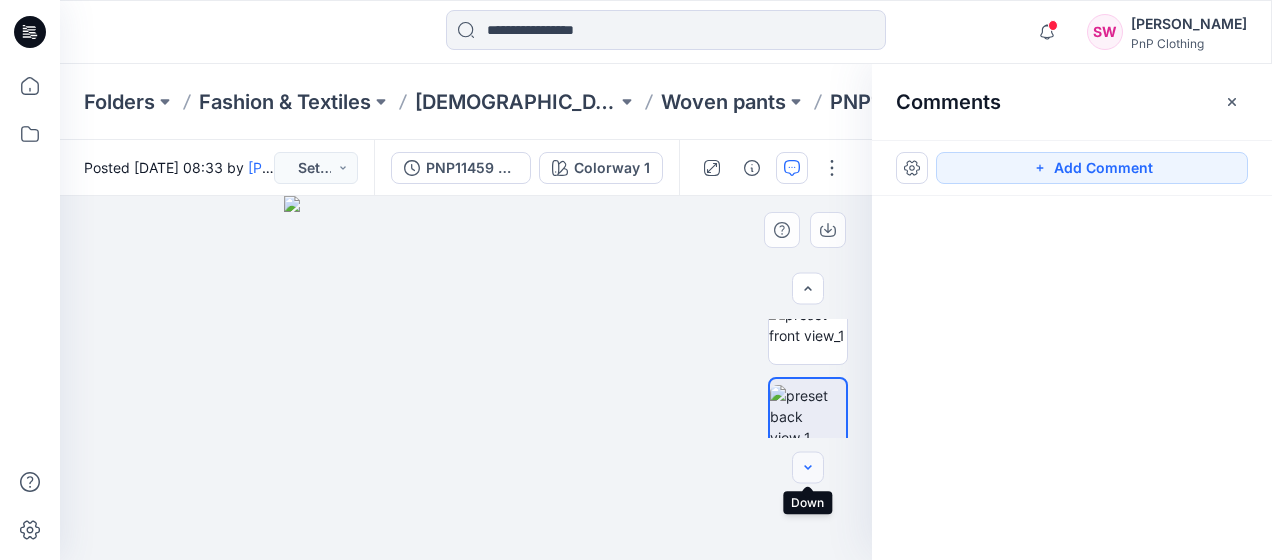 click 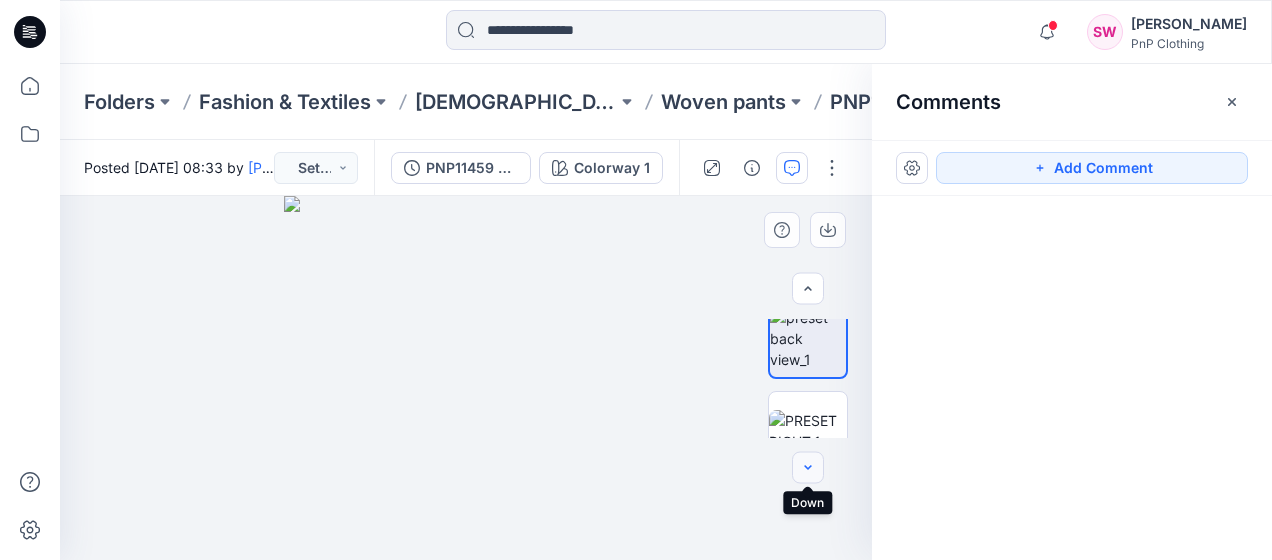 click 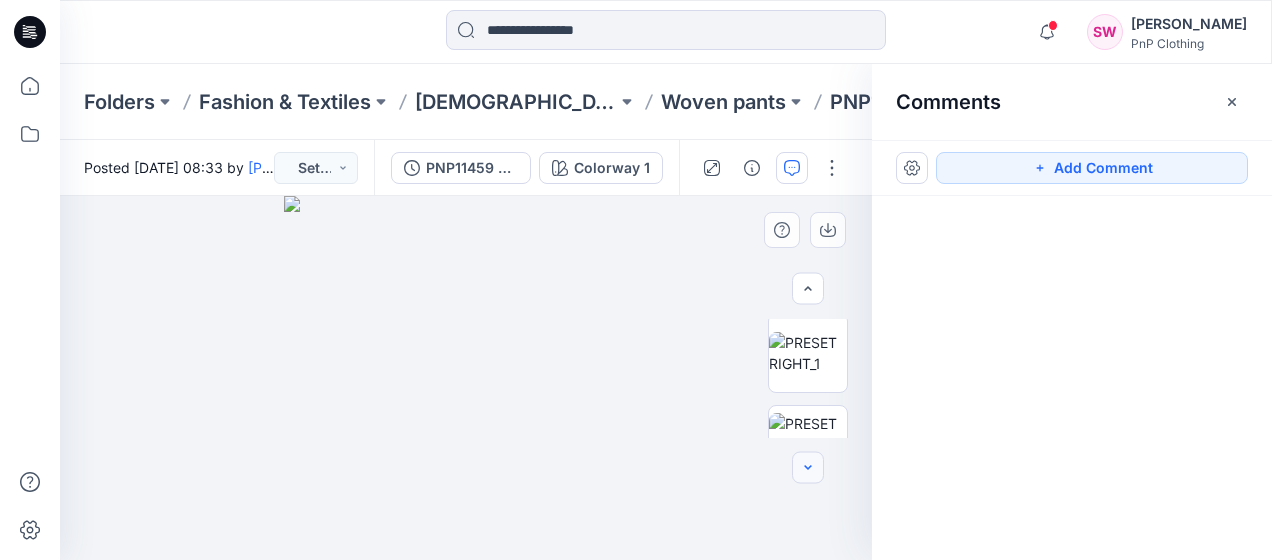 click 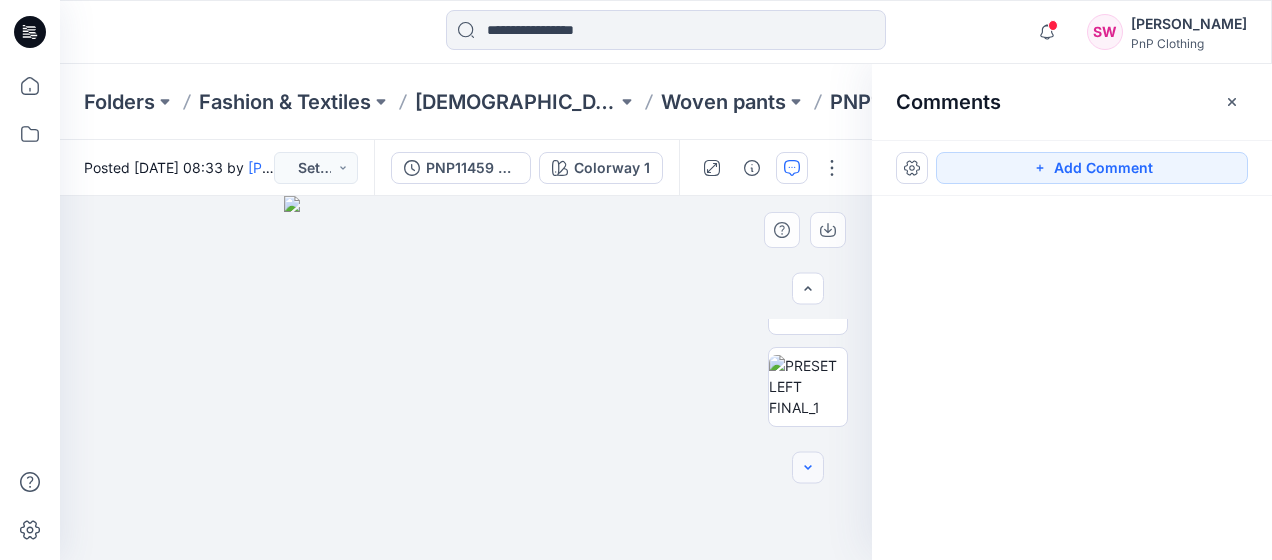click 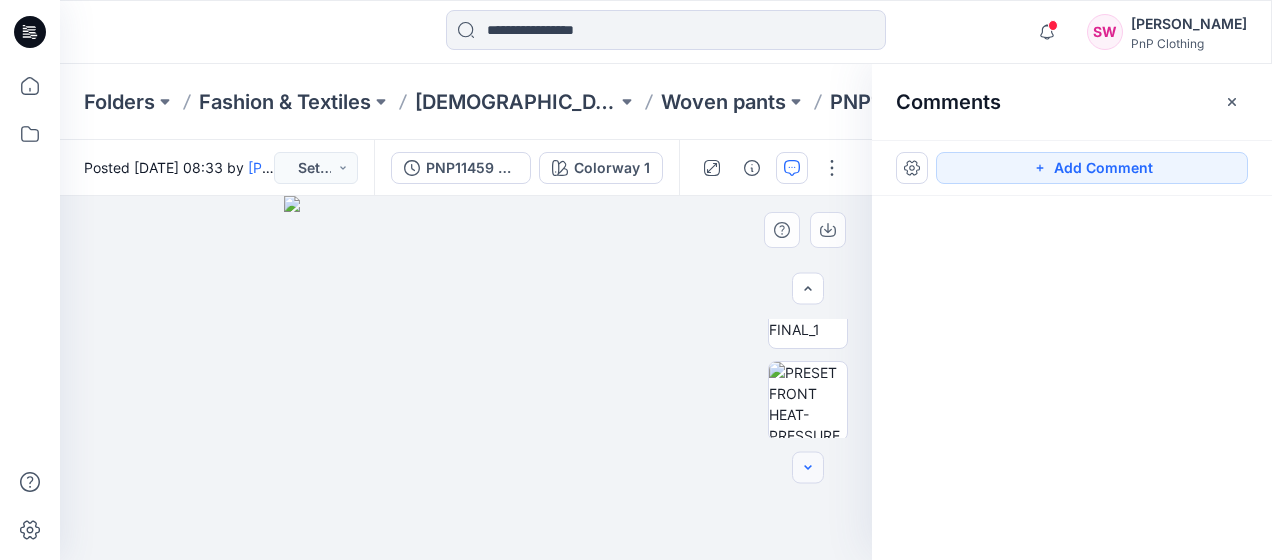 click 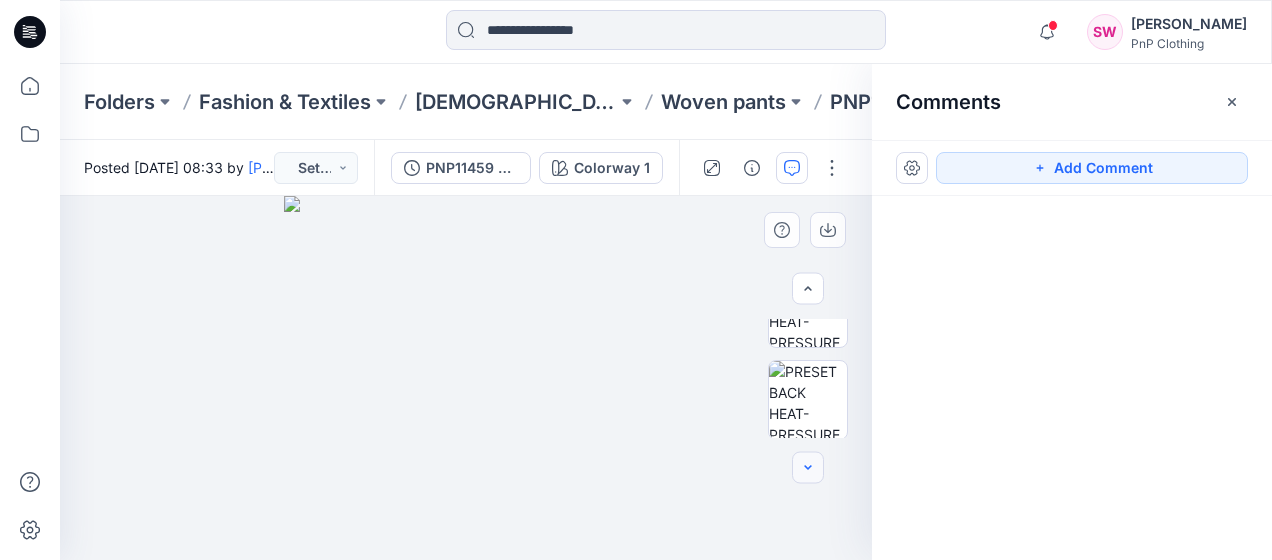 click 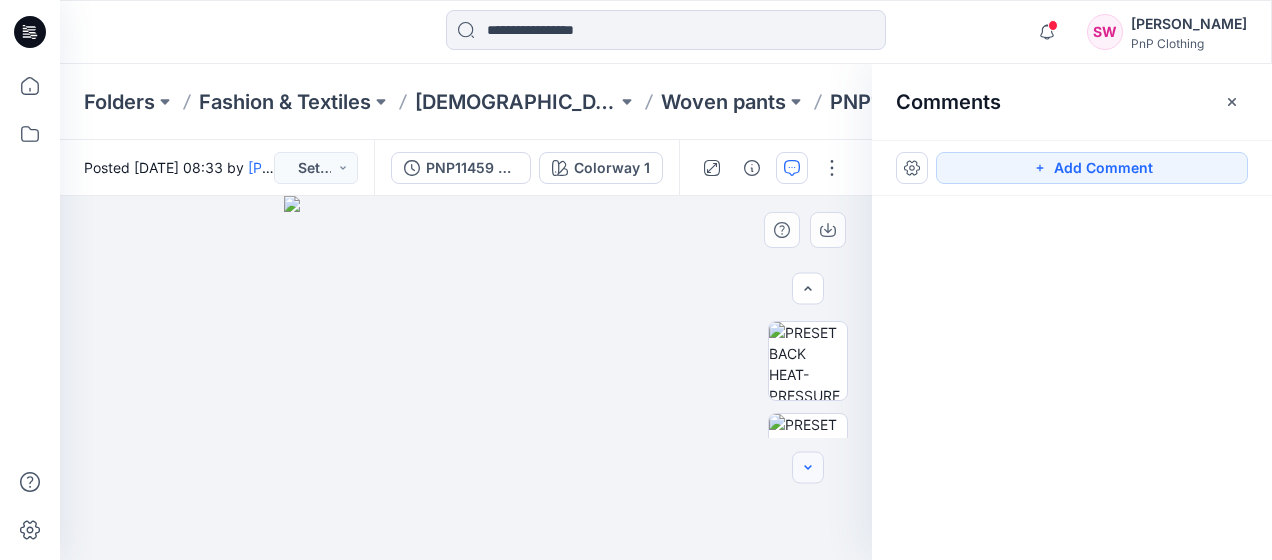 click 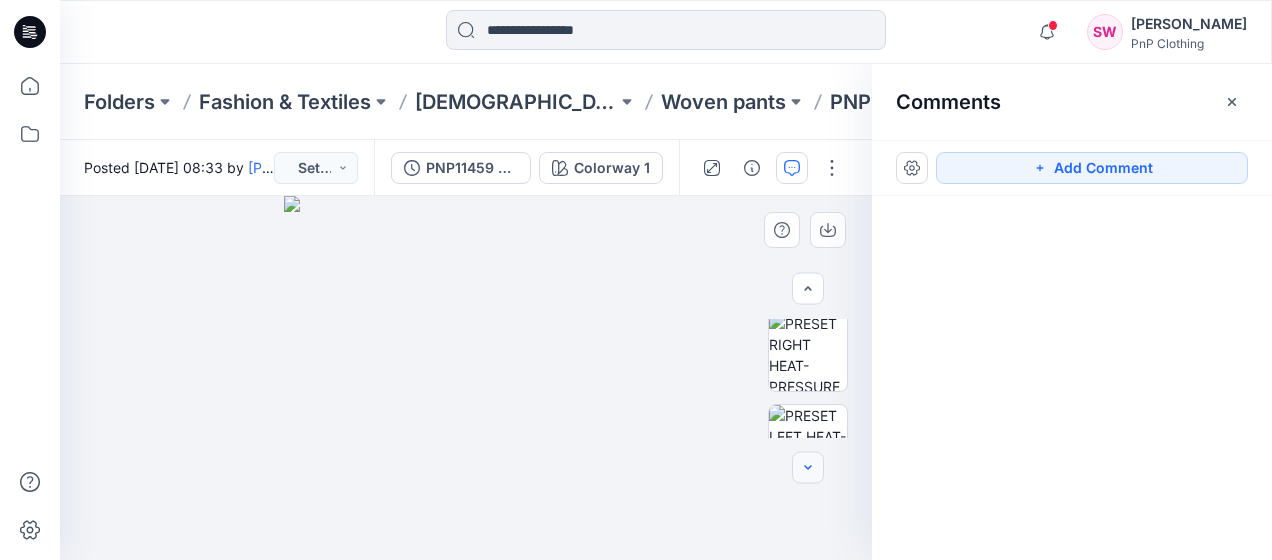 click 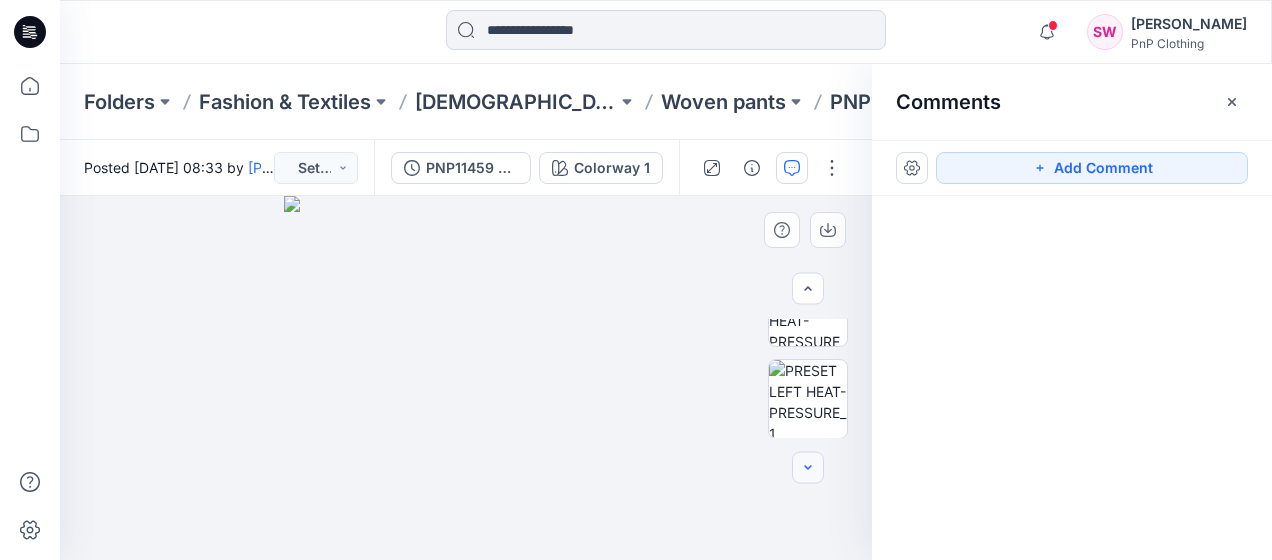 click 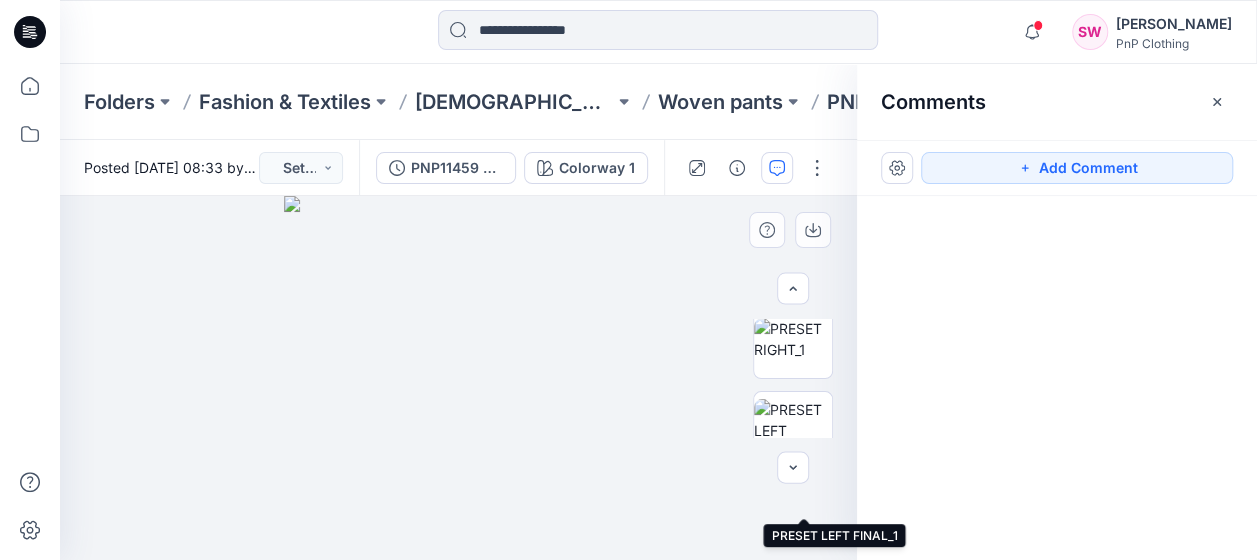 scroll, scrollTop: 0, scrollLeft: 0, axis: both 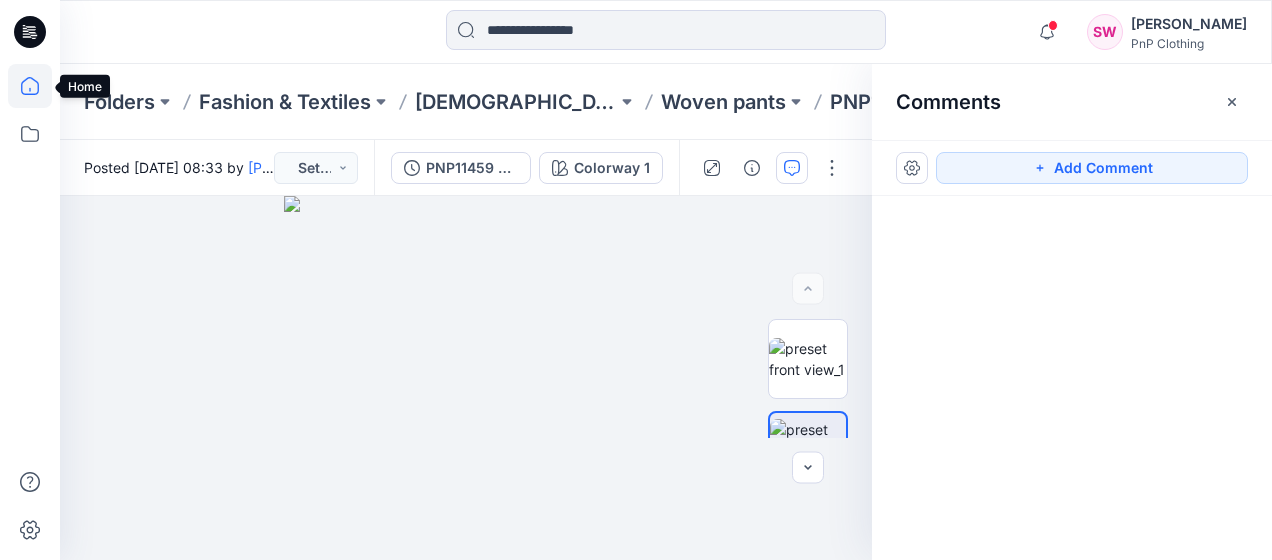 click 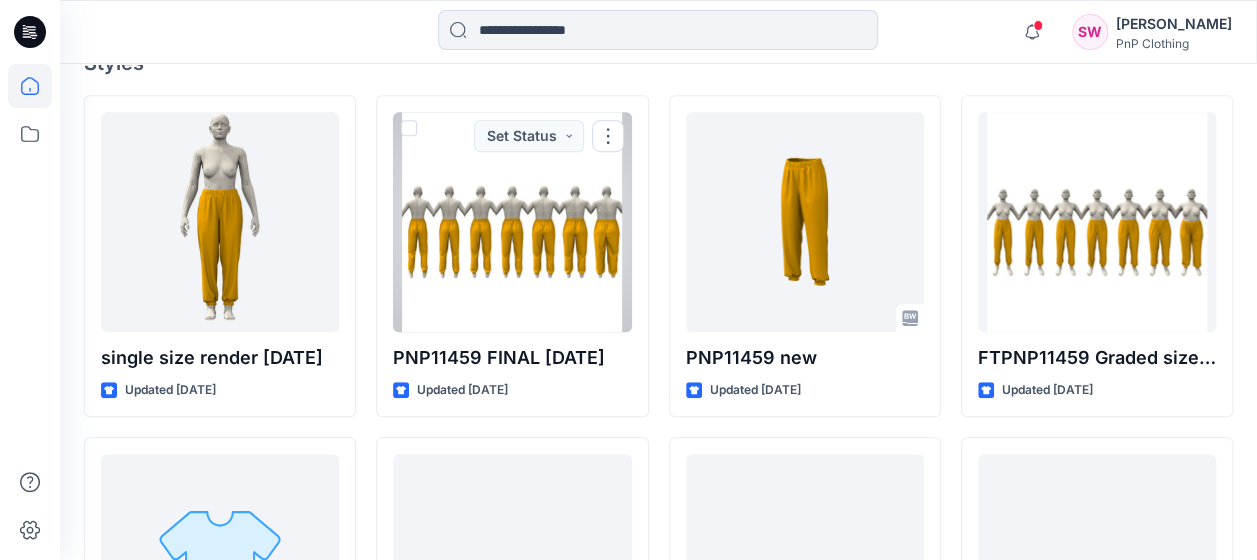 scroll, scrollTop: 600, scrollLeft: 0, axis: vertical 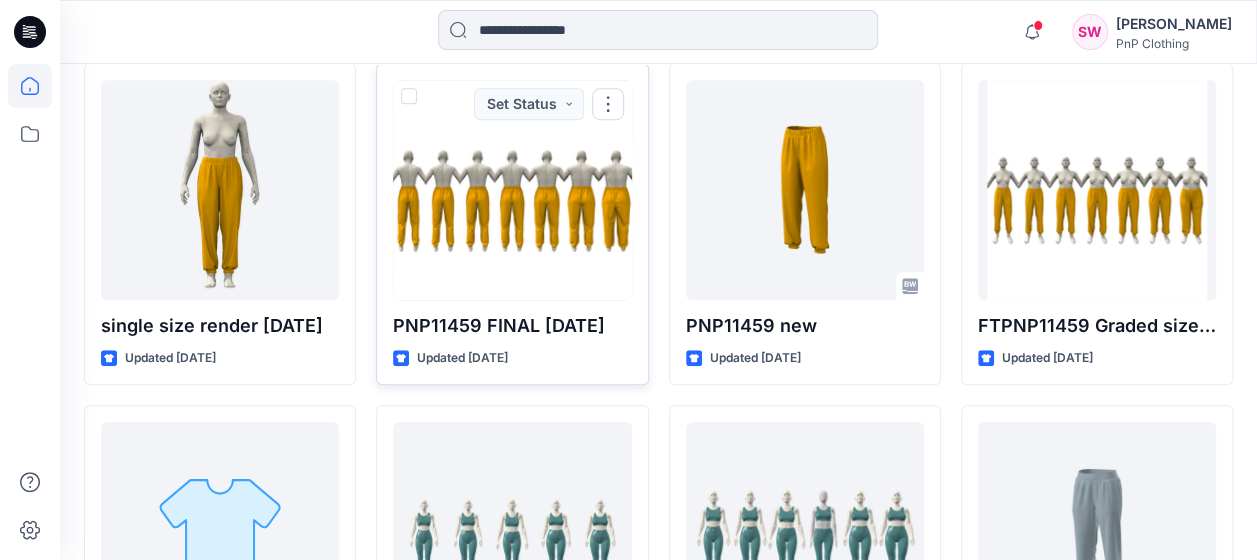 click at bounding box center (512, 190) 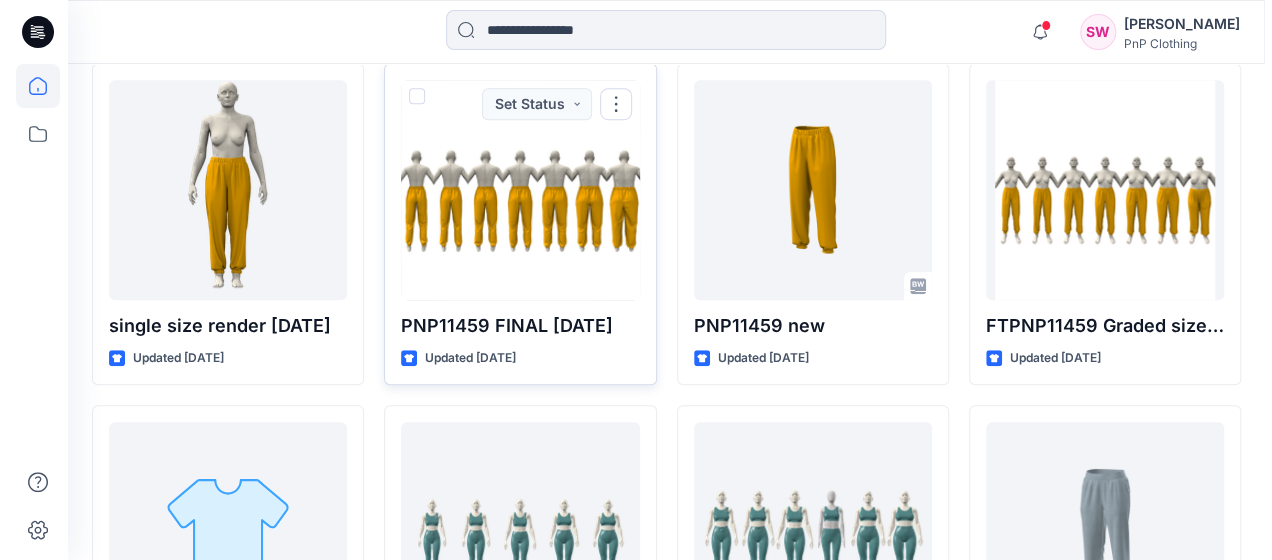 scroll, scrollTop: 0, scrollLeft: 0, axis: both 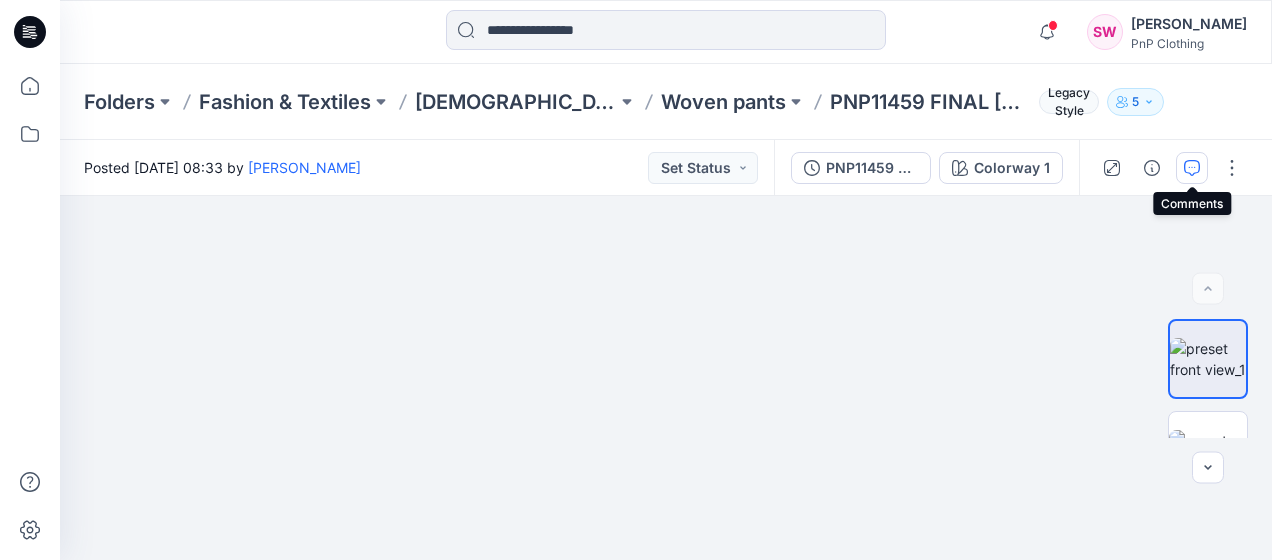 click at bounding box center [1192, 168] 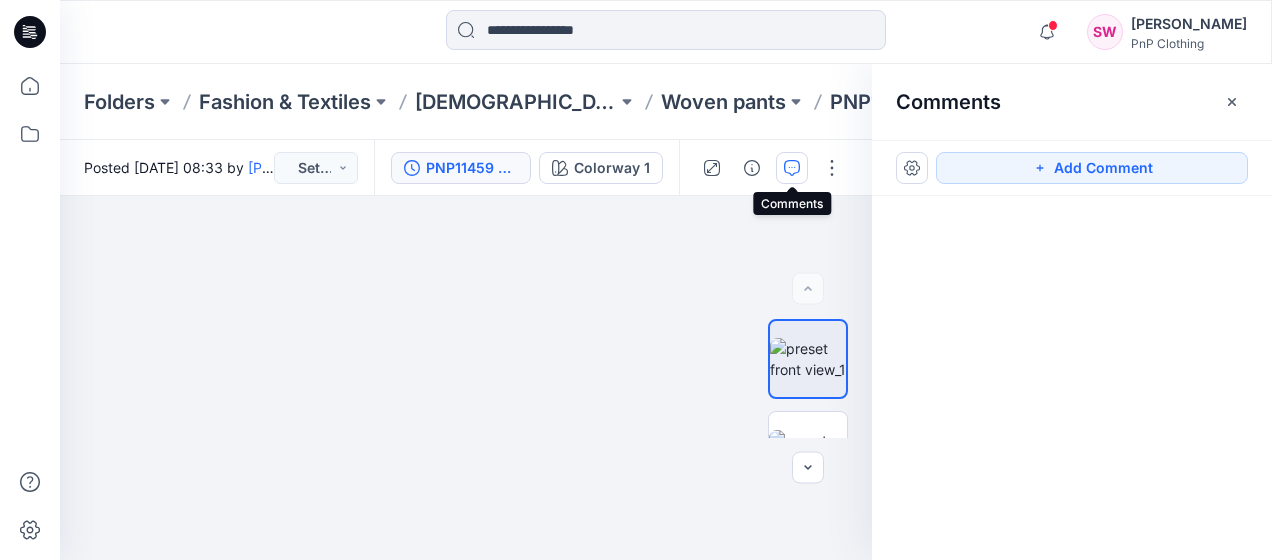 click at bounding box center [792, 168] 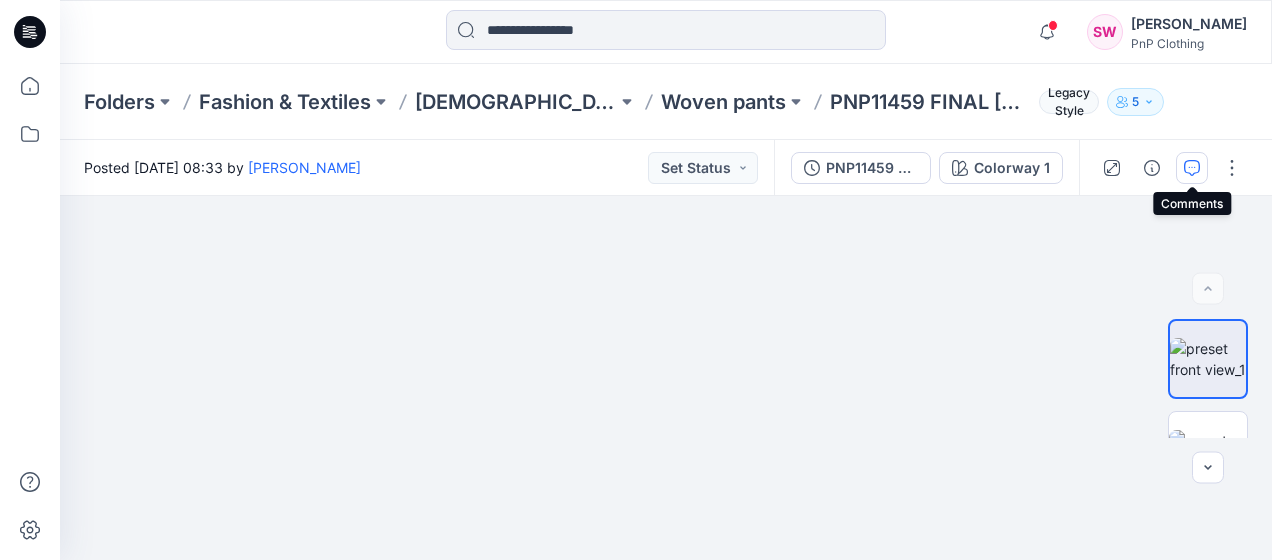 click 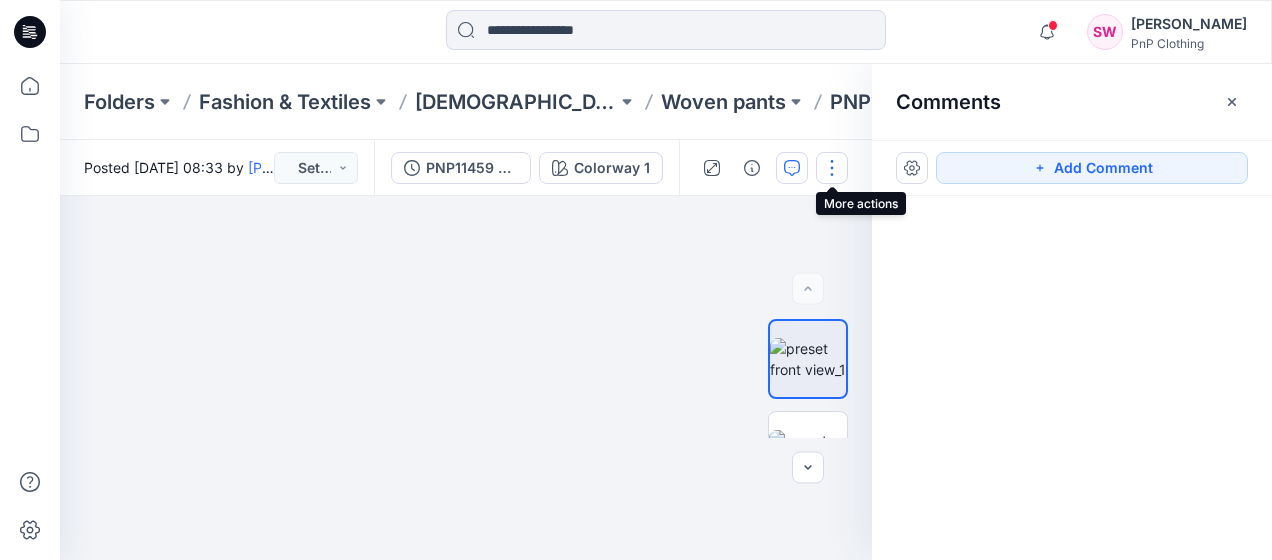click at bounding box center (832, 168) 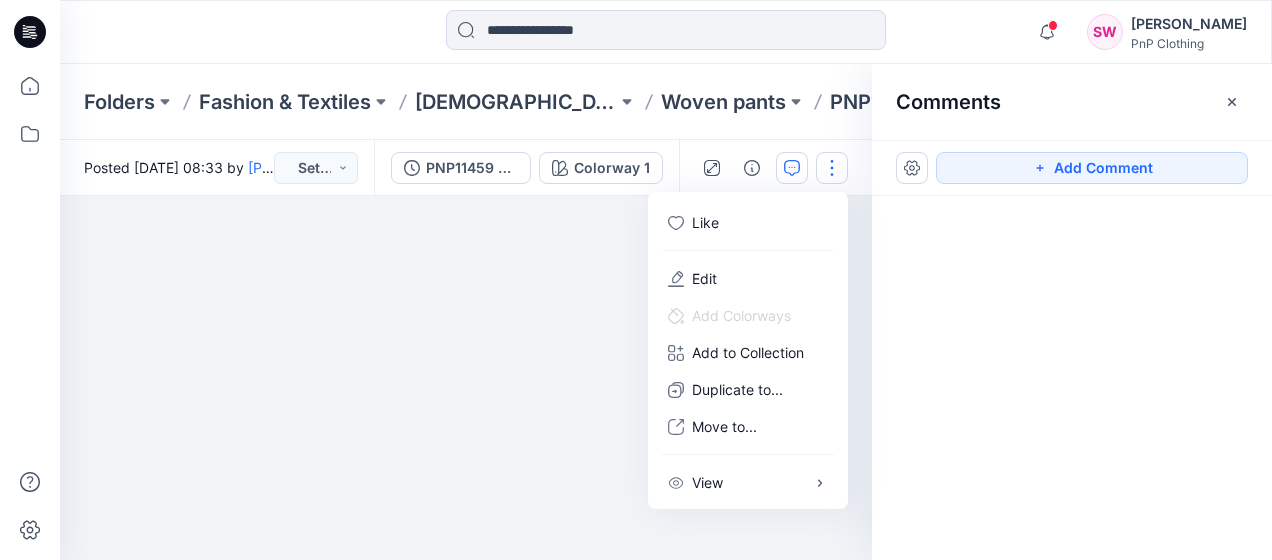 click at bounding box center (1072, 341) 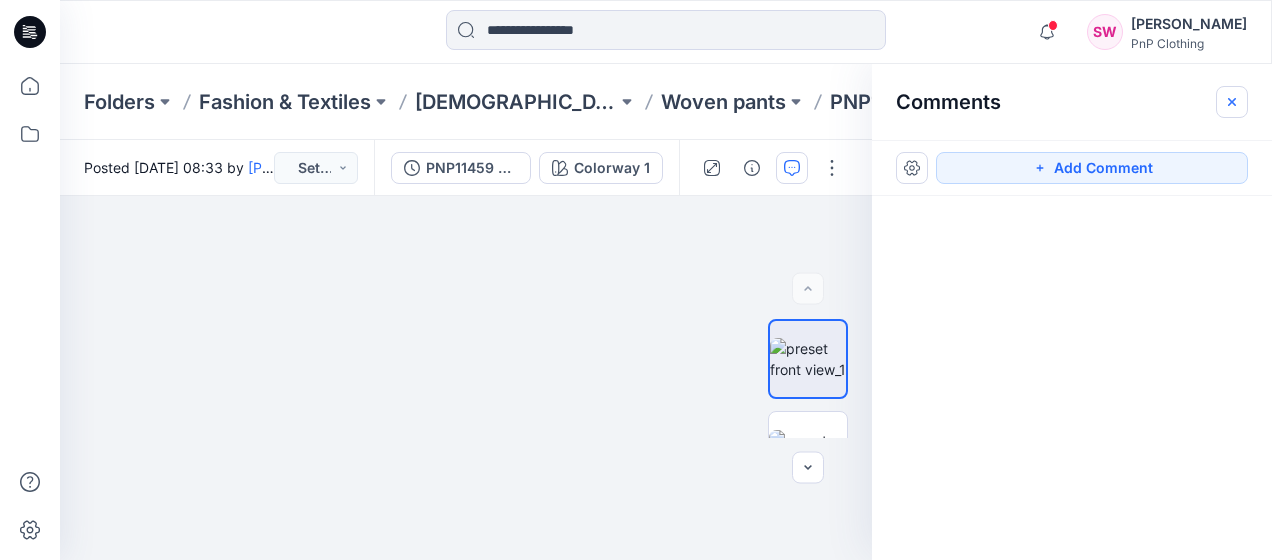 click at bounding box center [1232, 102] 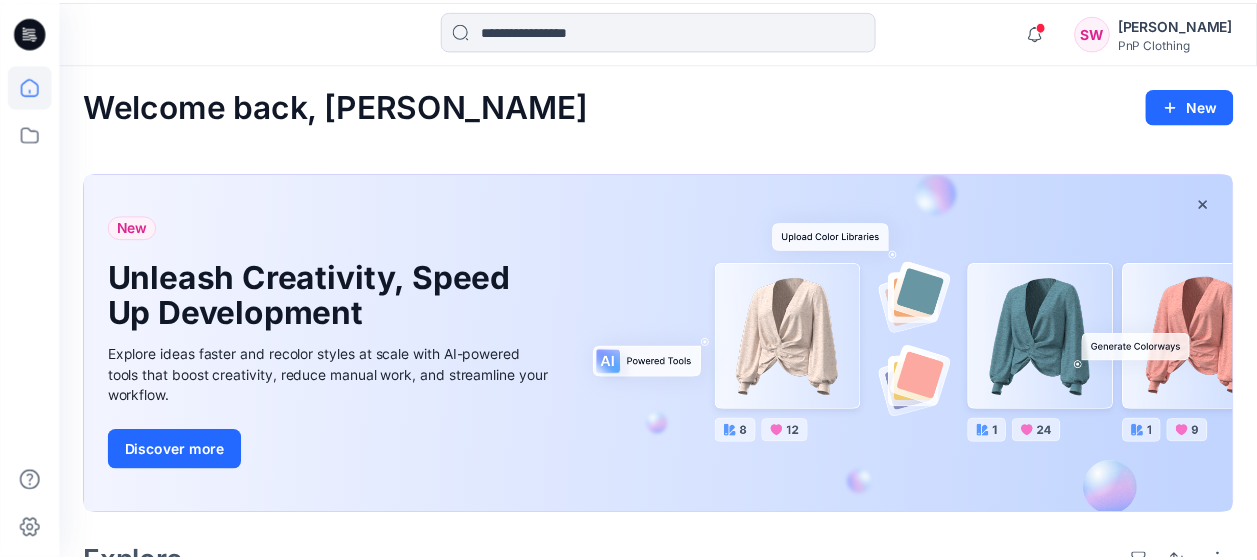 scroll, scrollTop: 600, scrollLeft: 0, axis: vertical 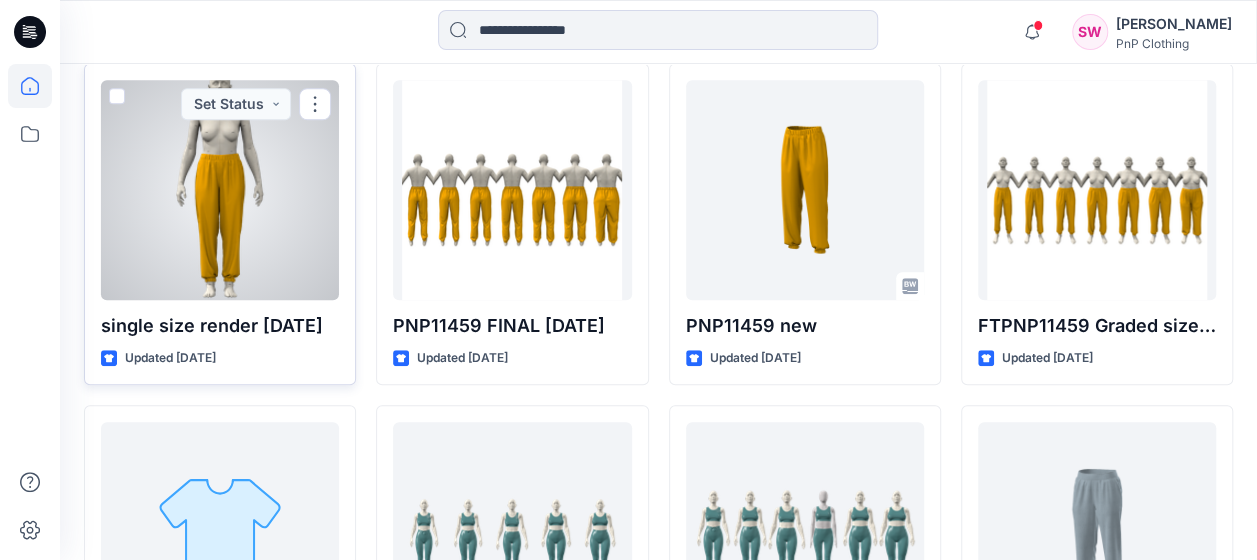 click at bounding box center (220, 190) 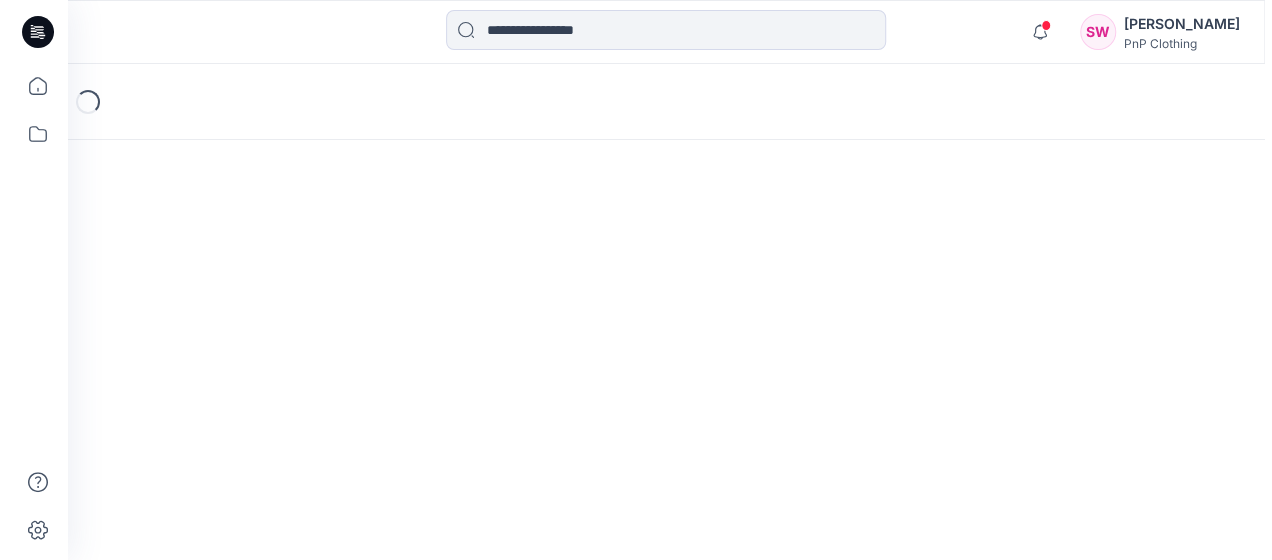 scroll, scrollTop: 0, scrollLeft: 0, axis: both 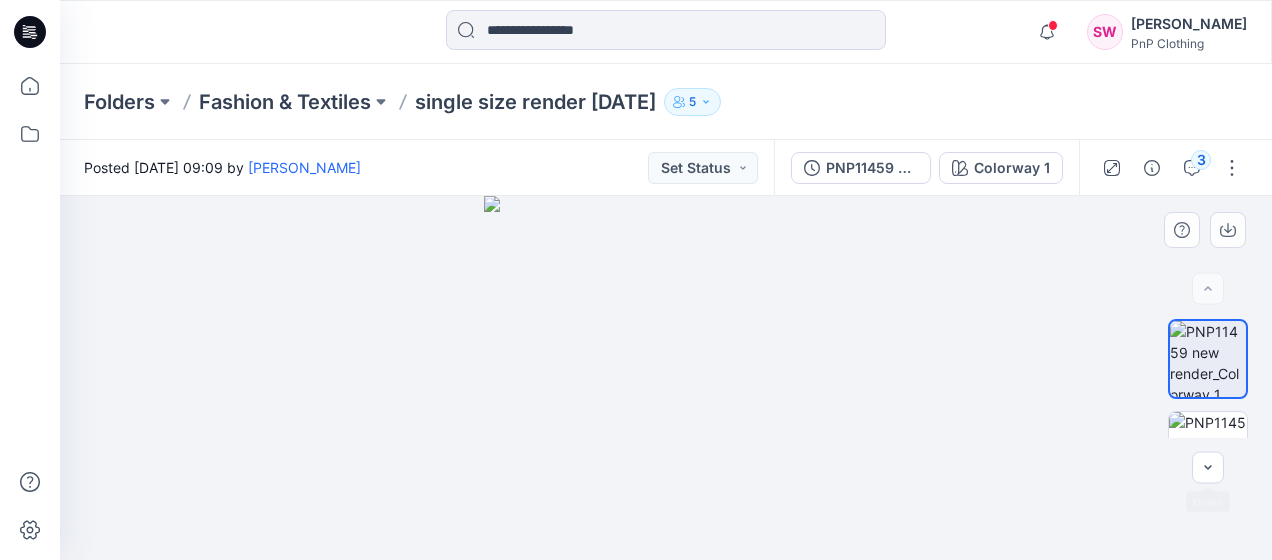 click at bounding box center [666, 378] 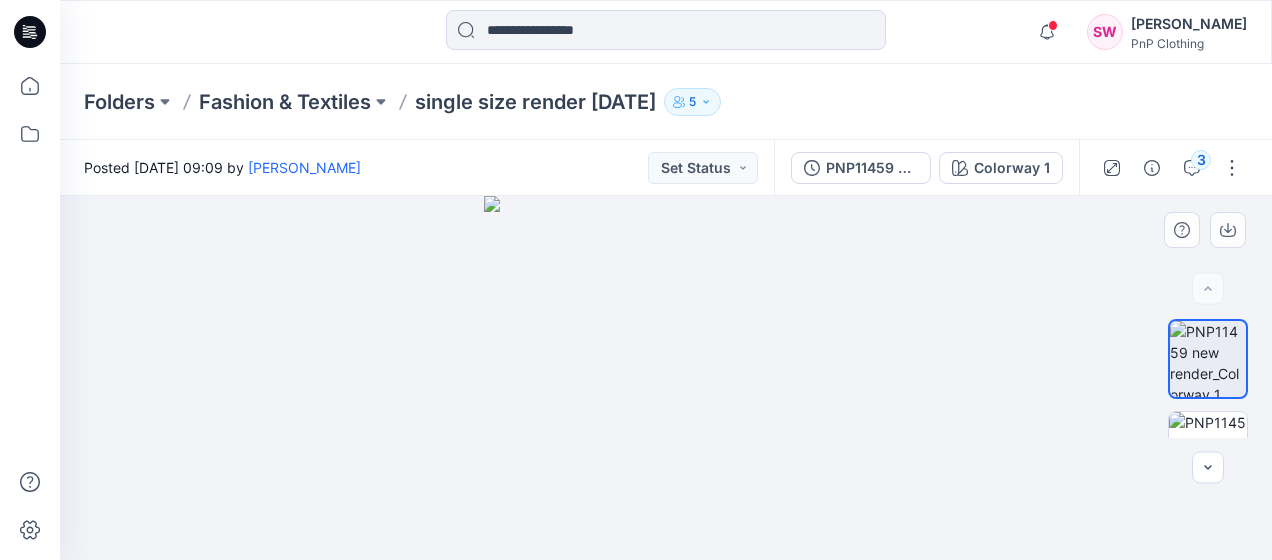 click at bounding box center (666, 378) 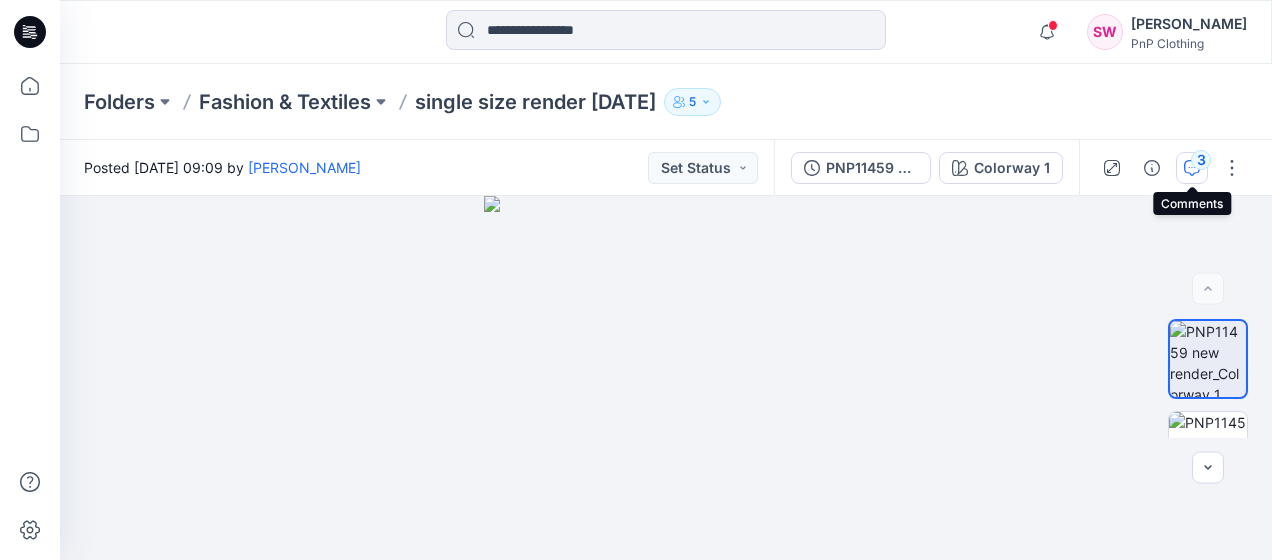 click on "3" at bounding box center [1201, 160] 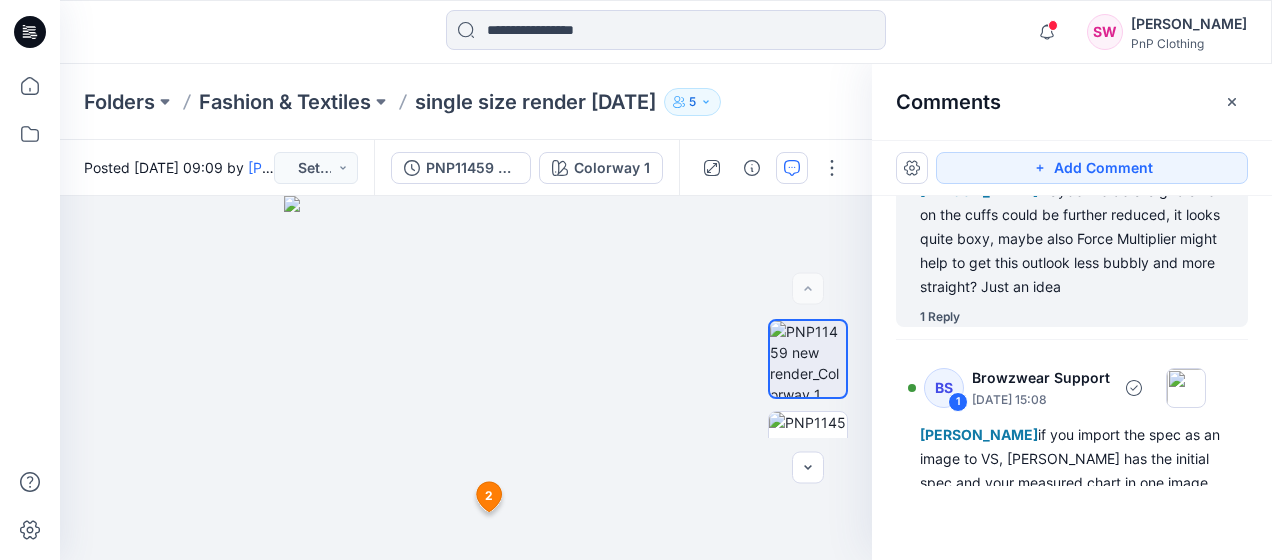 scroll, scrollTop: 152, scrollLeft: 0, axis: vertical 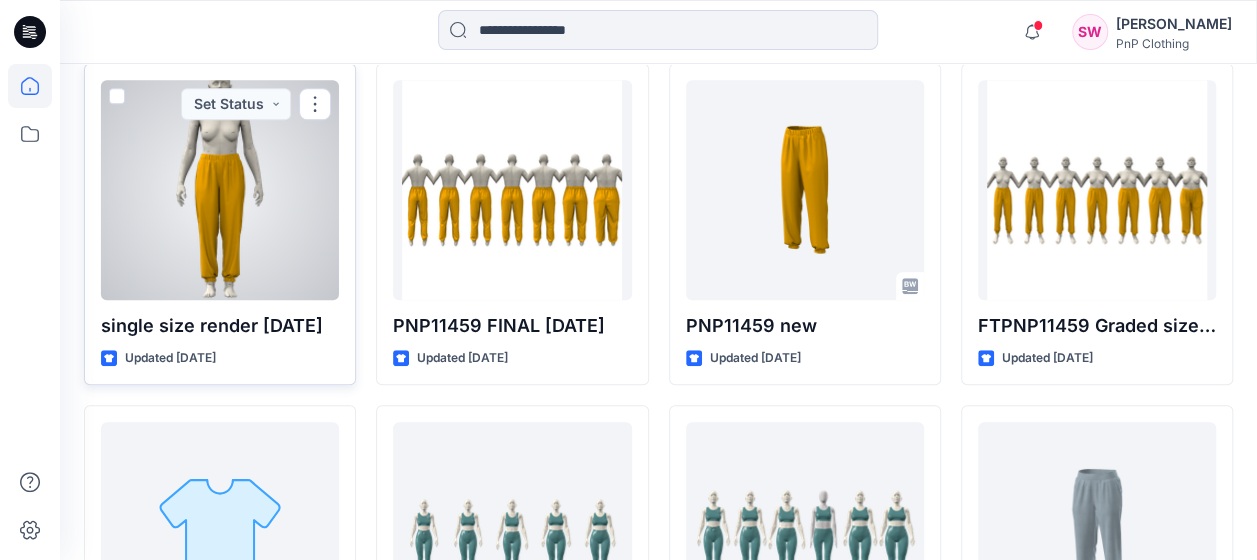 click at bounding box center [220, 190] 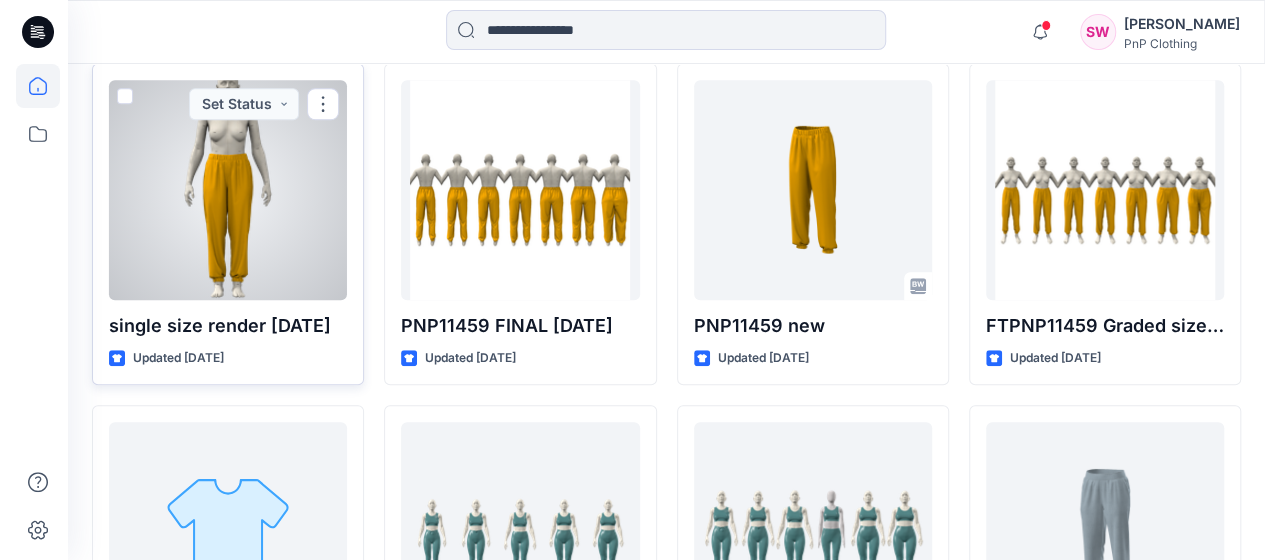 scroll, scrollTop: 0, scrollLeft: 0, axis: both 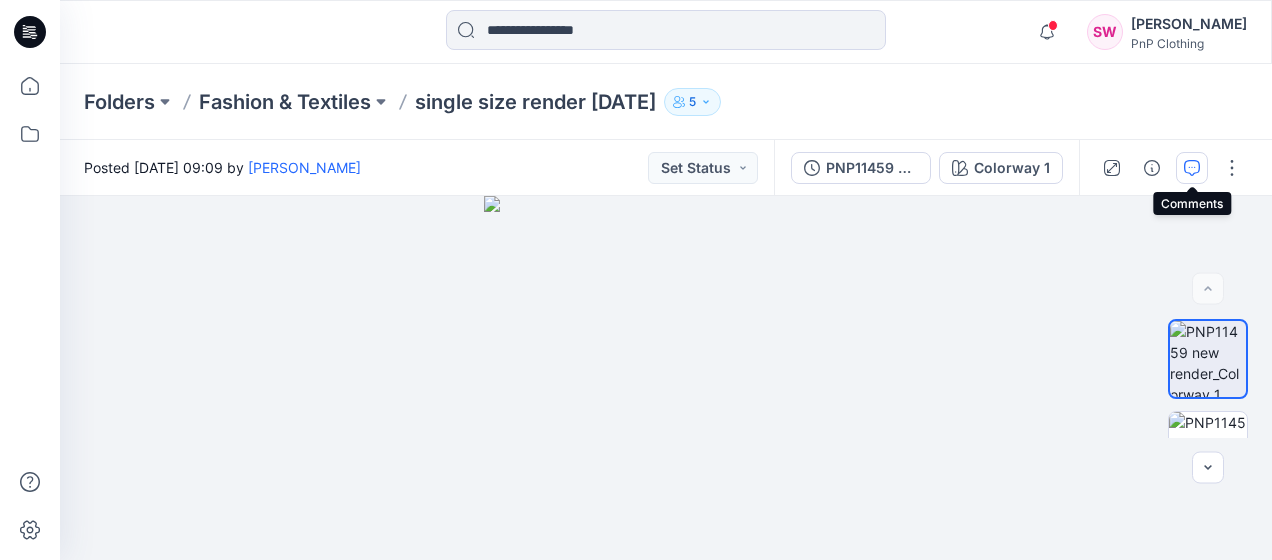 click 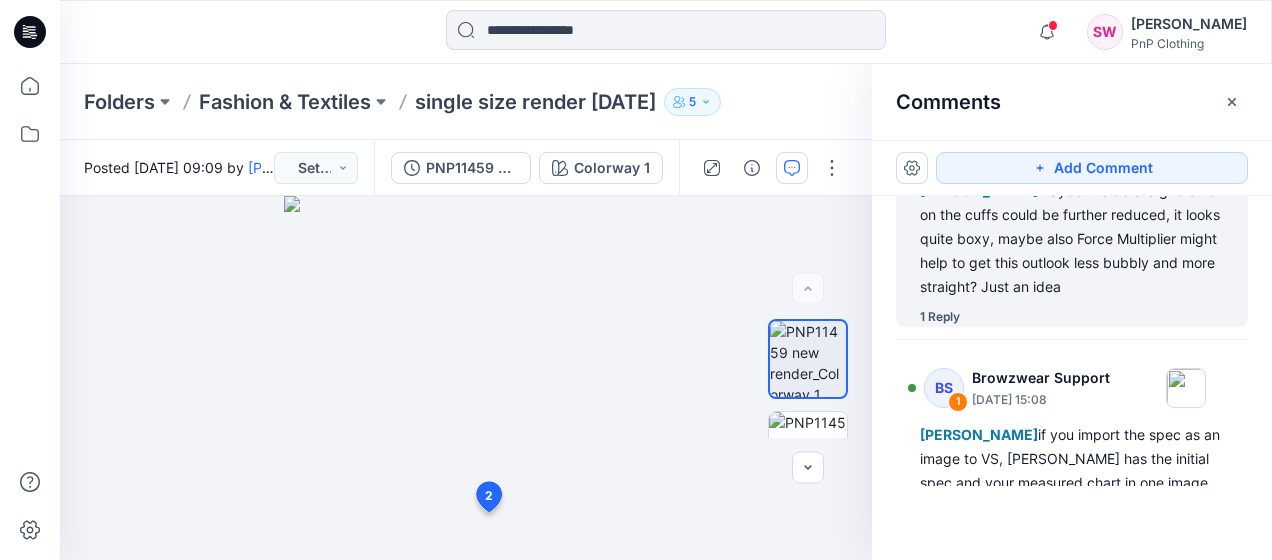 scroll, scrollTop: 152, scrollLeft: 0, axis: vertical 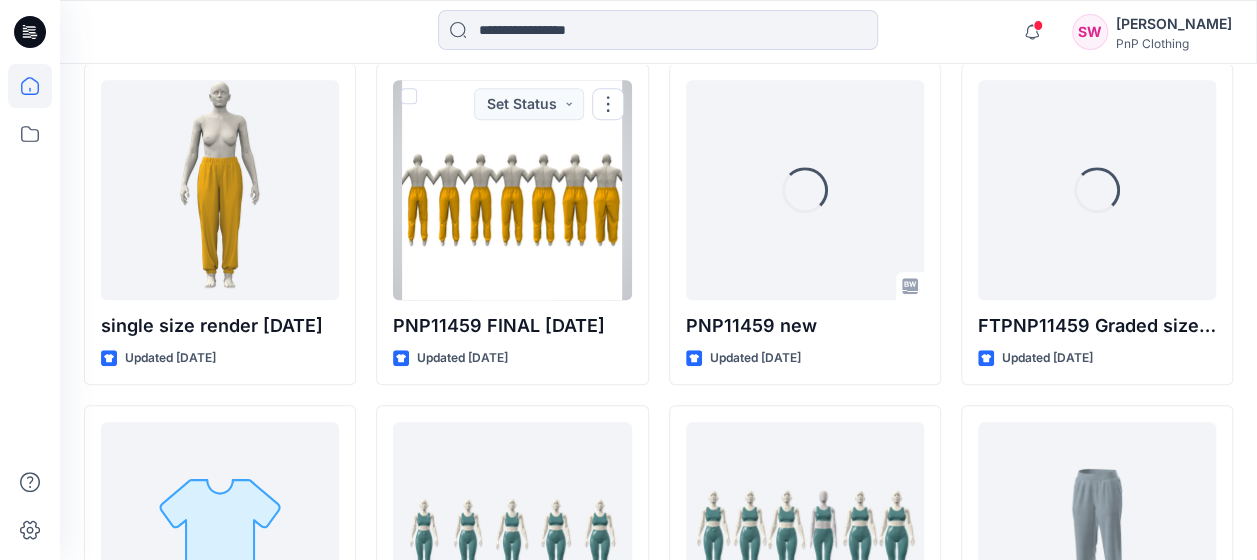 click at bounding box center [512, 190] 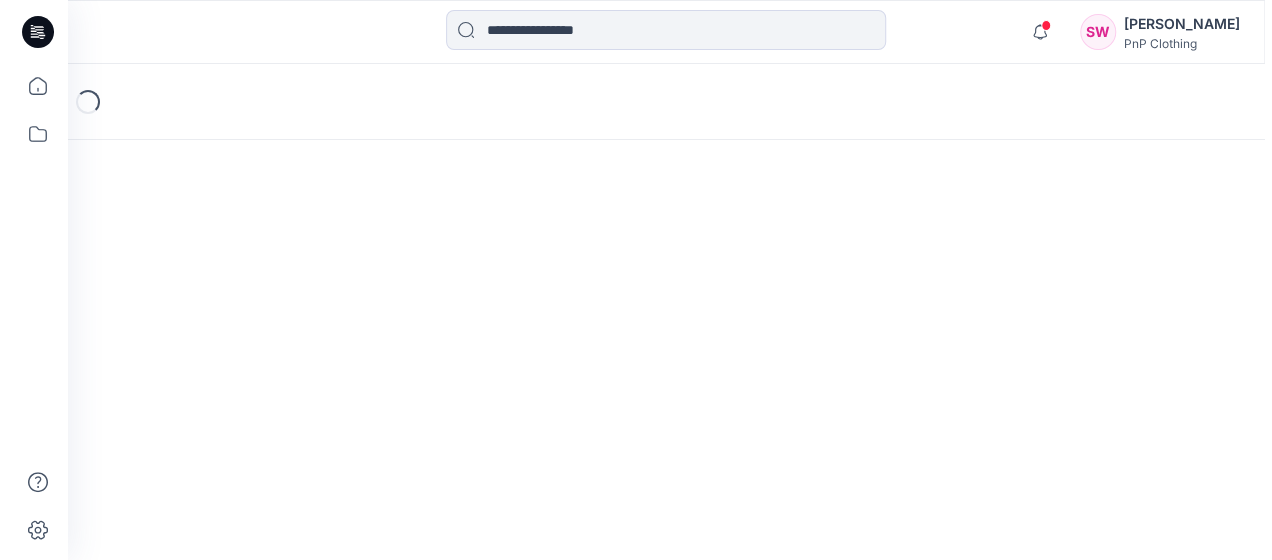 scroll, scrollTop: 0, scrollLeft: 0, axis: both 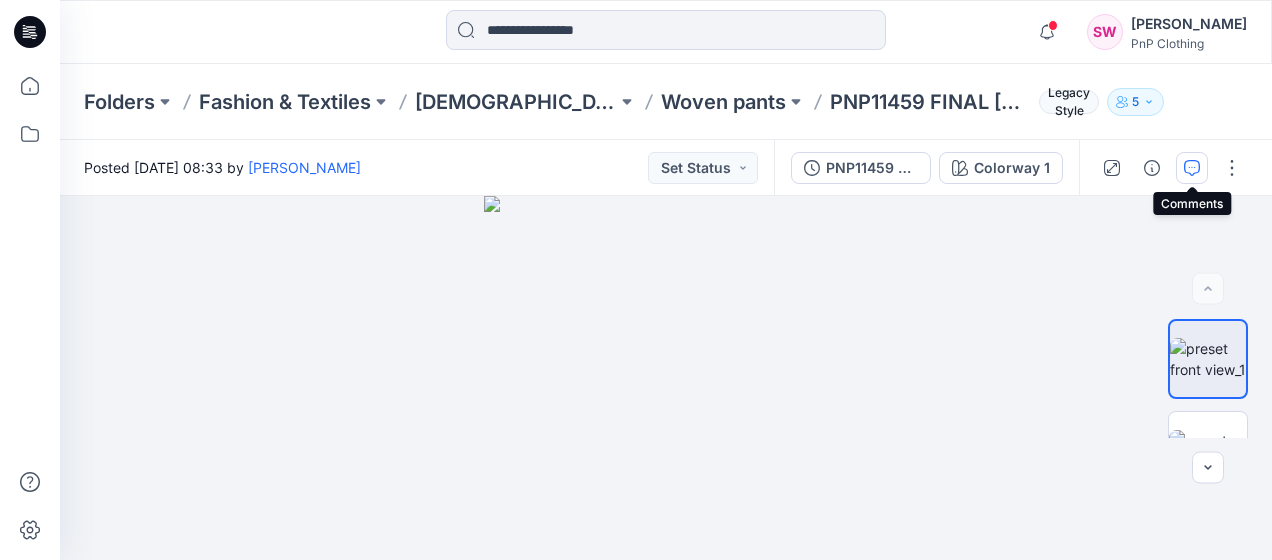 click 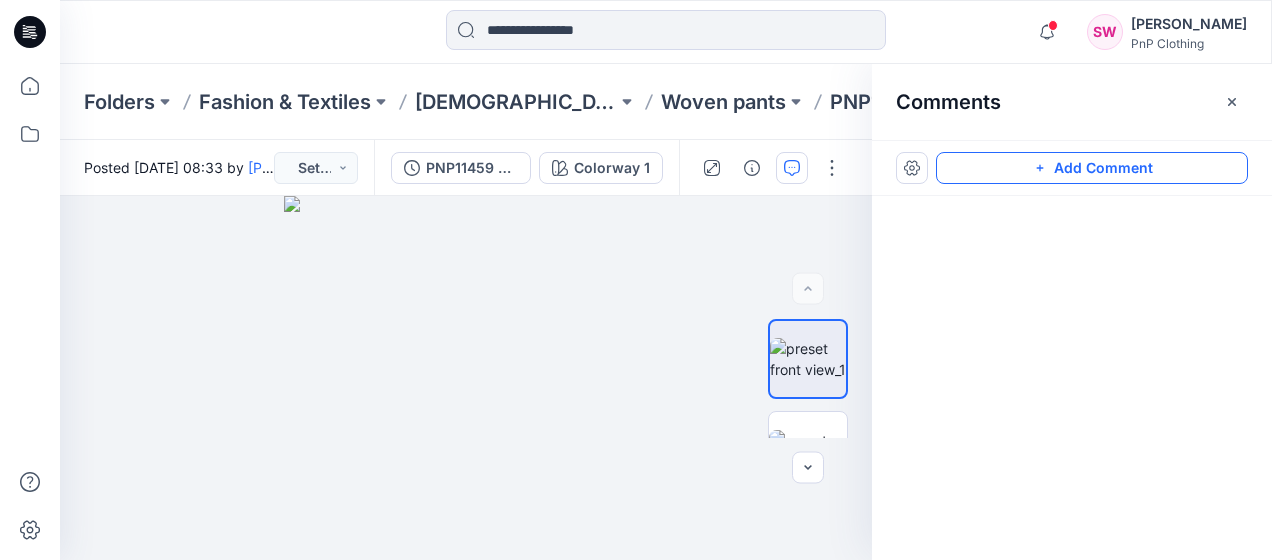 click on "Add Comment" at bounding box center [1092, 168] 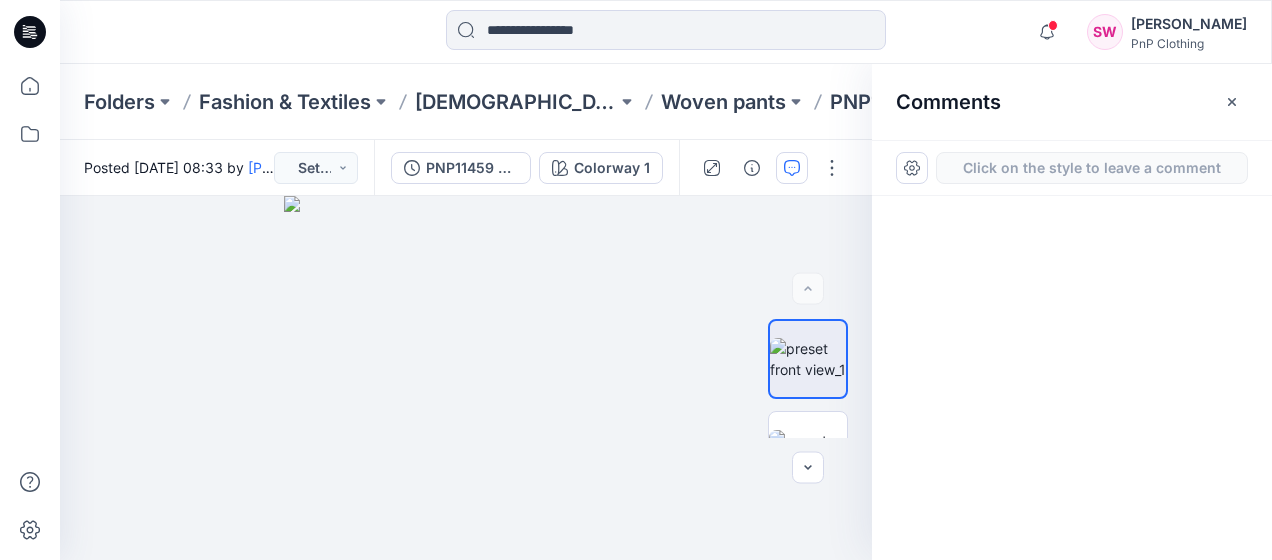 click on "Click on the style to leave a comment" at bounding box center (1092, 168) 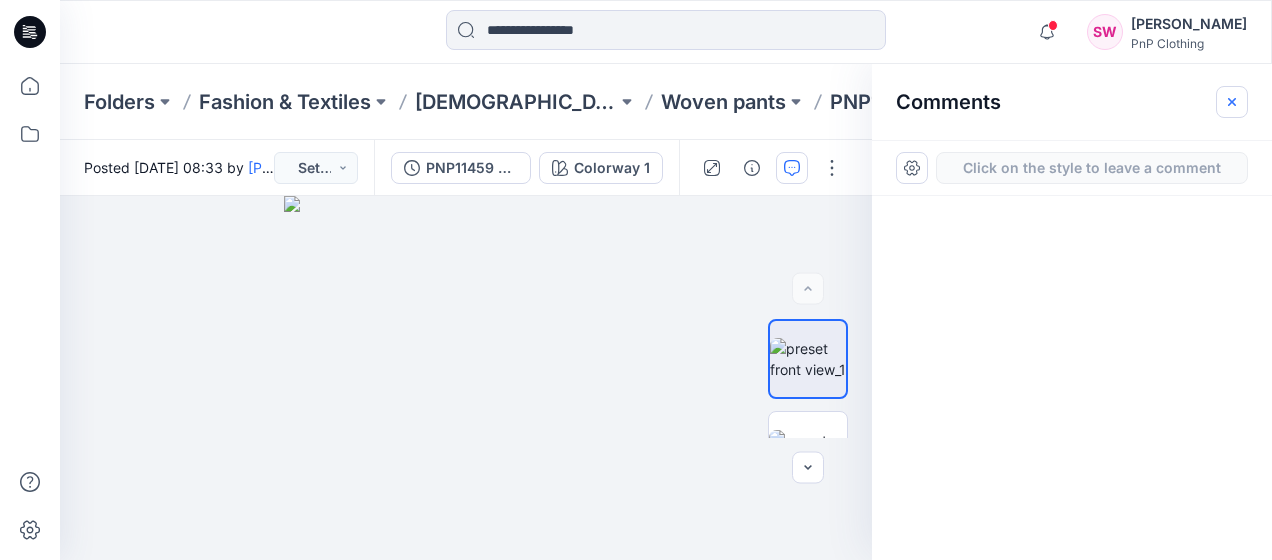 click 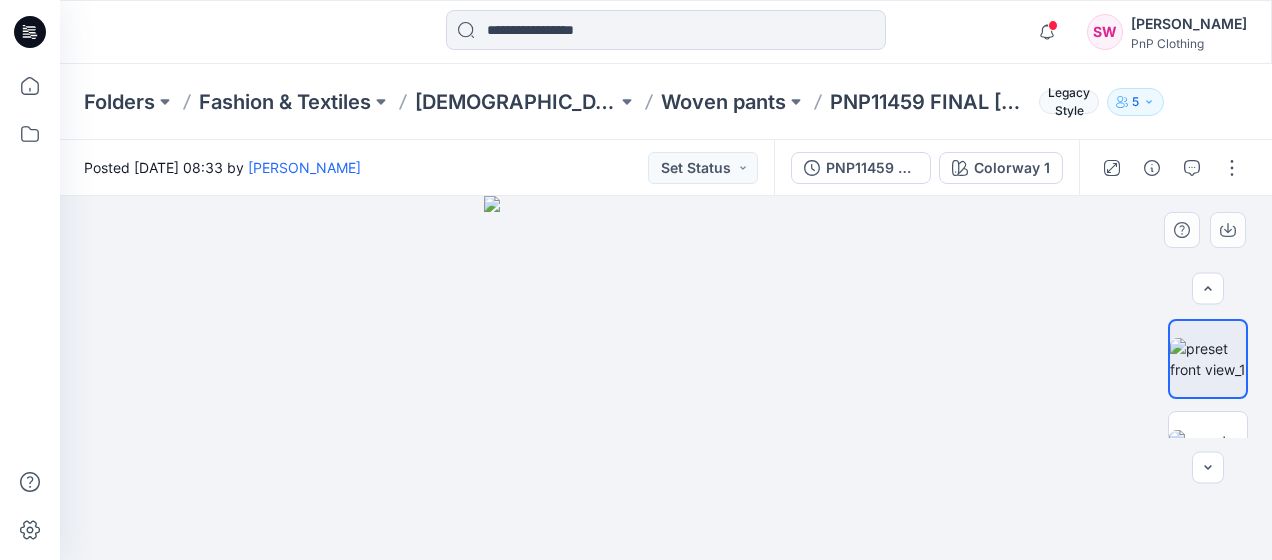 scroll, scrollTop: 40, scrollLeft: 0, axis: vertical 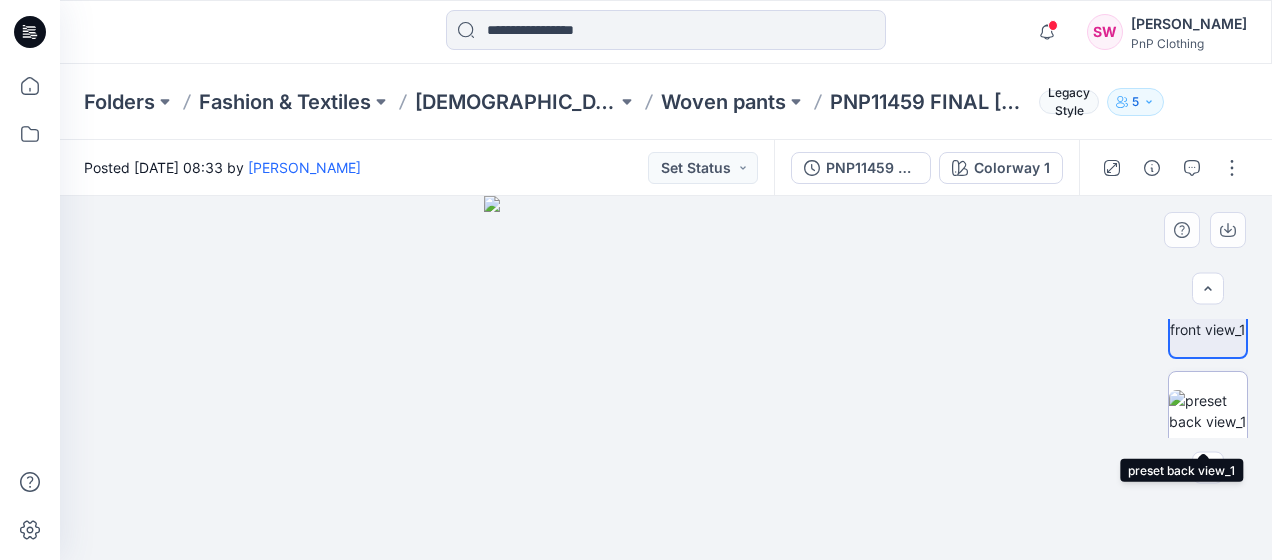 click at bounding box center (1208, 411) 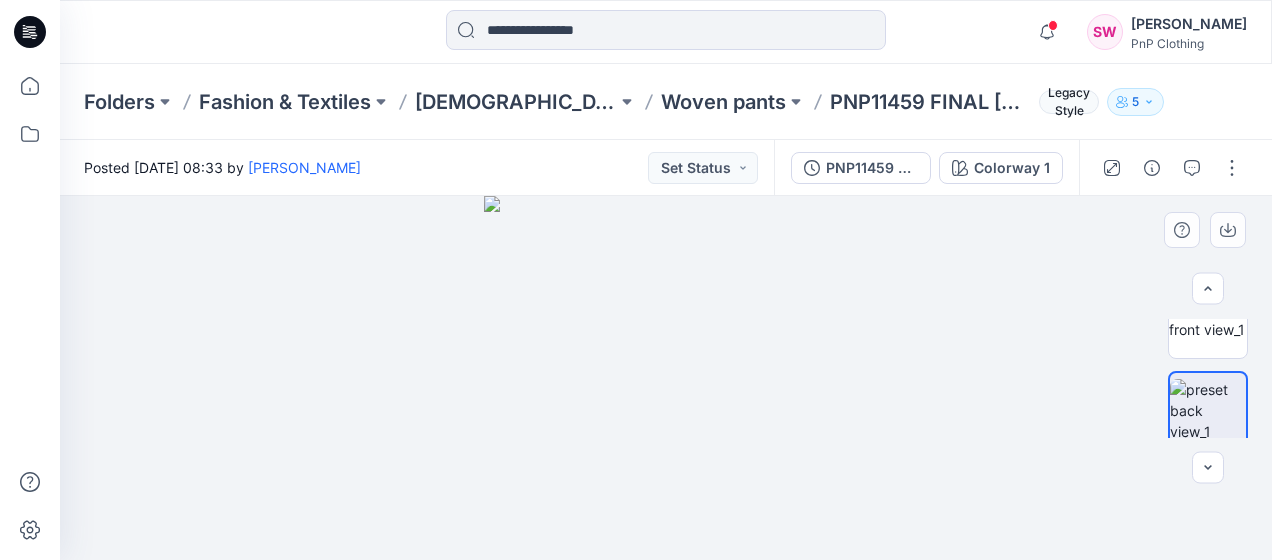 click at bounding box center (666, 378) 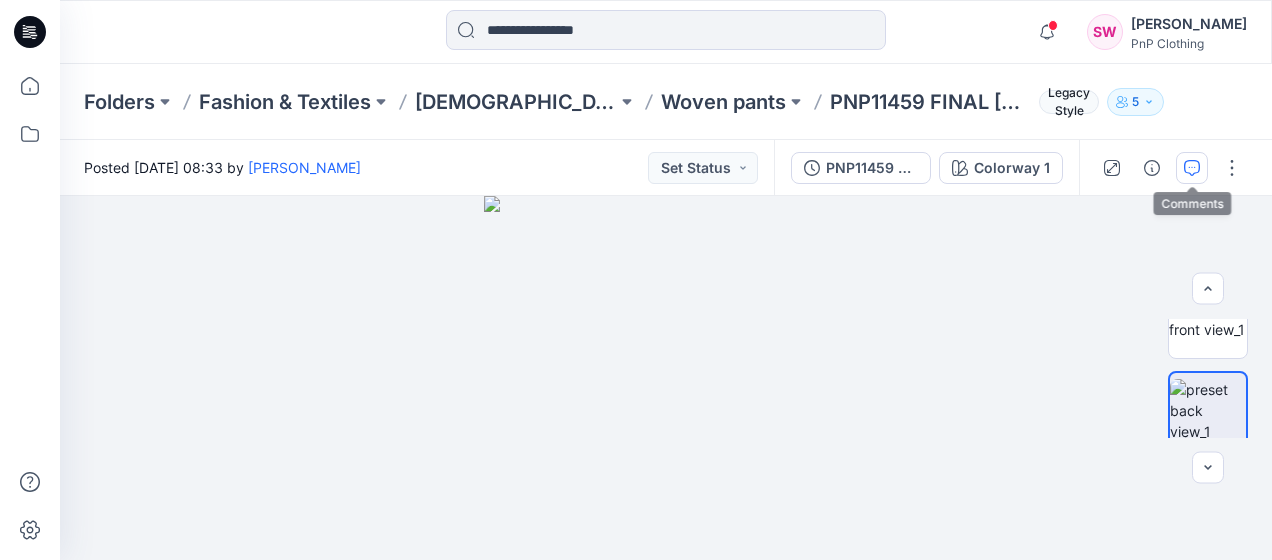 click at bounding box center [1192, 168] 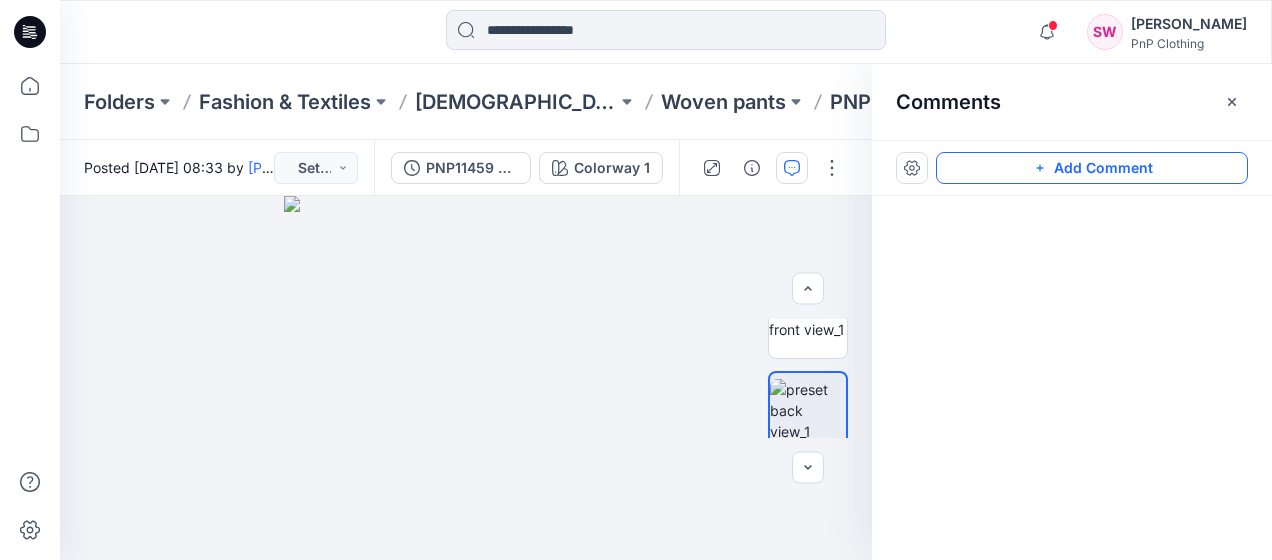 click 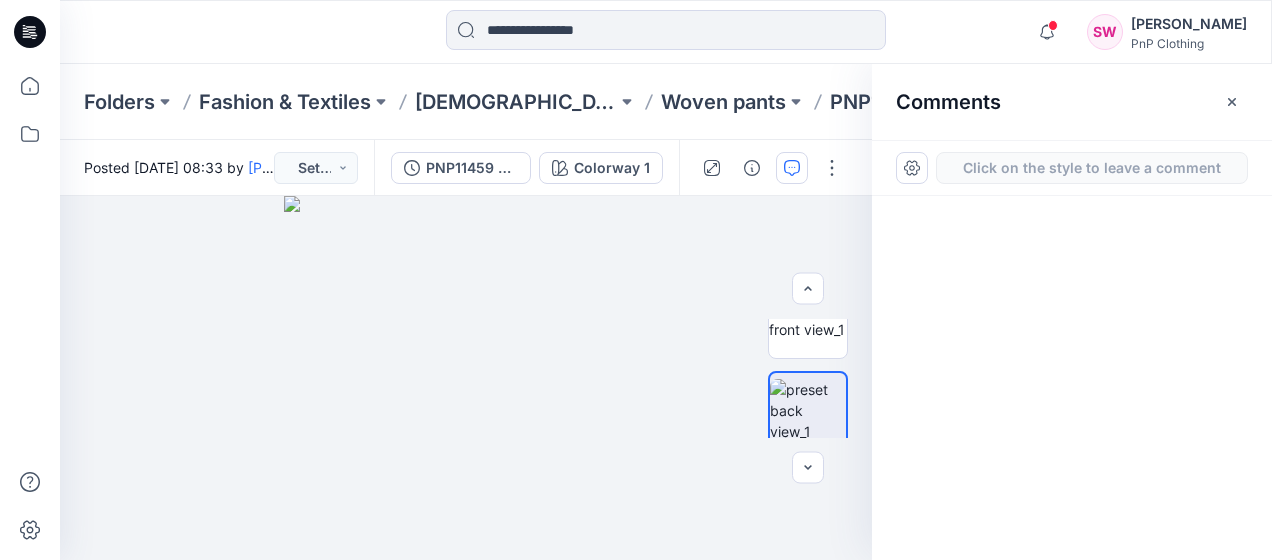 click on "Click on the style to leave a comment" at bounding box center (1092, 168) 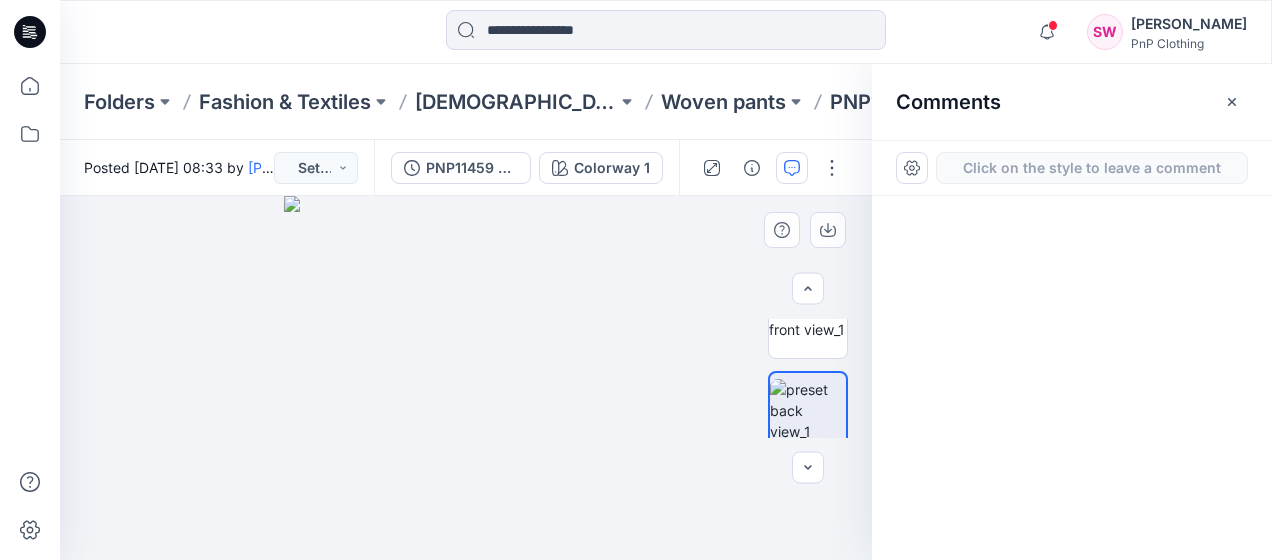 click on "2" at bounding box center [466, 378] 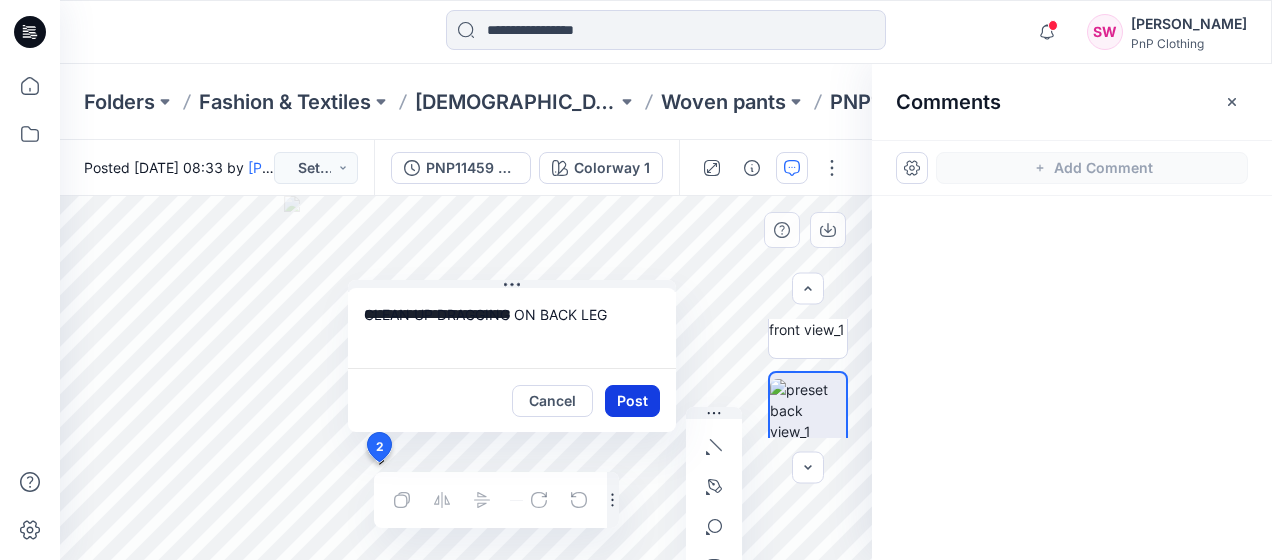 type on "**********" 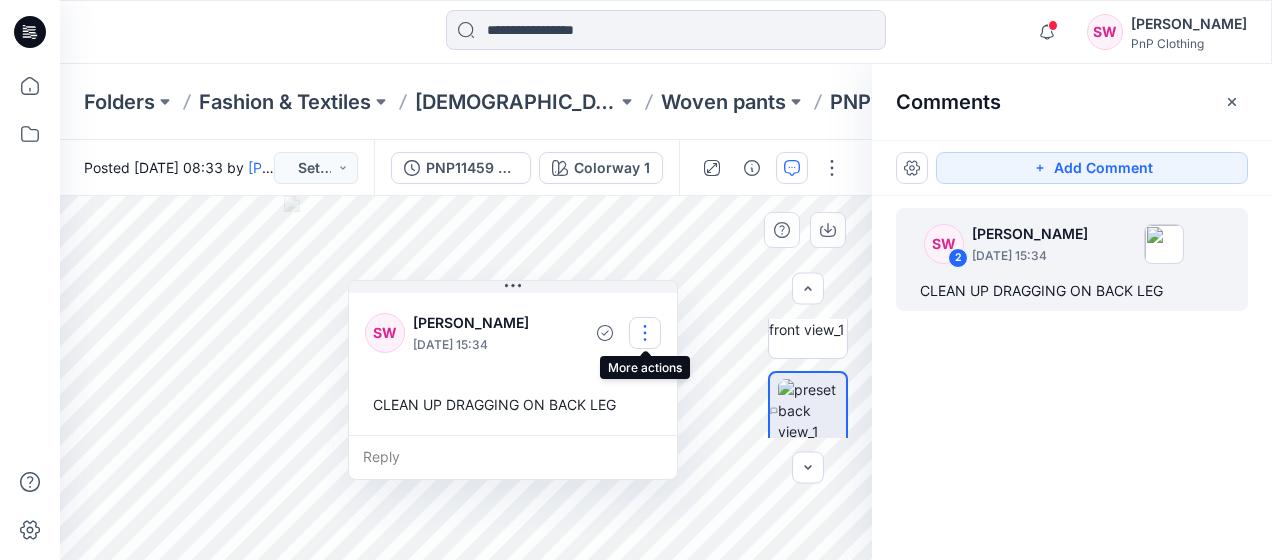 click at bounding box center (645, 333) 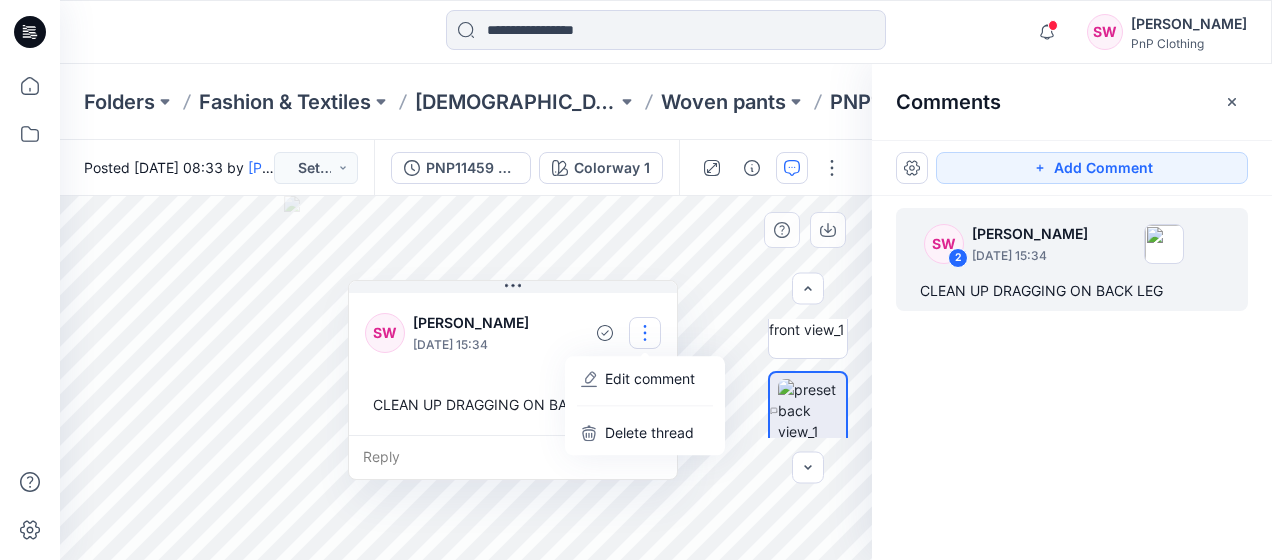 click at bounding box center (645, 333) 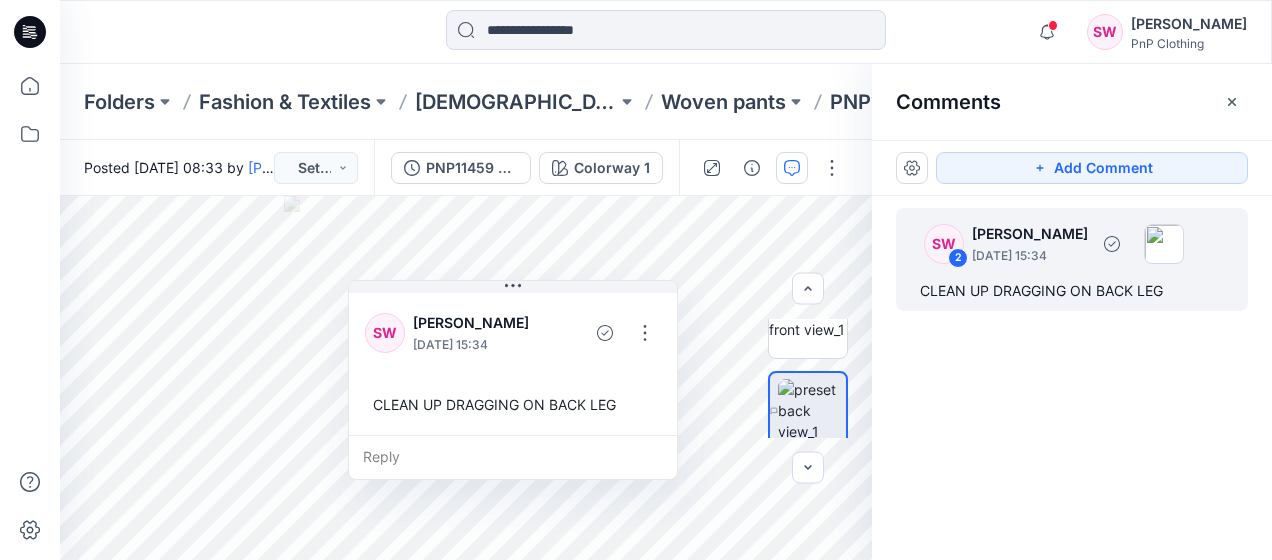 click on "2" at bounding box center (958, 258) 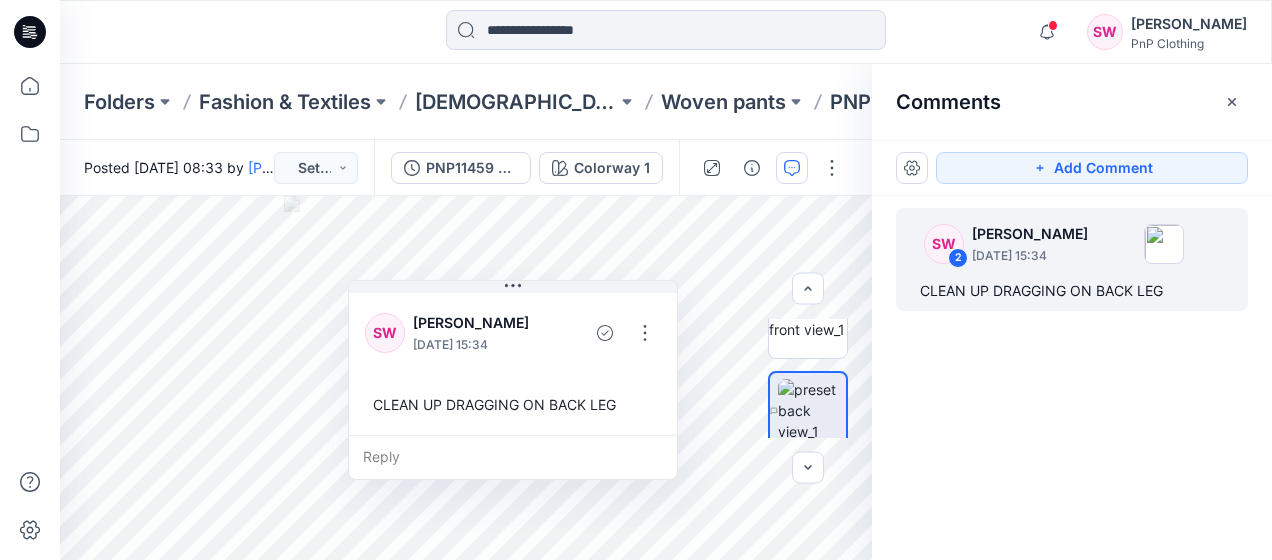 click on "SW 2 Sonia Wilds   July 10, 2025 15:34 CLEAN UP DRAGGING ON BACK LEG" at bounding box center [1072, 341] 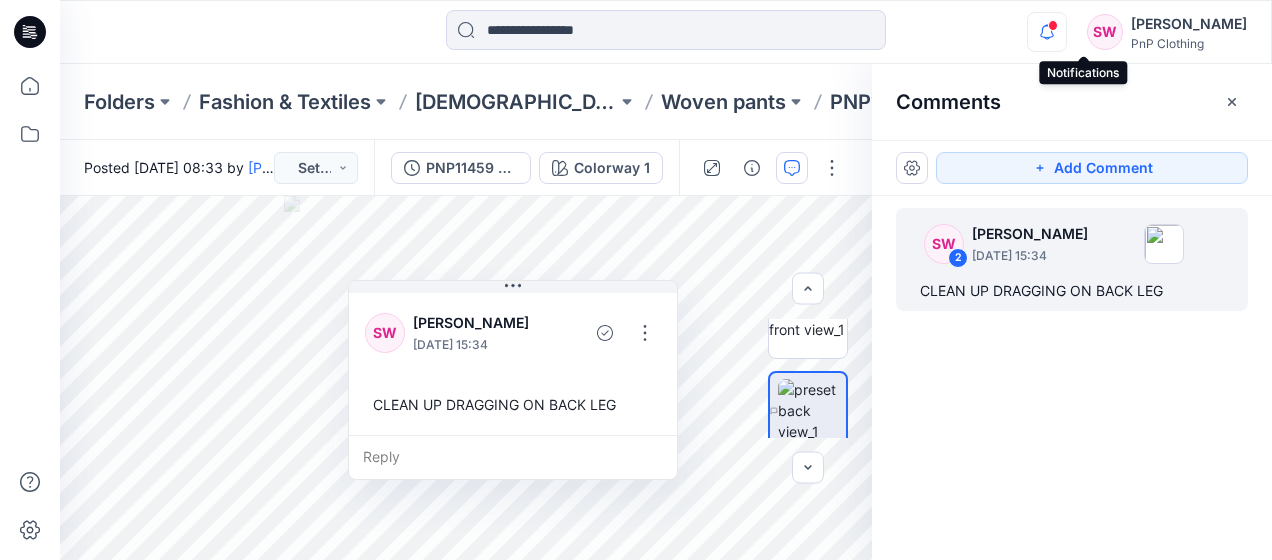 click 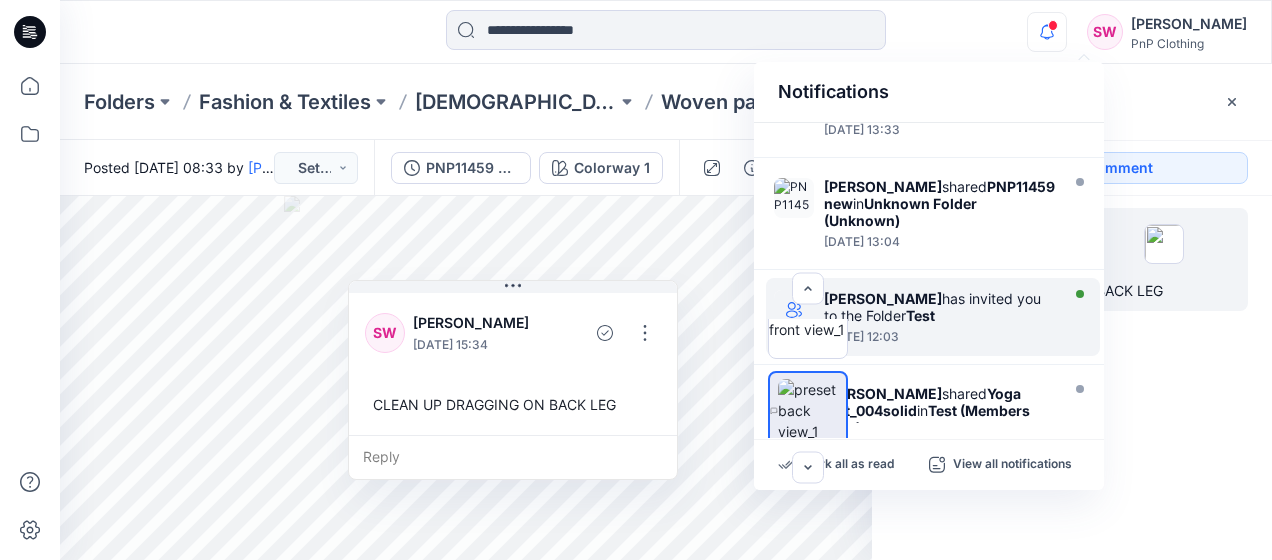 scroll, scrollTop: 126, scrollLeft: 0, axis: vertical 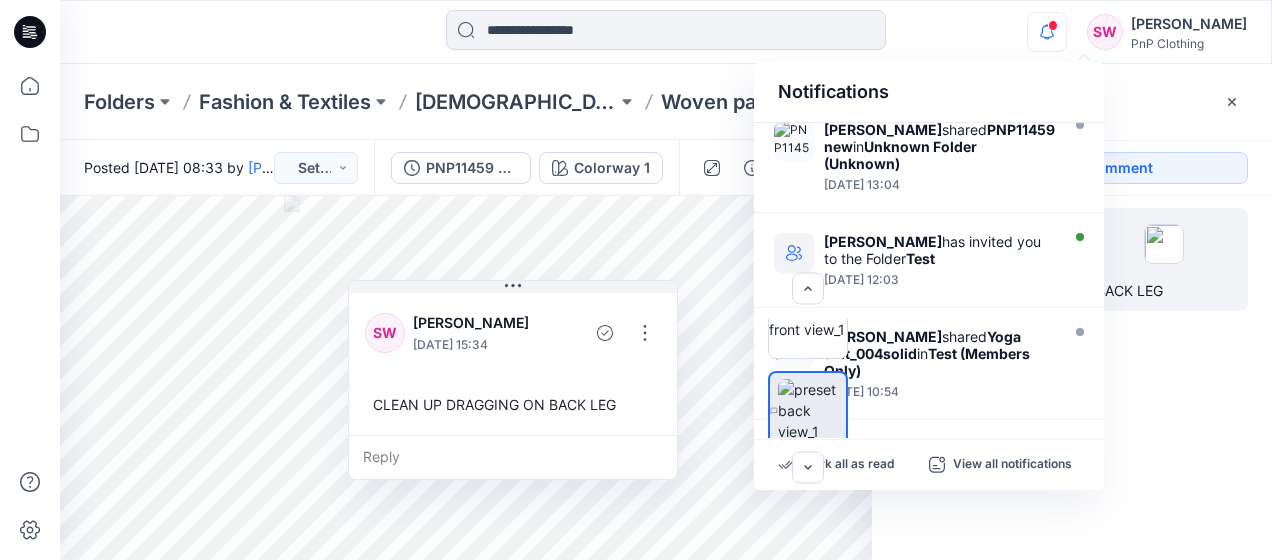 click on "SW 2 Sonia Wilds   July 10, 2025 15:34 CLEAN UP DRAGGING ON BACK LEG" at bounding box center (1072, 341) 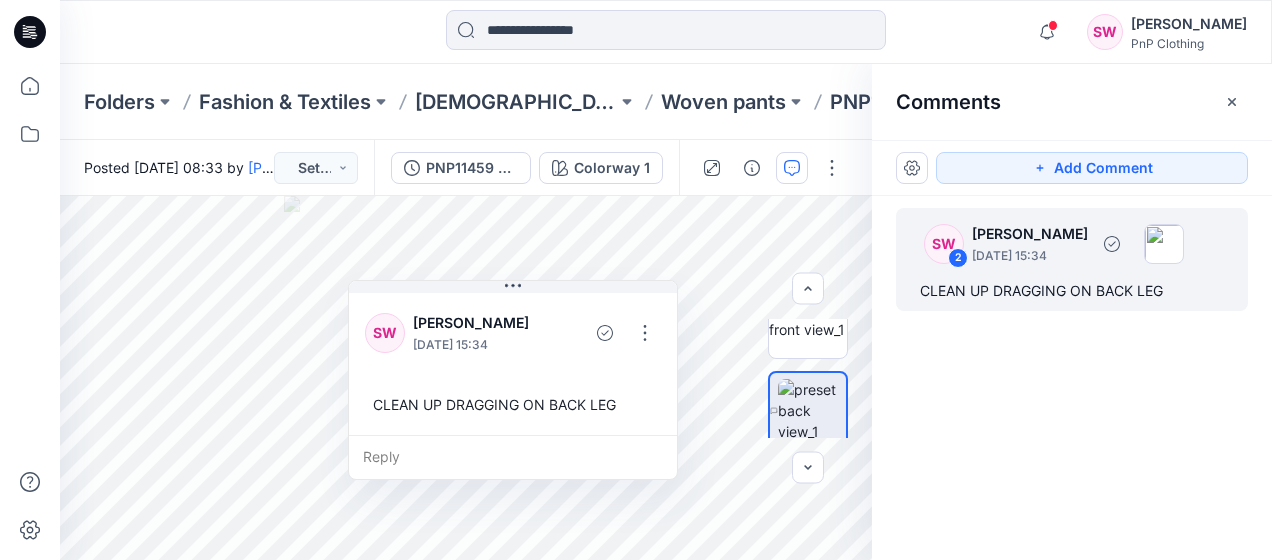 click on "2" at bounding box center (958, 258) 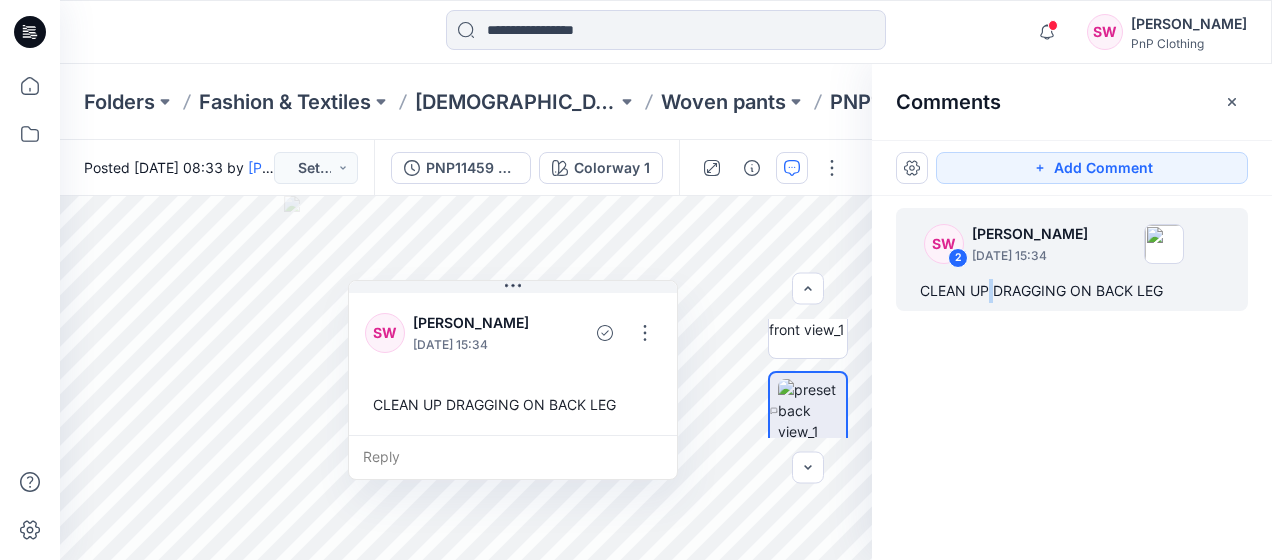 click on "SW 2 Sonia Wilds   July 10, 2025 15:34 CLEAN UP DRAGGING ON BACK LEG" at bounding box center (1072, 341) 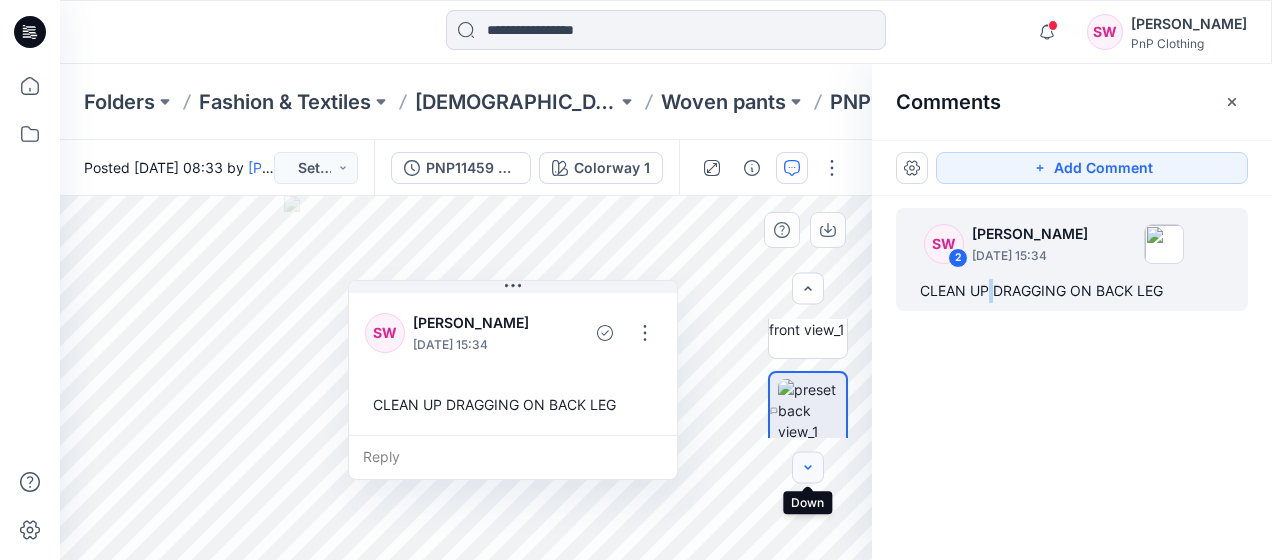 click 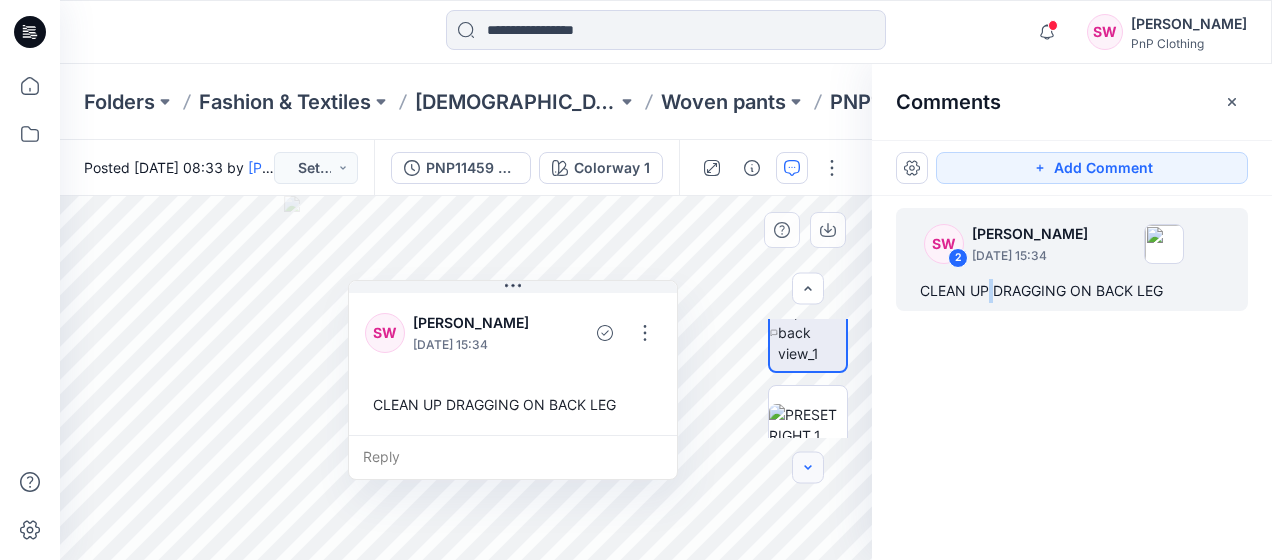 click 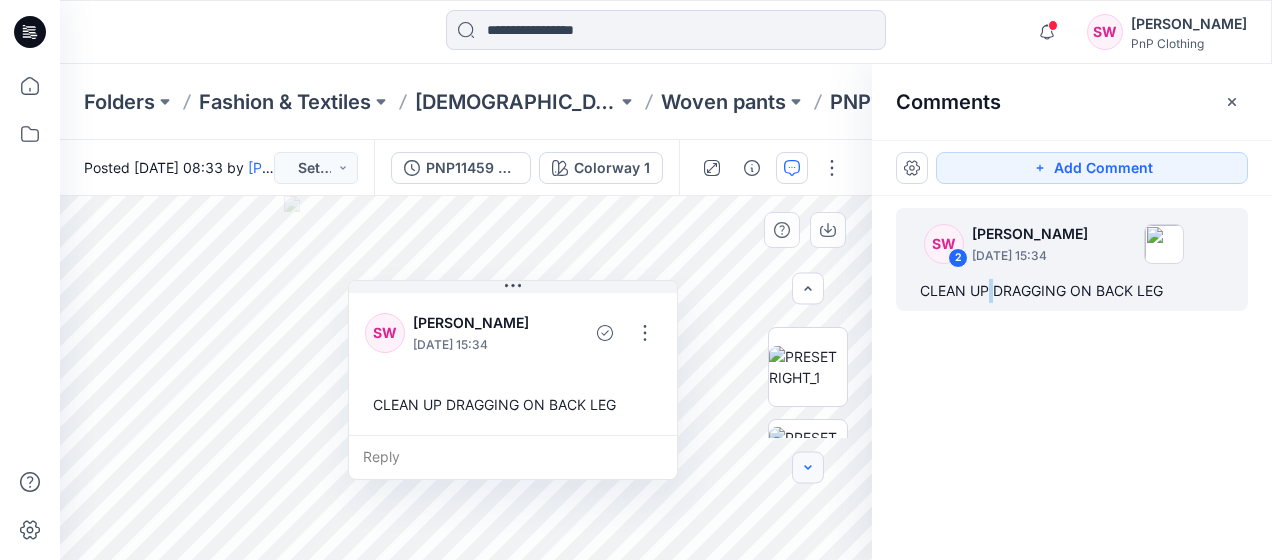scroll, scrollTop: 196, scrollLeft: 0, axis: vertical 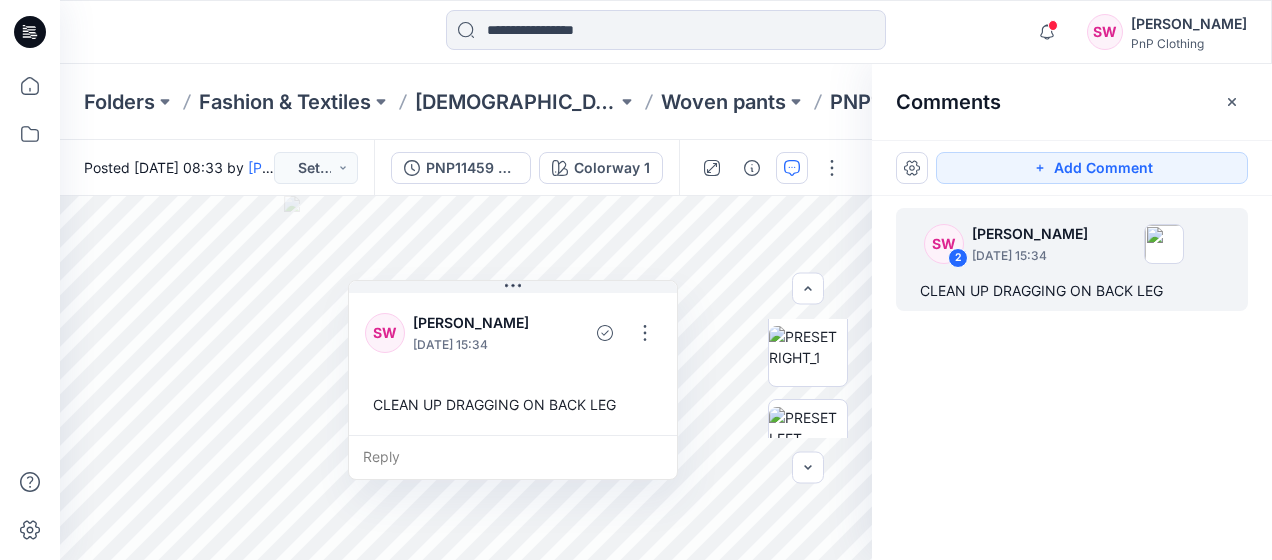 click on "SW 2 Sonia Wilds   July 10, 2025 15:34 CLEAN UP DRAGGING ON BACK LEG" at bounding box center [1072, 341] 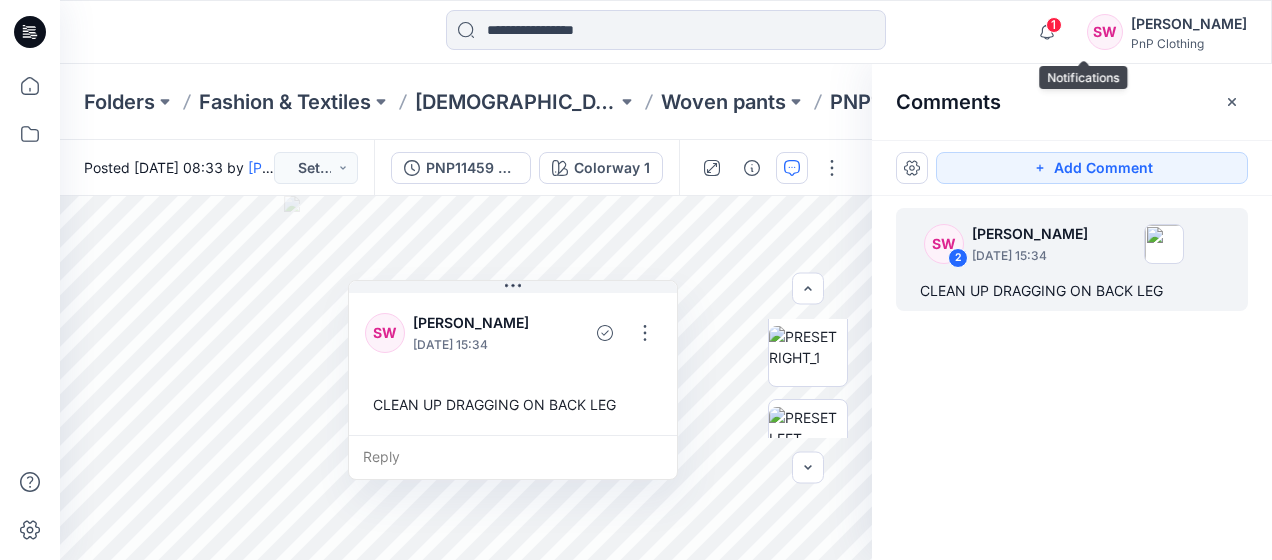 click on "1" at bounding box center [1054, 25] 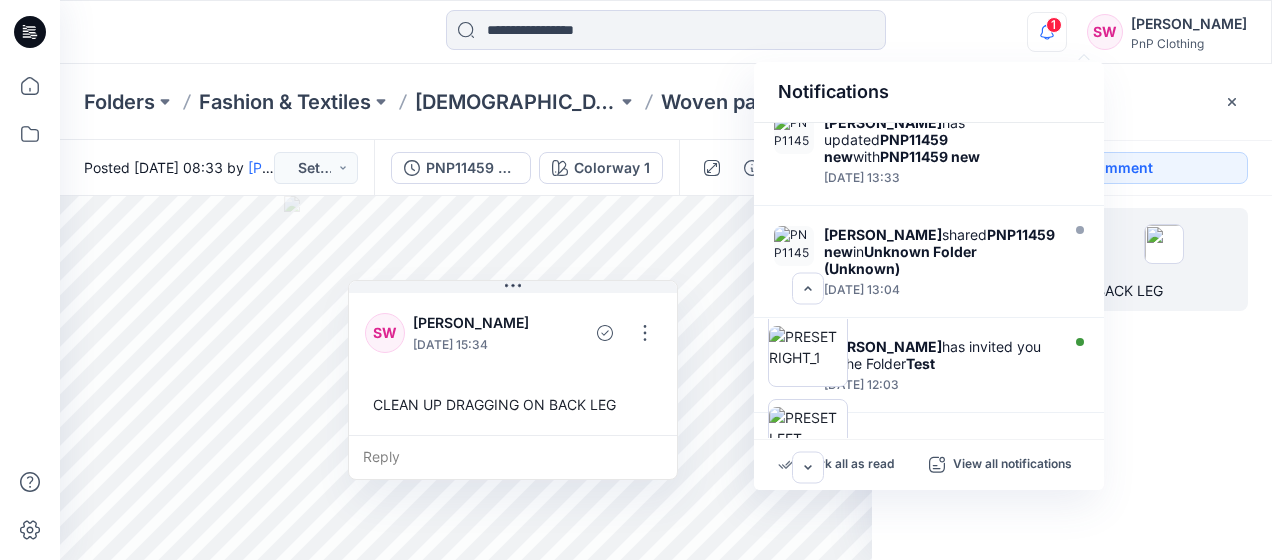 scroll, scrollTop: 230, scrollLeft: 0, axis: vertical 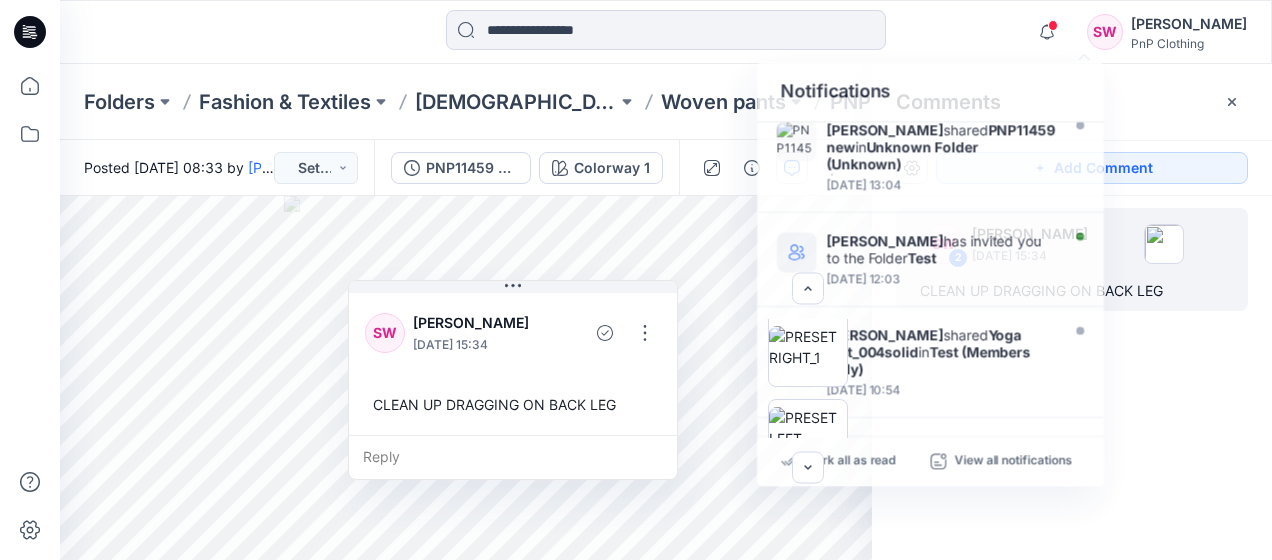 click on "SW 2 Sonia Wilds   July 10, 2025 15:34 CLEAN UP DRAGGING ON BACK LEG" at bounding box center [1072, 341] 